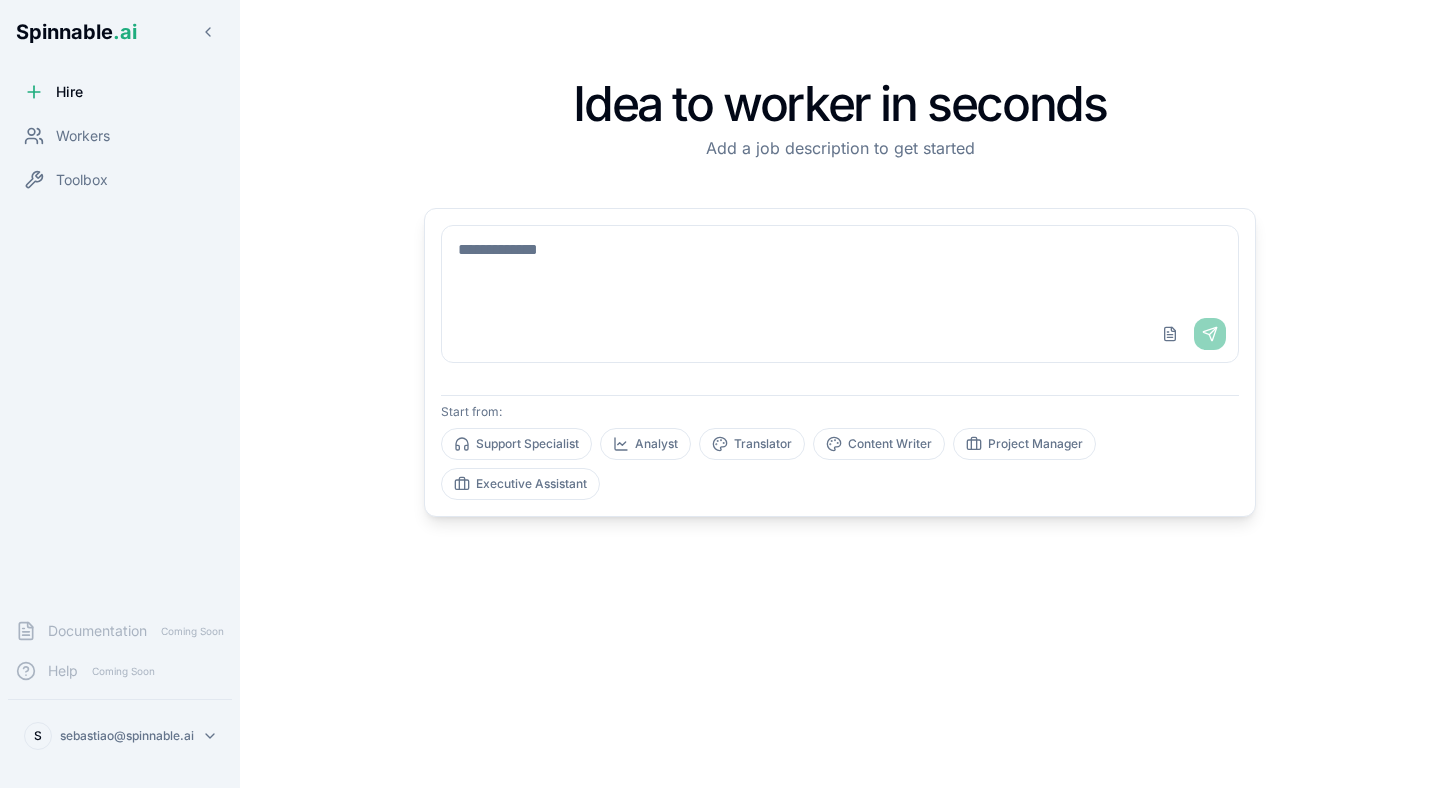 scroll, scrollTop: 0, scrollLeft: 0, axis: both 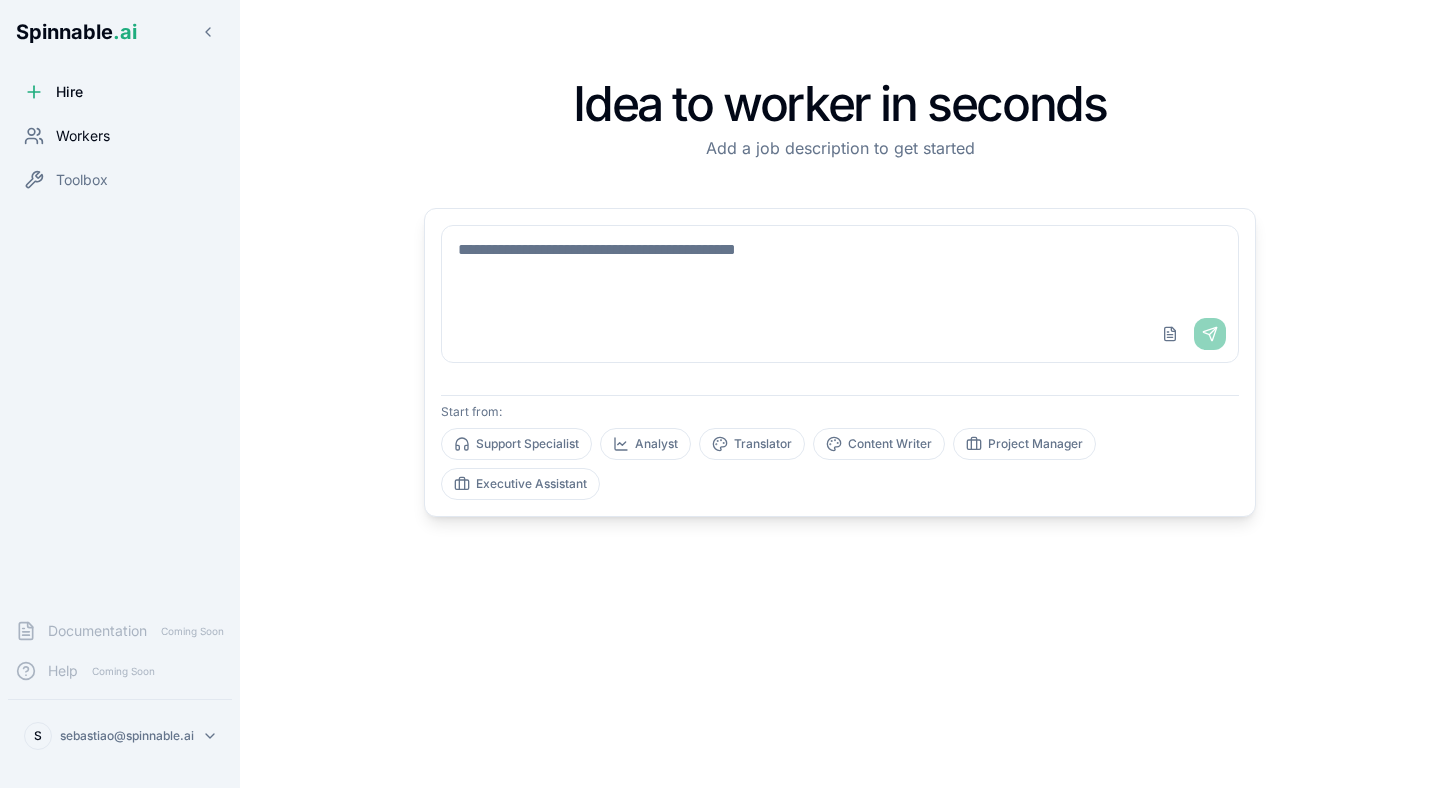 click on "Workers" at bounding box center [83, 136] 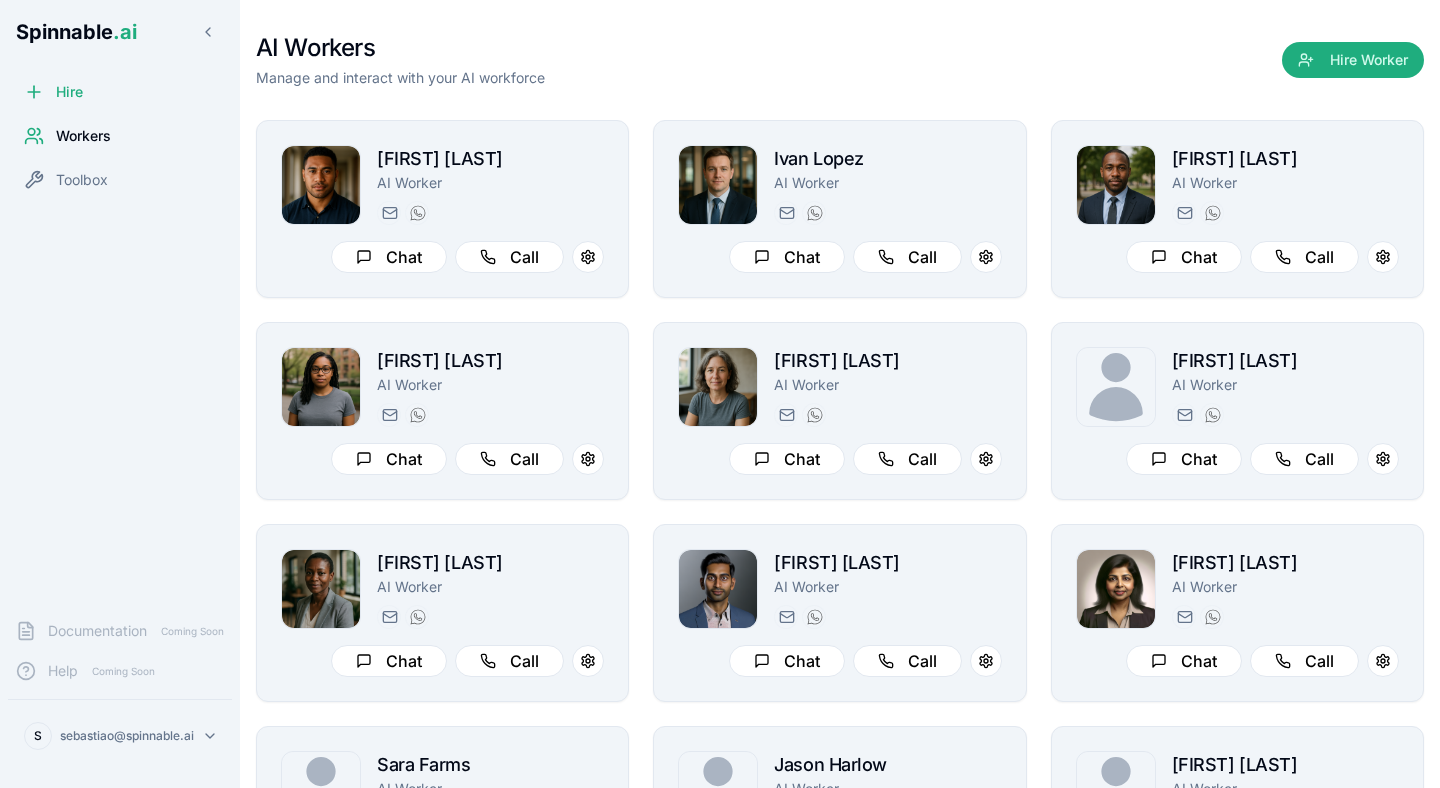 click on "AI Workers Manage and interact with your AI workforce Hire Worker" at bounding box center (840, 60) 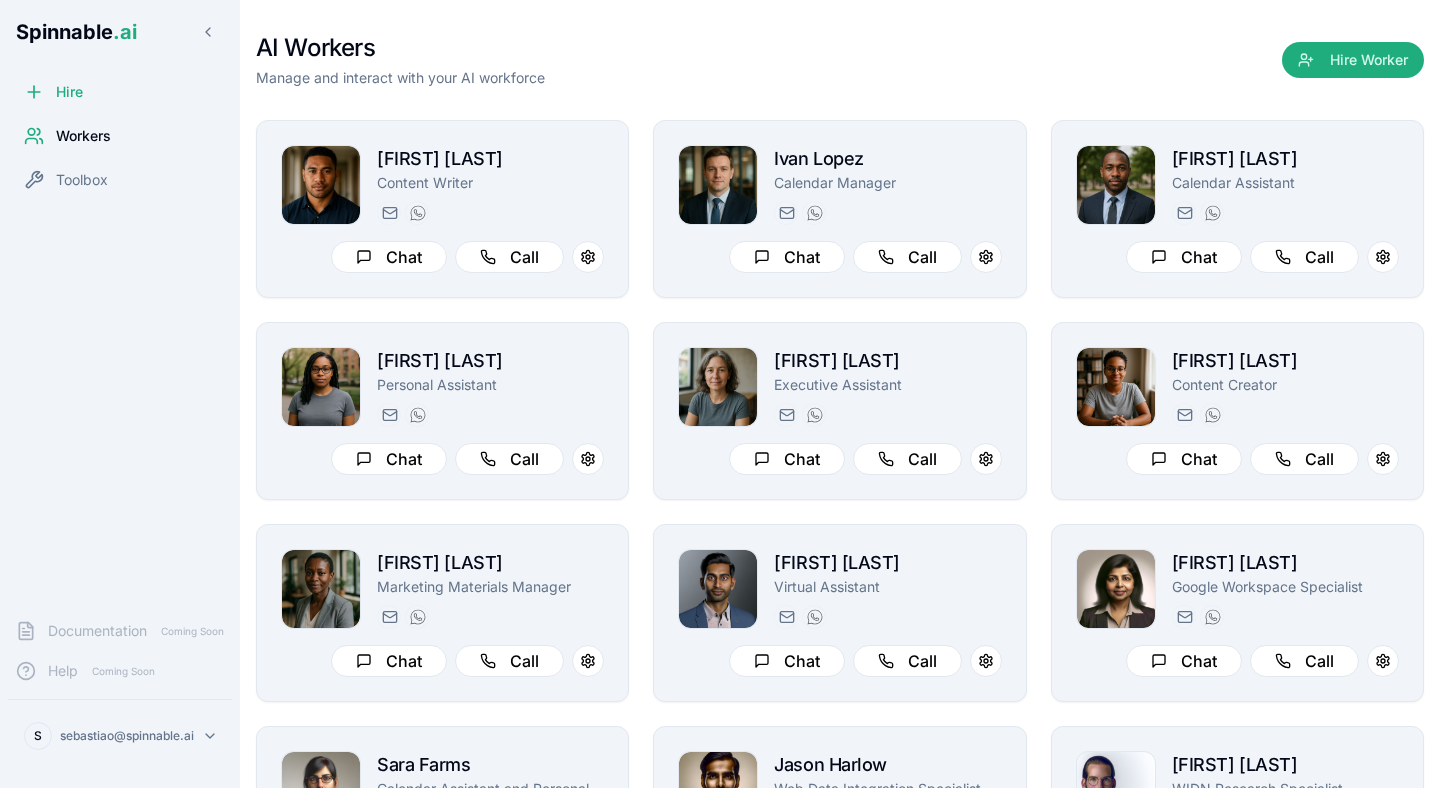 click on "AI Workers Manage and interact with your AI workforce Hire Worker" at bounding box center (840, 60) 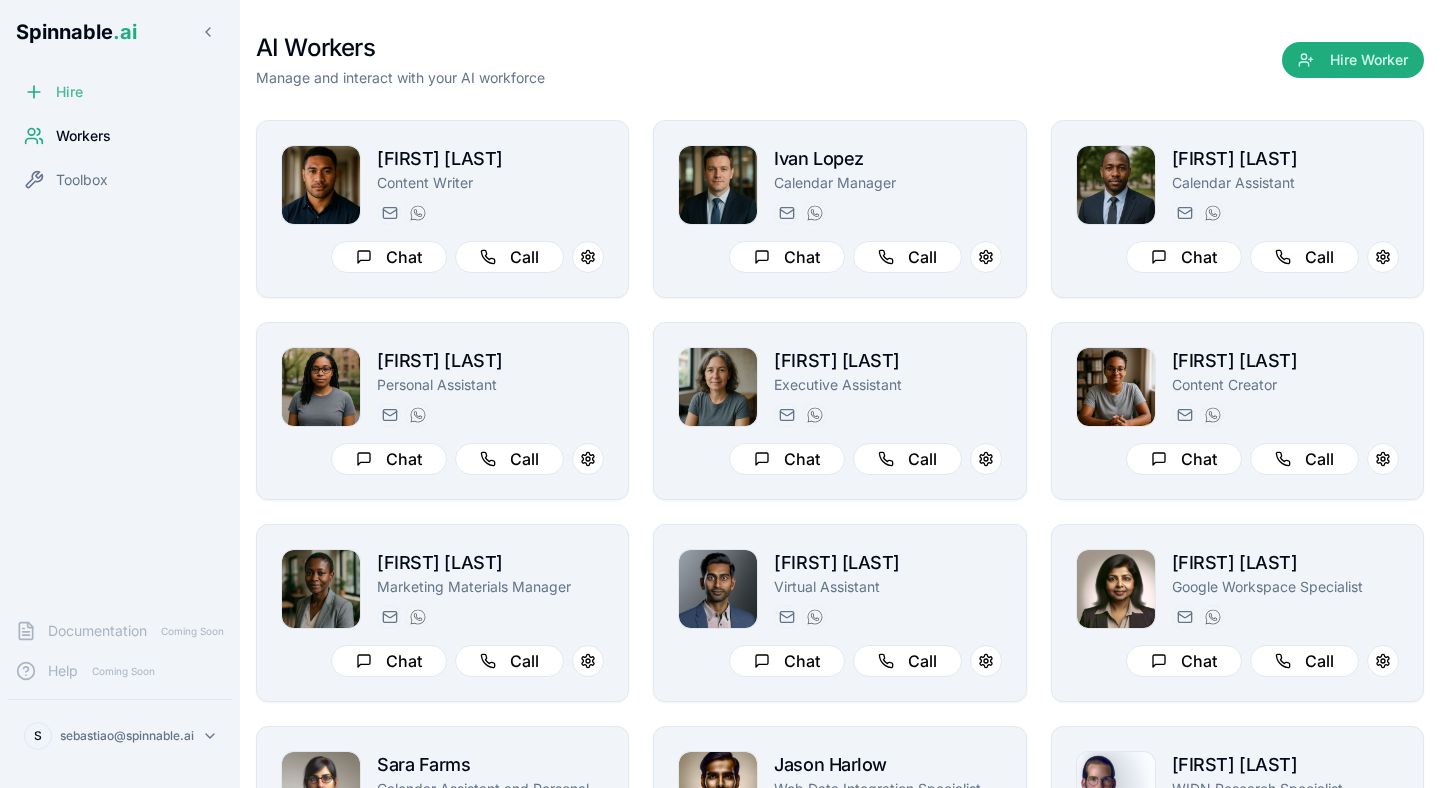 click on "Hire" at bounding box center [69, 92] 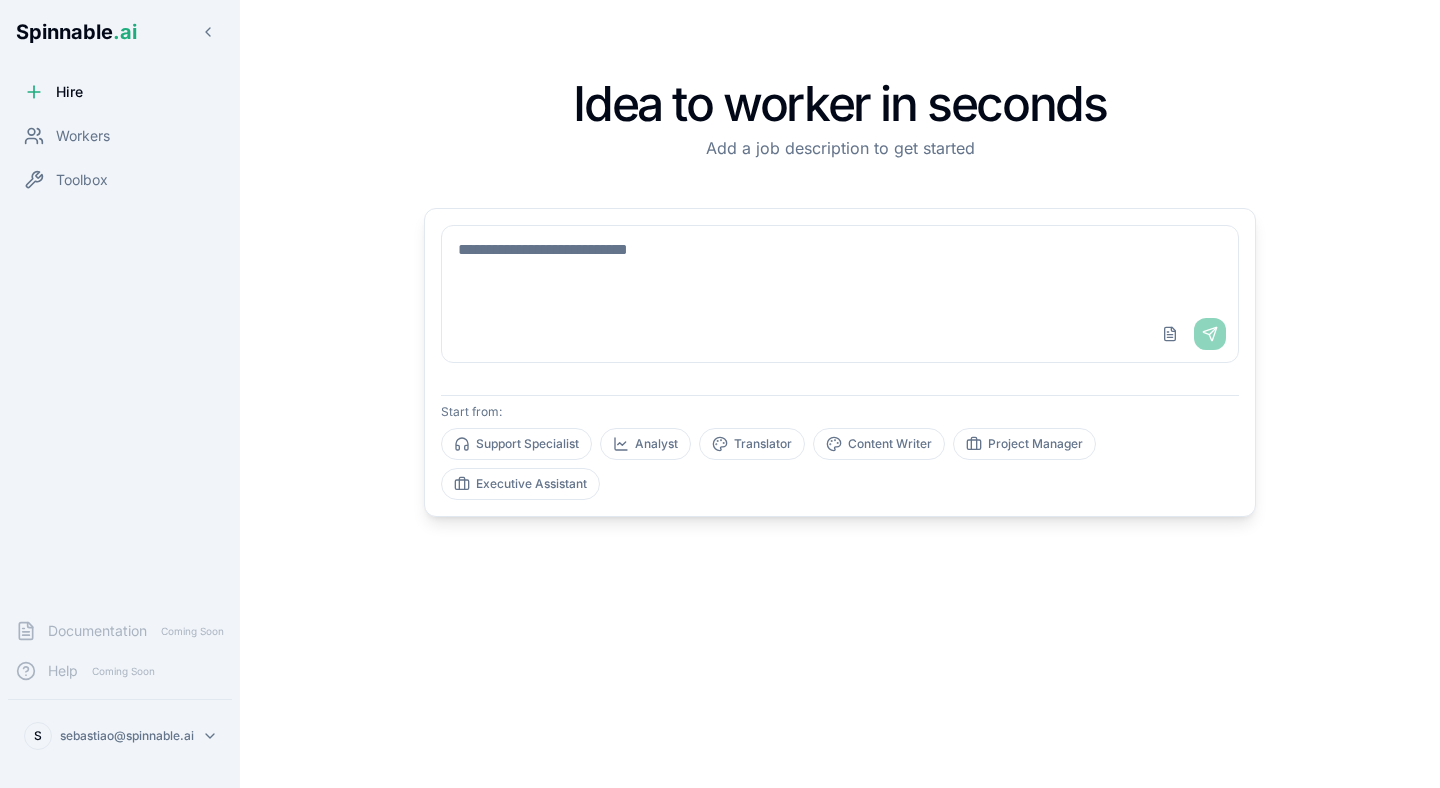click at bounding box center (840, 266) 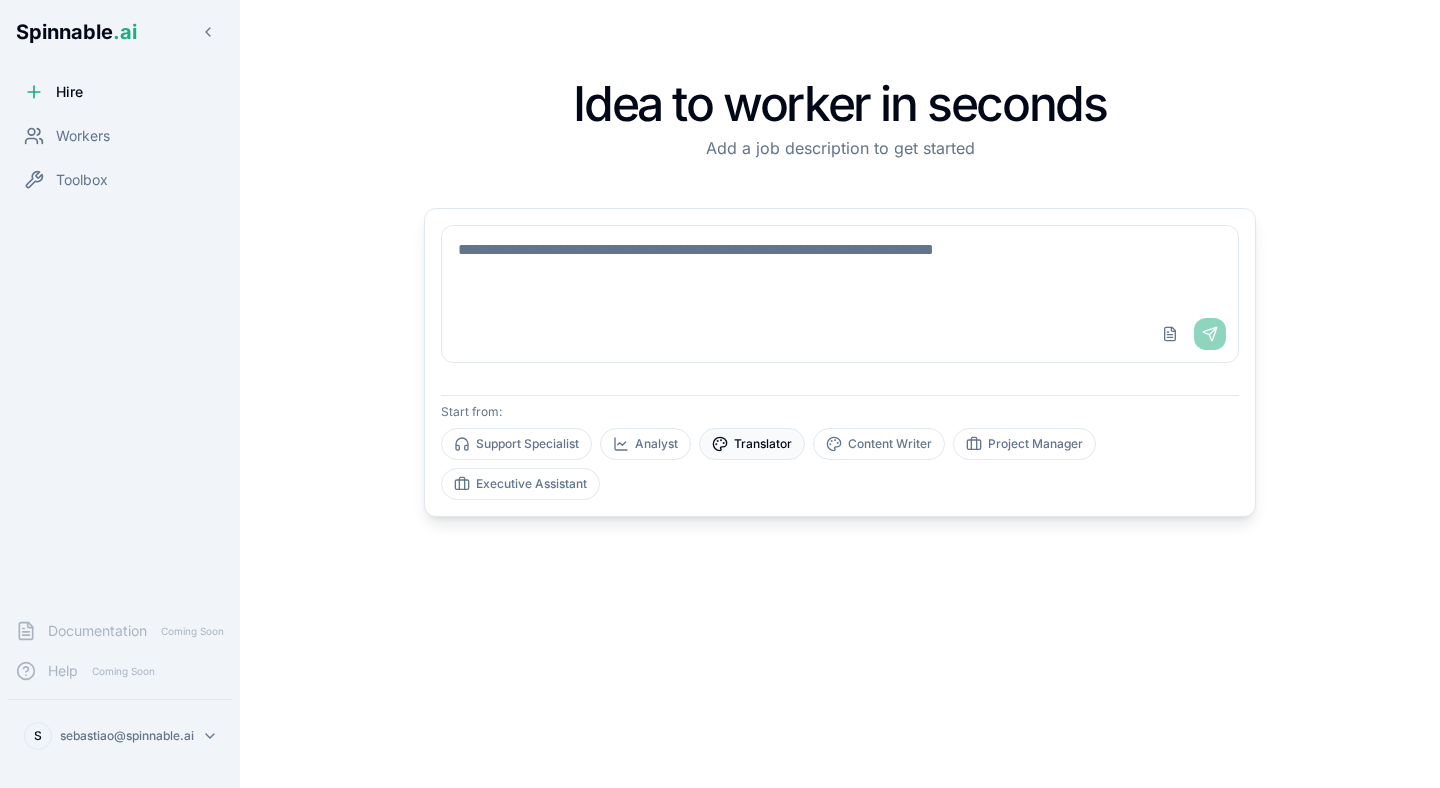 click on "Translator" at bounding box center (752, 444) 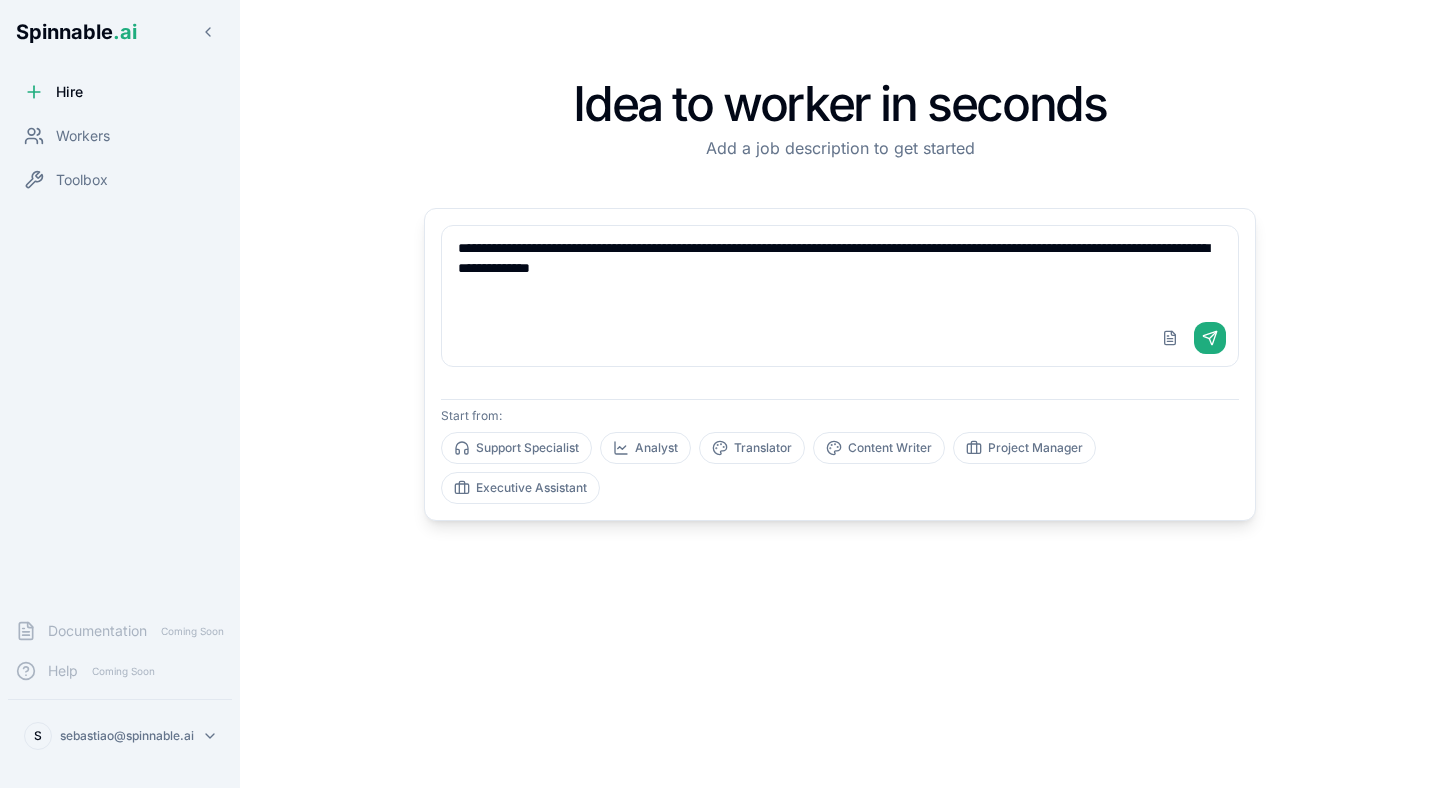 click on "**********" at bounding box center [840, 268] 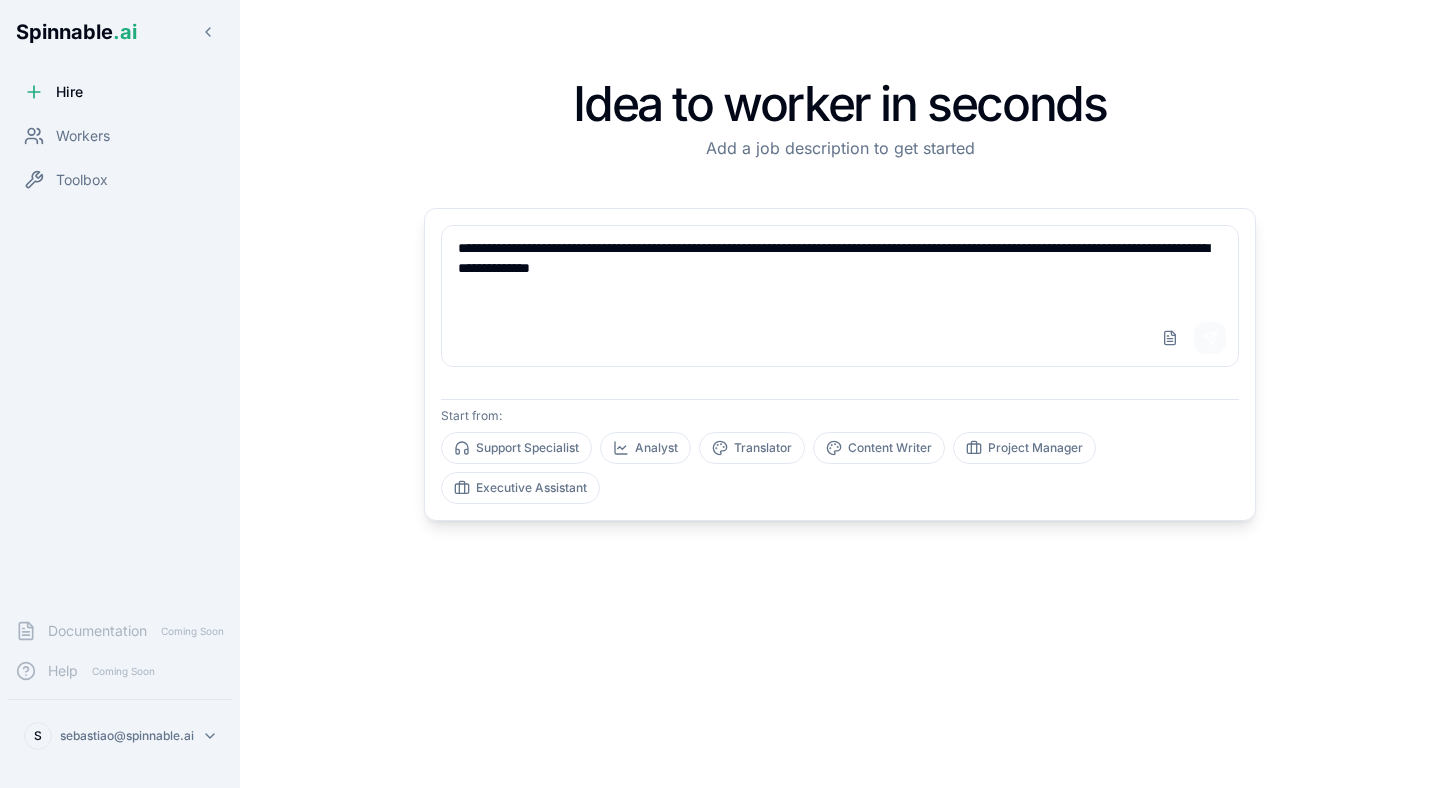 click on "Send" at bounding box center [1210, 338] 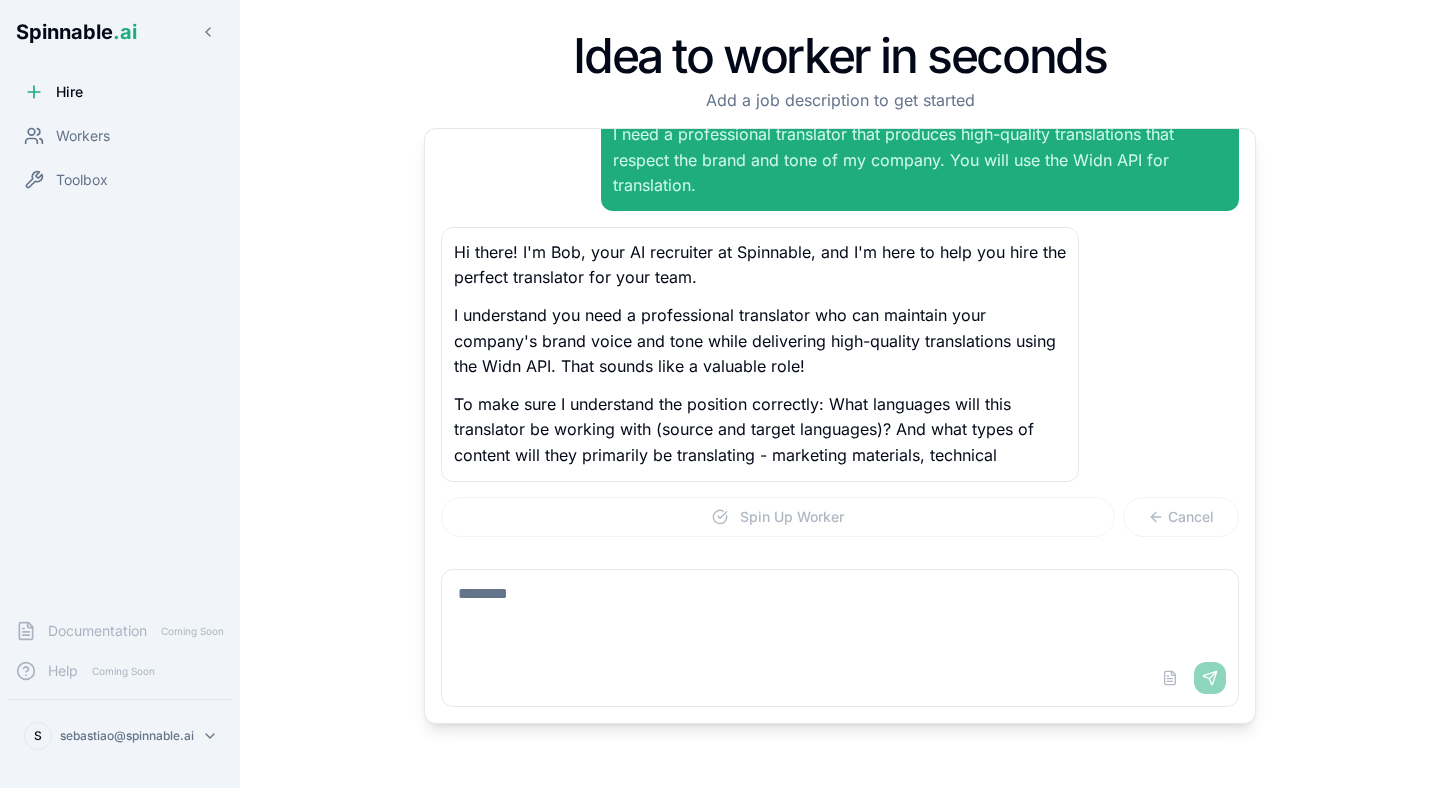click on "Hi there! I'm Bob, your AI recruiter at Spinnable, and I'm here to help you hire the perfect translator for your team." at bounding box center (760, 265) 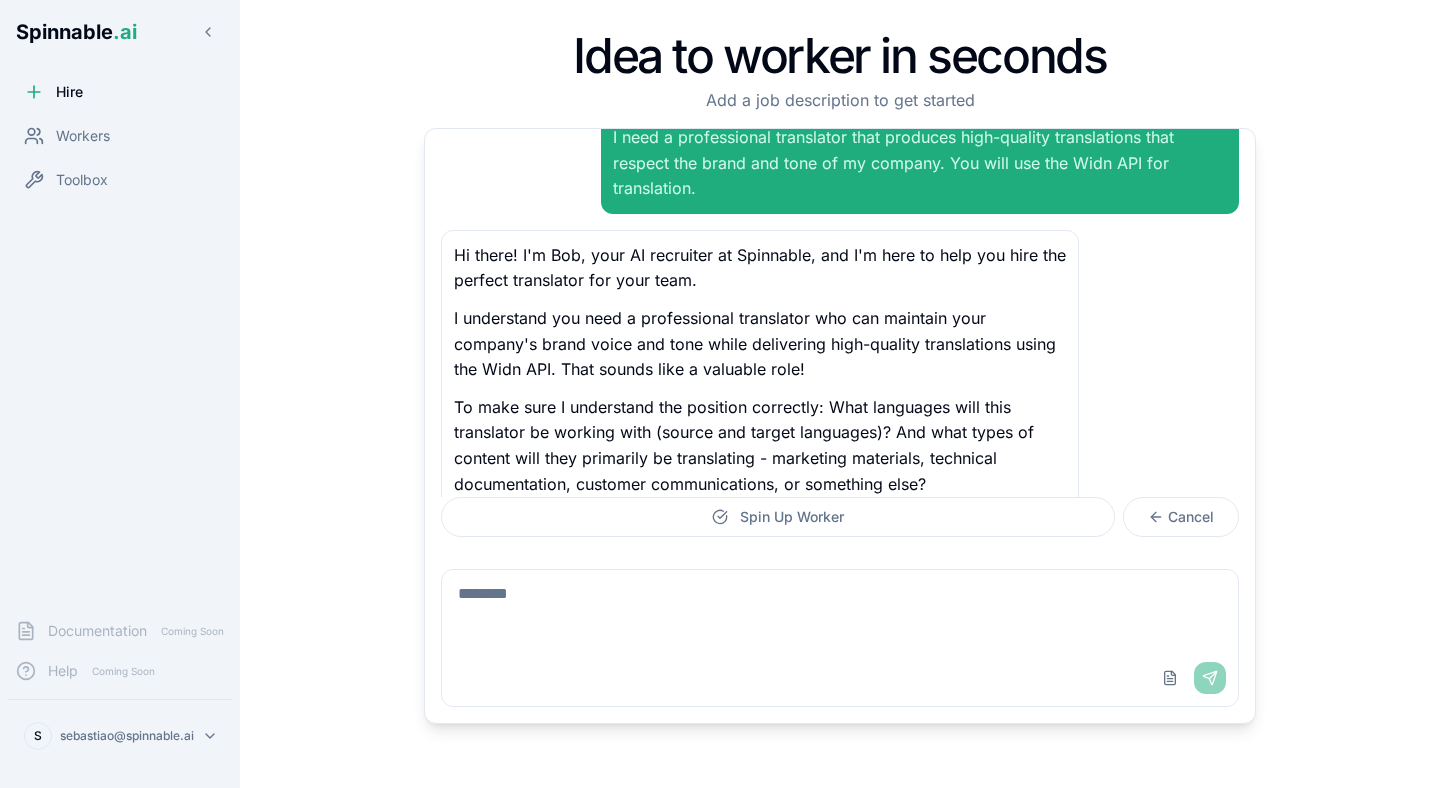 scroll, scrollTop: 61, scrollLeft: 0, axis: vertical 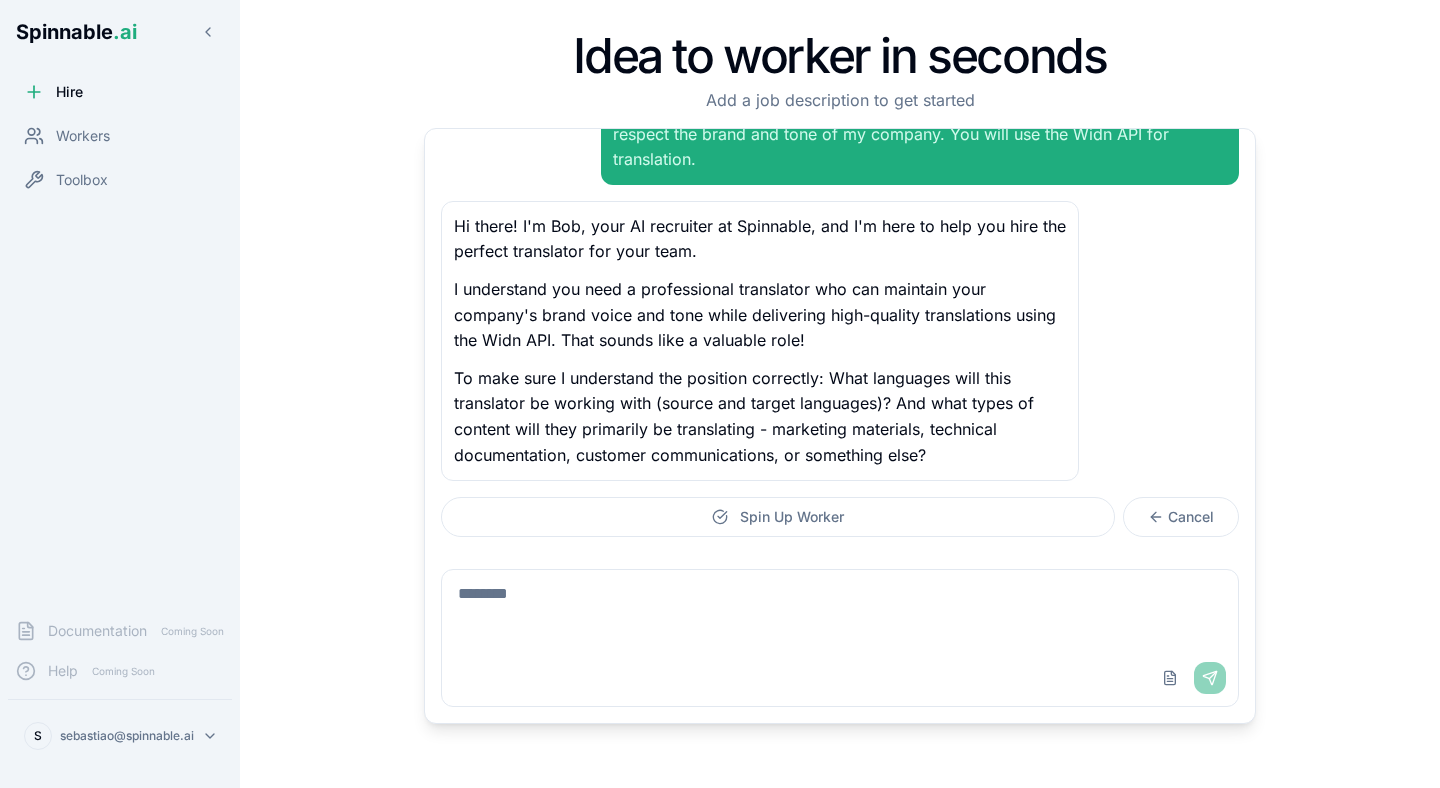 click at bounding box center (840, 610) 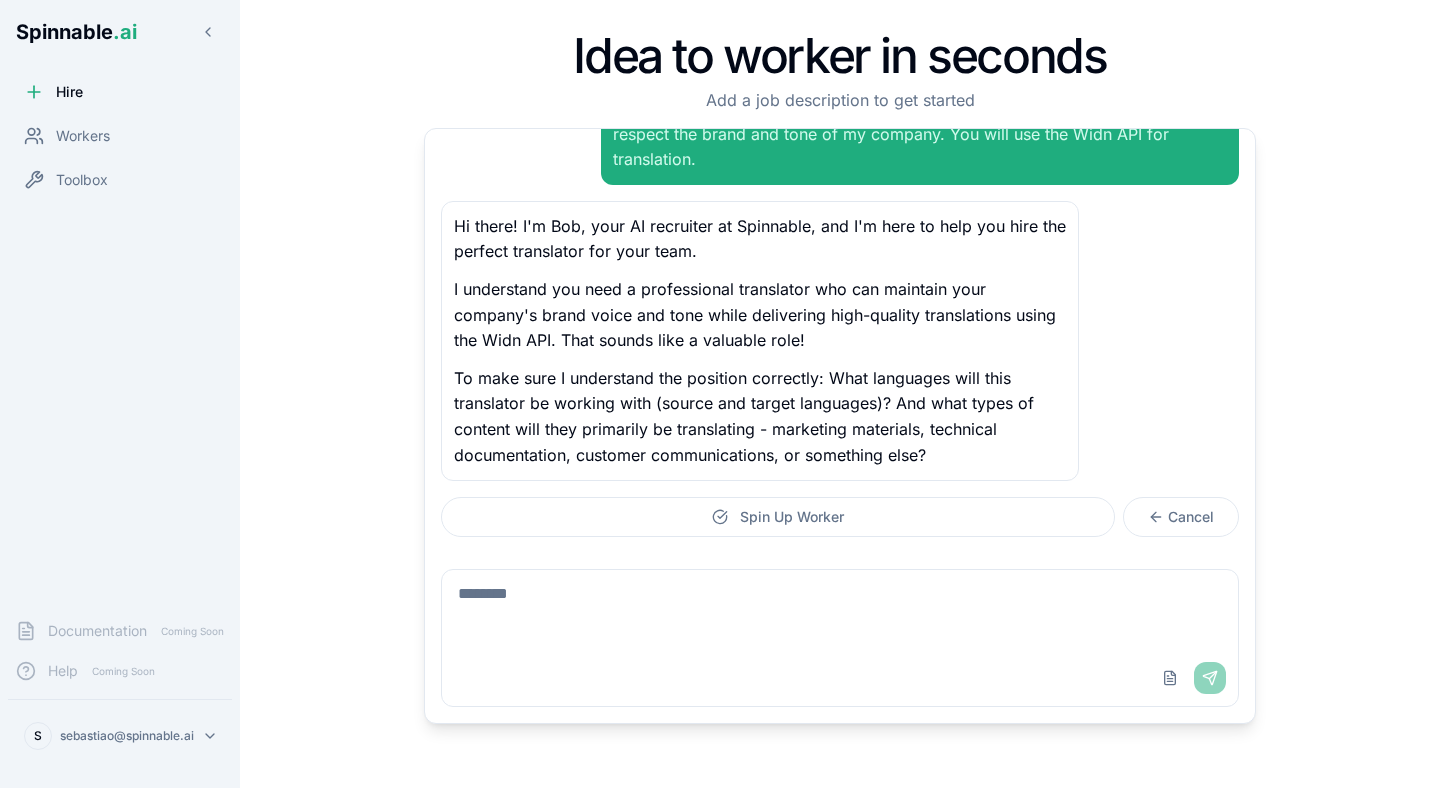 type on "*" 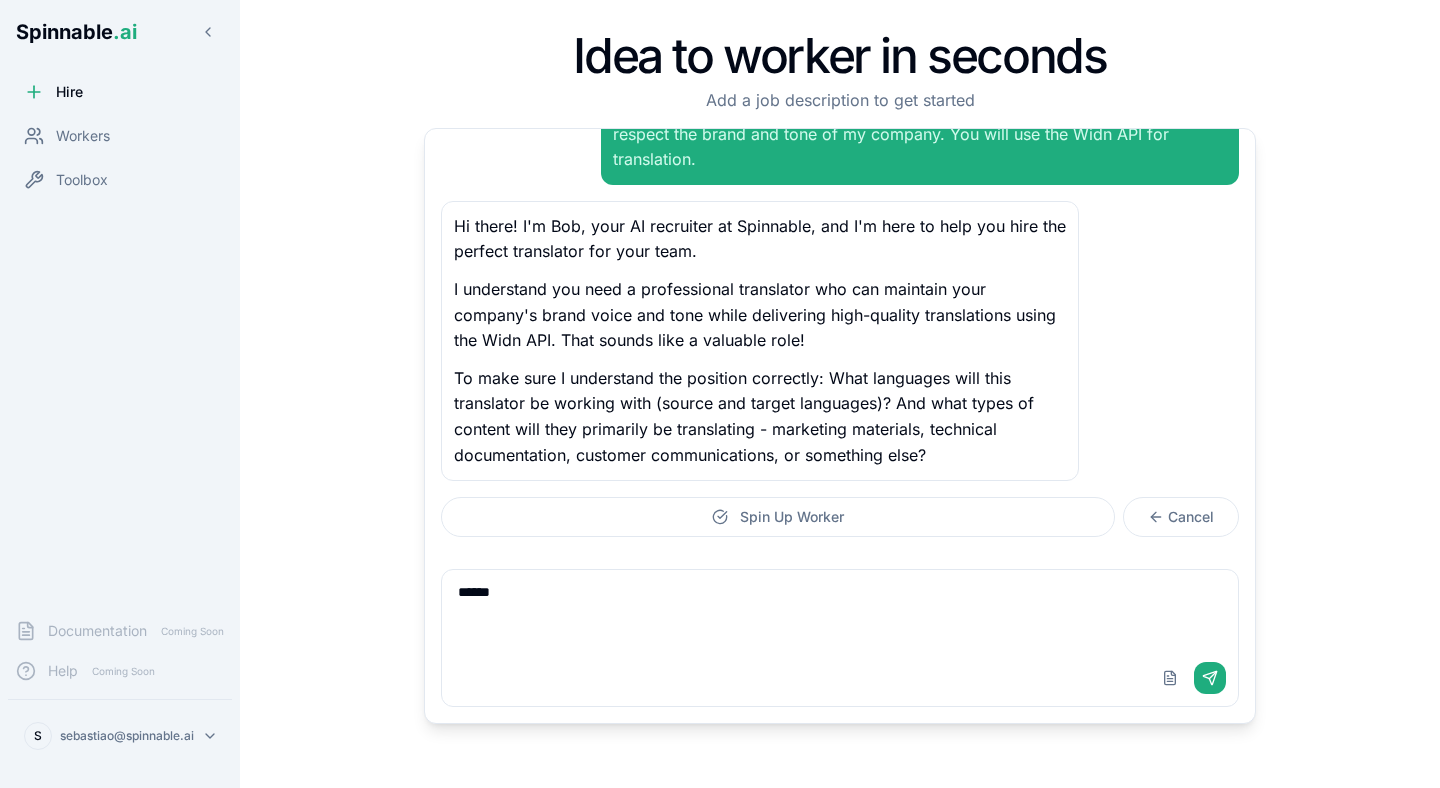 type on "*******" 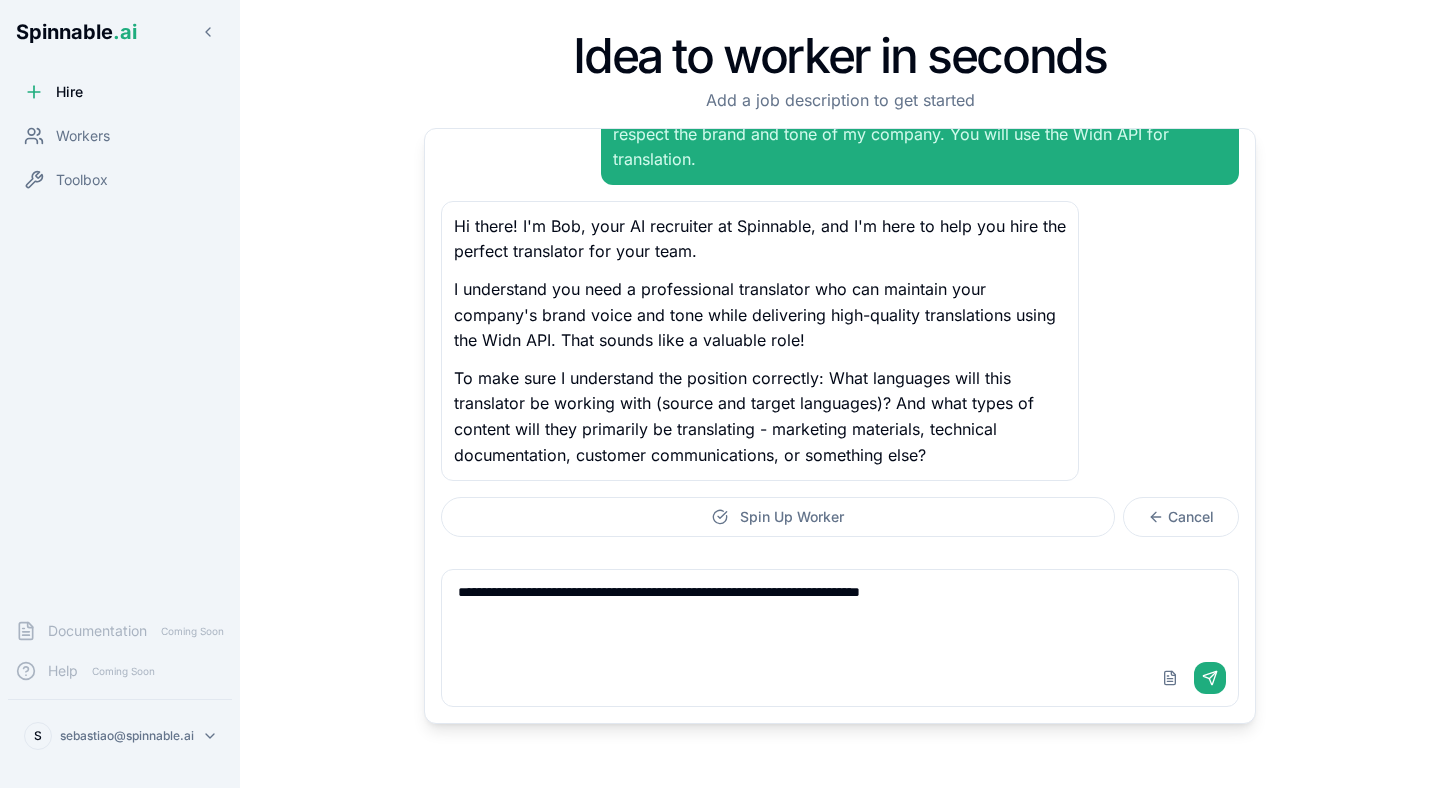 click on "**********" at bounding box center (840, 638) 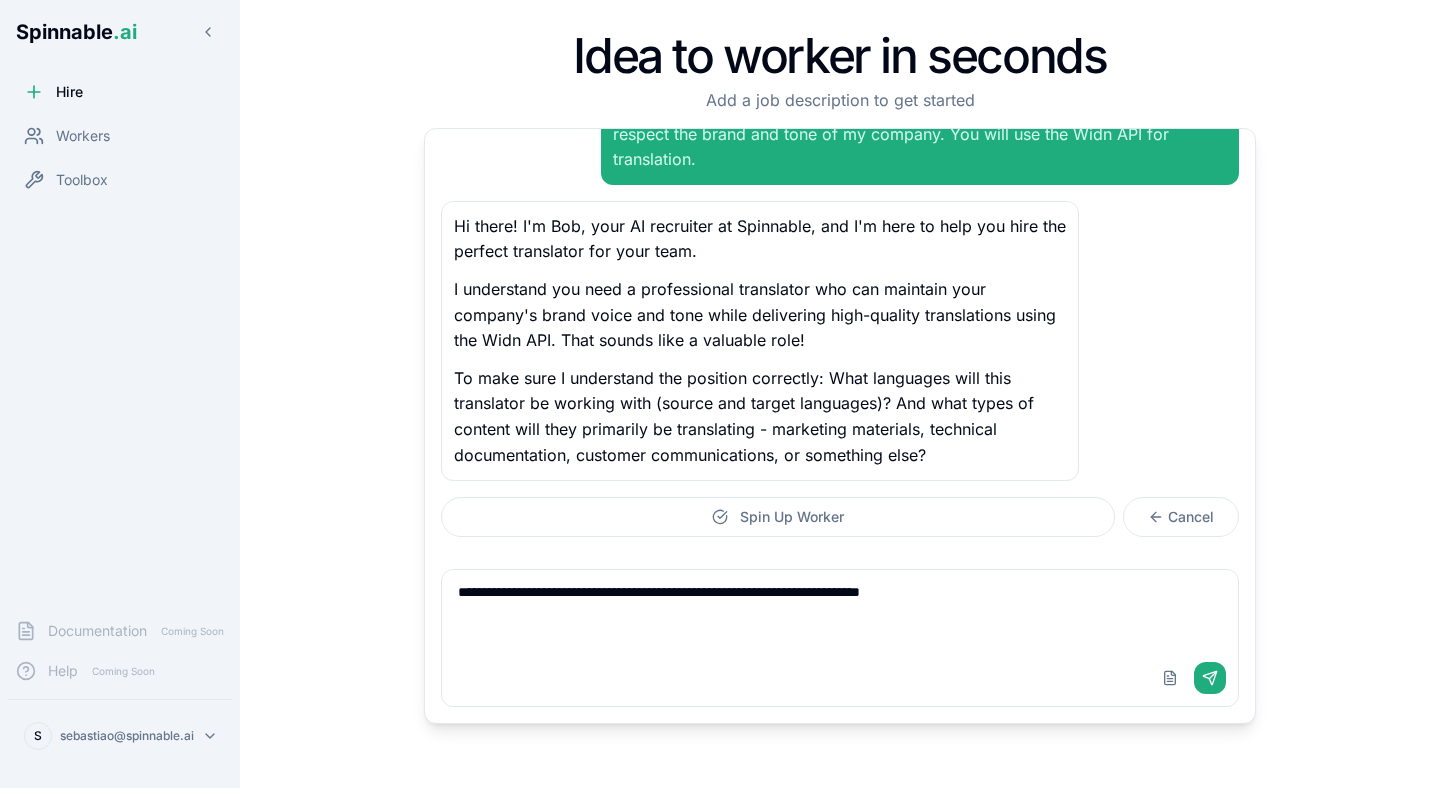 drag, startPoint x: 588, startPoint y: 590, endPoint x: 516, endPoint y: 592, distance: 72.02777 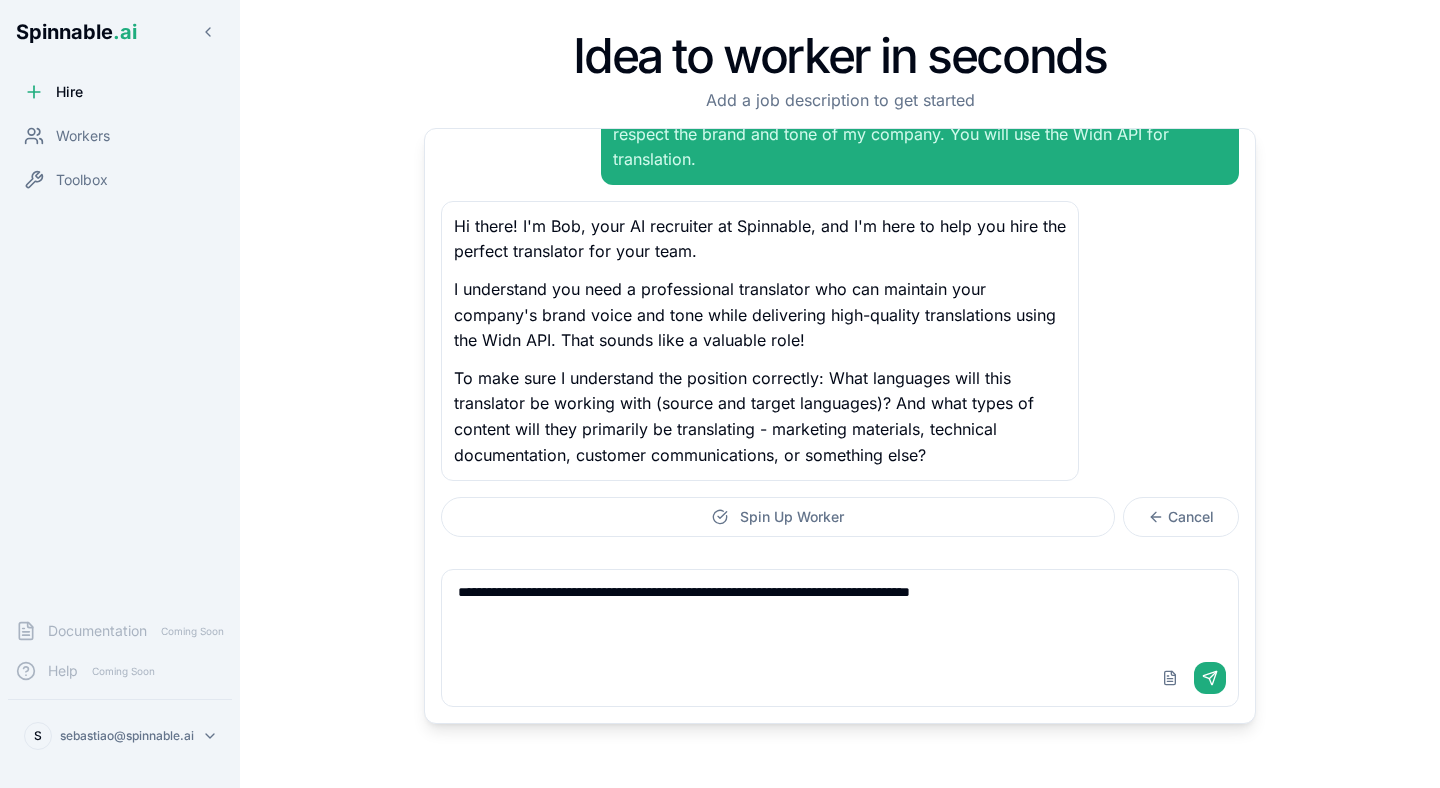 type on "**********" 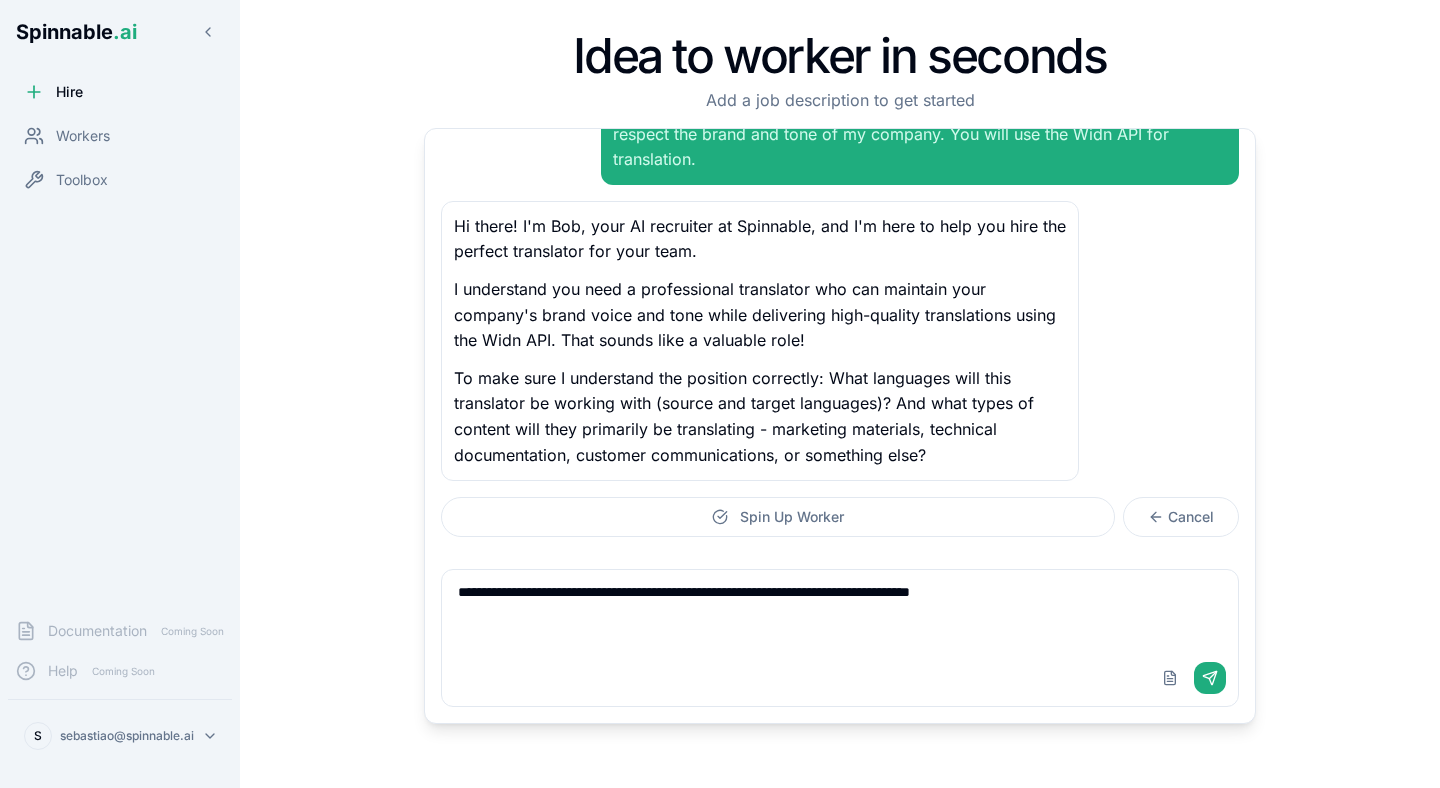 click on "Hi there! I'm Bob, your AI recruiter at Spinnable, and I'm here to help you hire the perfect translator for your team.
I understand you need a professional translator who can maintain your company's brand voice and tone while delivering high-quality translations using the Widn API. That sounds like a valuable role!
To make sure I understand the position correctly: What languages will this translator be working with (source and target languages)? And what types of content will they primarily be translating - marketing materials, technical documentation, customer communications, or something else?" at bounding box center [840, 341] 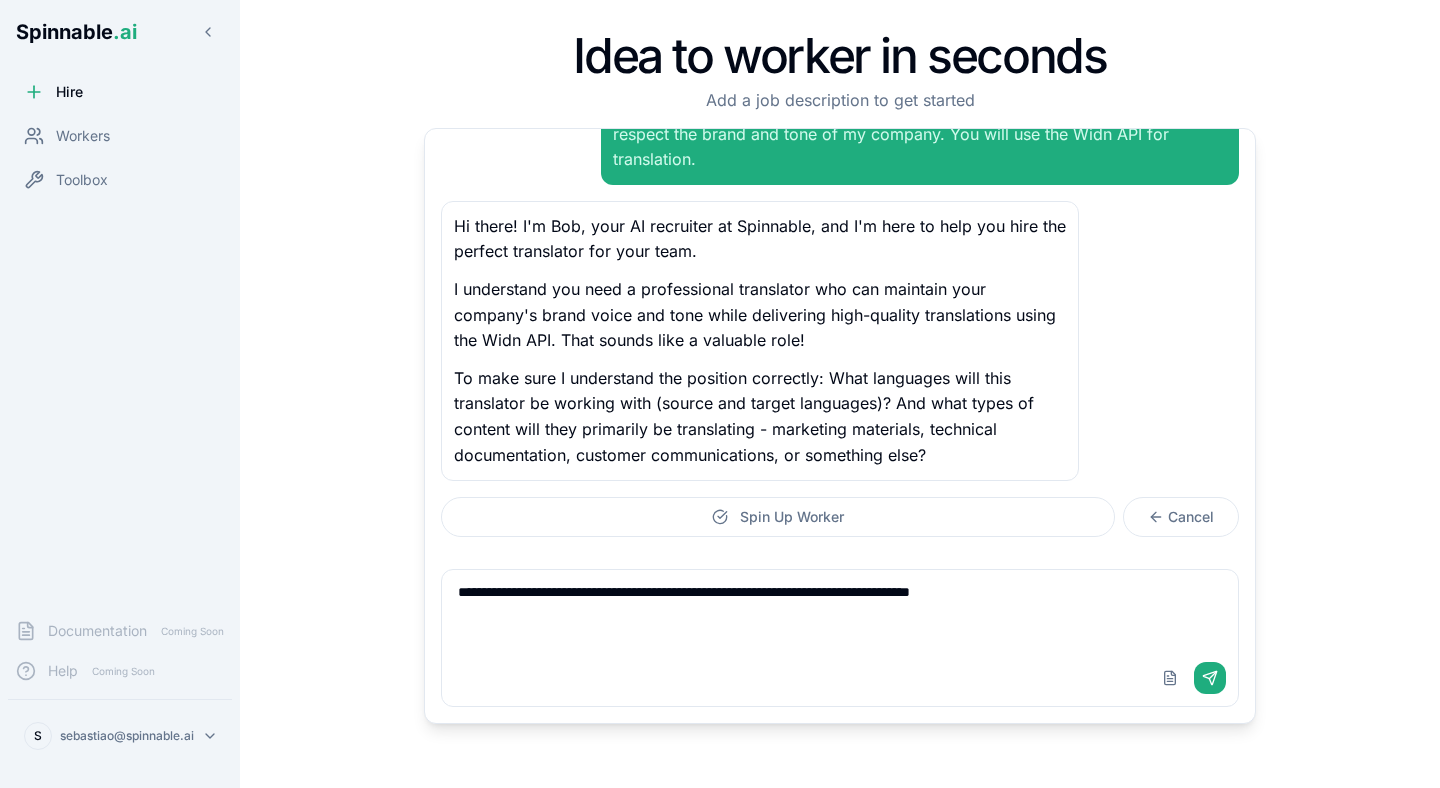 click on "Hi there! I'm Bob, your AI recruiter at Spinnable, and I'm here to help you hire the perfect translator for your team.
I understand you need a professional translator who can maintain your company's brand voice and tone while delivering high-quality translations using the Widn API. That sounds like a valuable role!
To make sure I understand the position correctly: What languages will this translator be working with (source and target languages)? And what types of content will they primarily be translating - marketing materials, technical documentation, customer communications, or something else?" at bounding box center [840, 341] 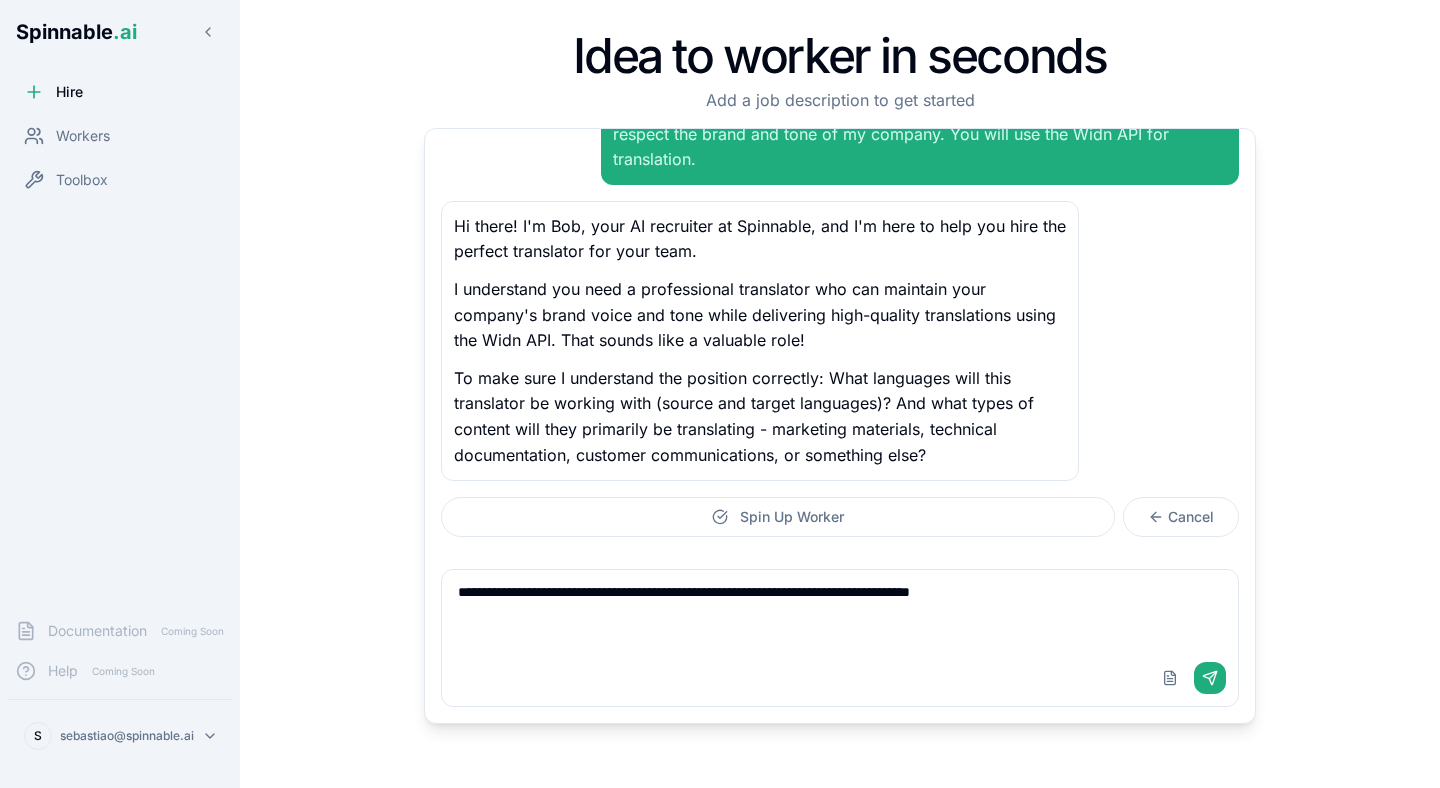click on "**********" at bounding box center (840, 610) 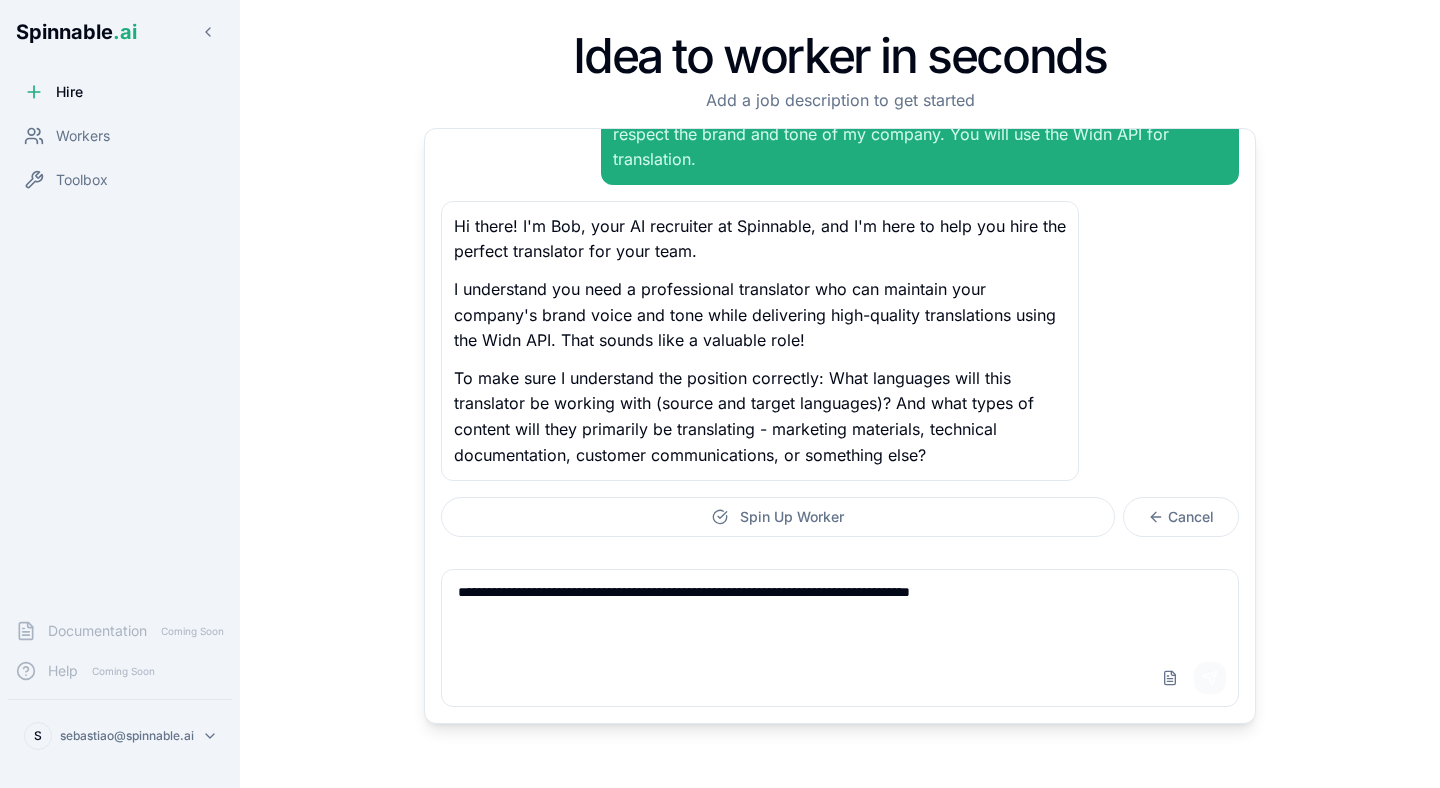 click on "Send" at bounding box center (1210, 678) 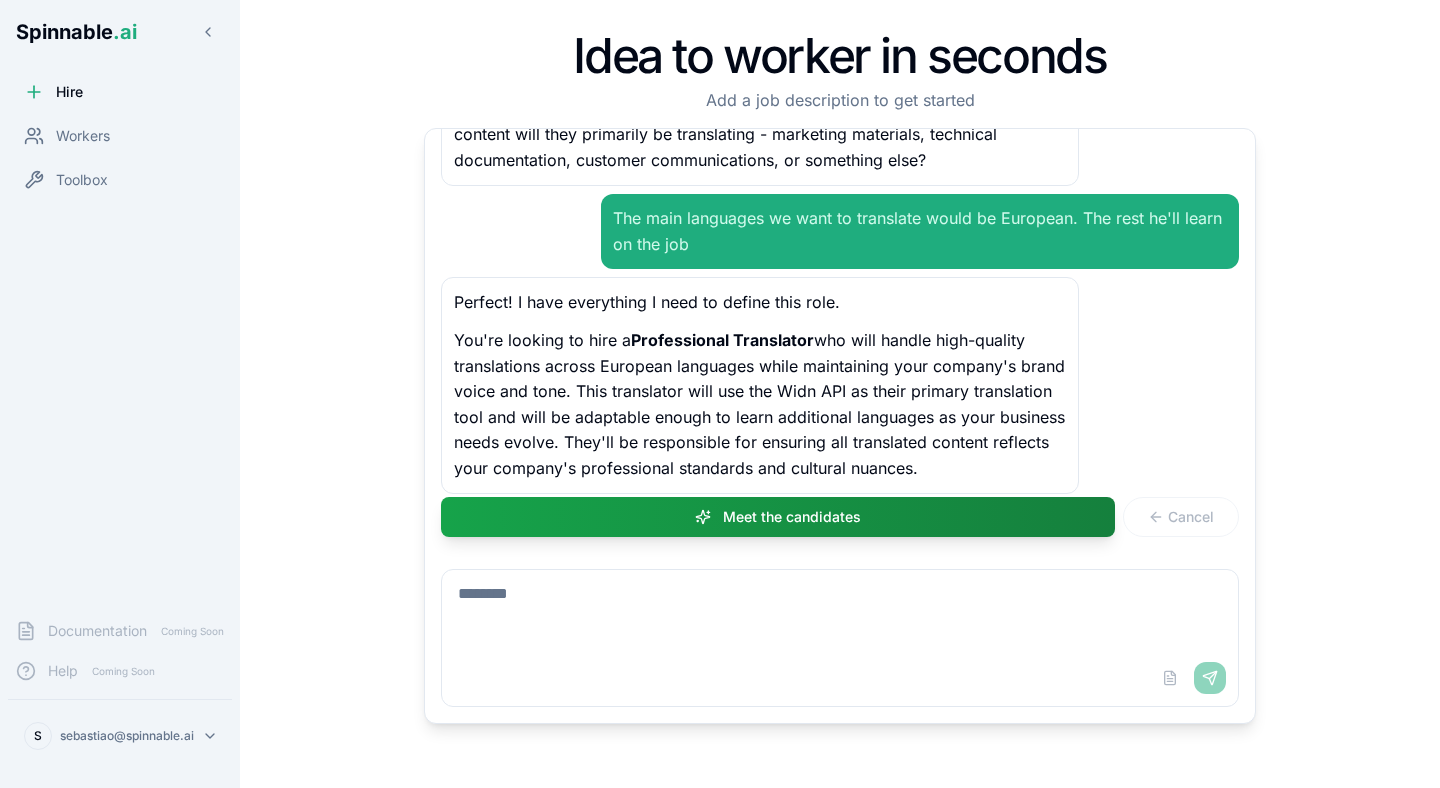 scroll, scrollTop: 369, scrollLeft: 0, axis: vertical 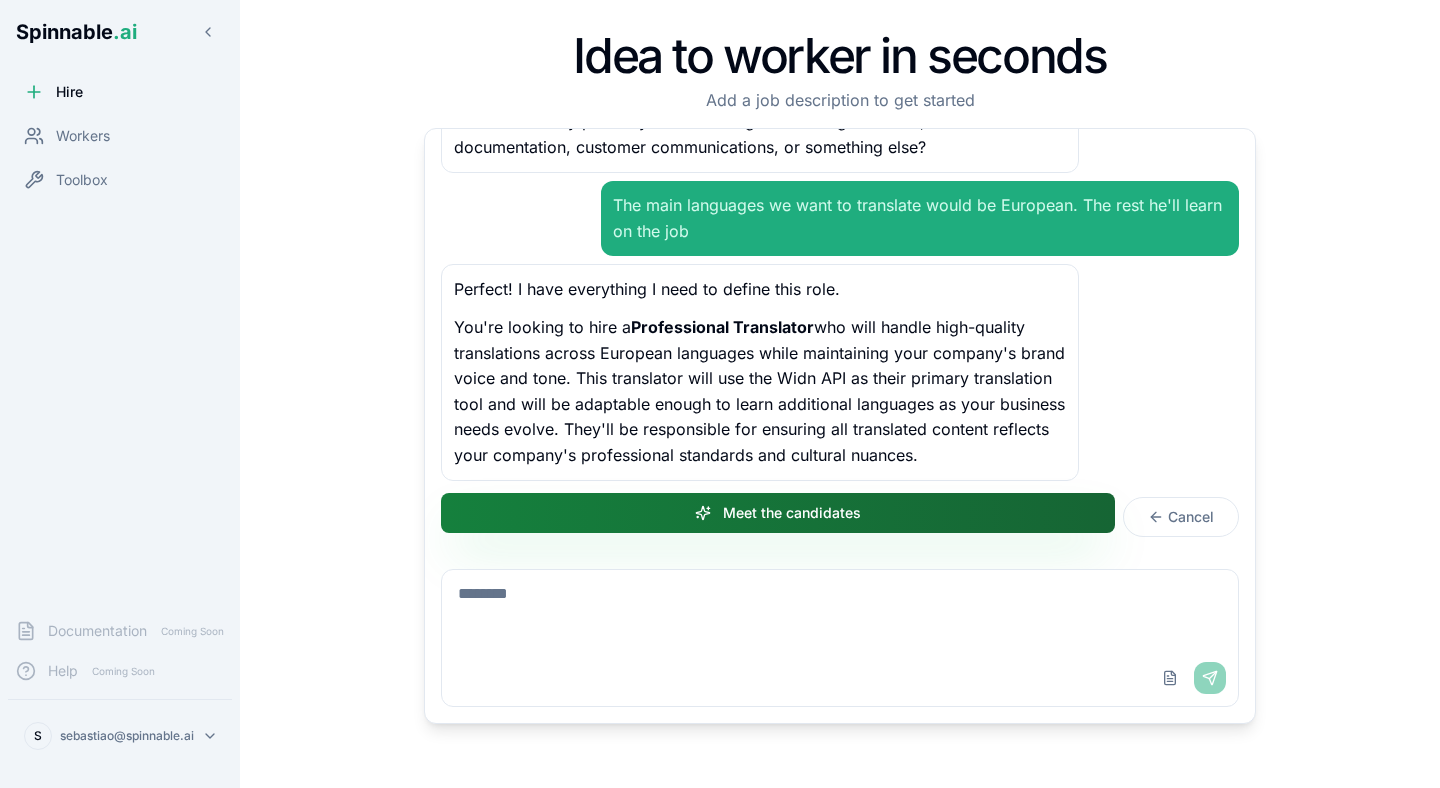 click on "Meet the candidates" at bounding box center (778, 513) 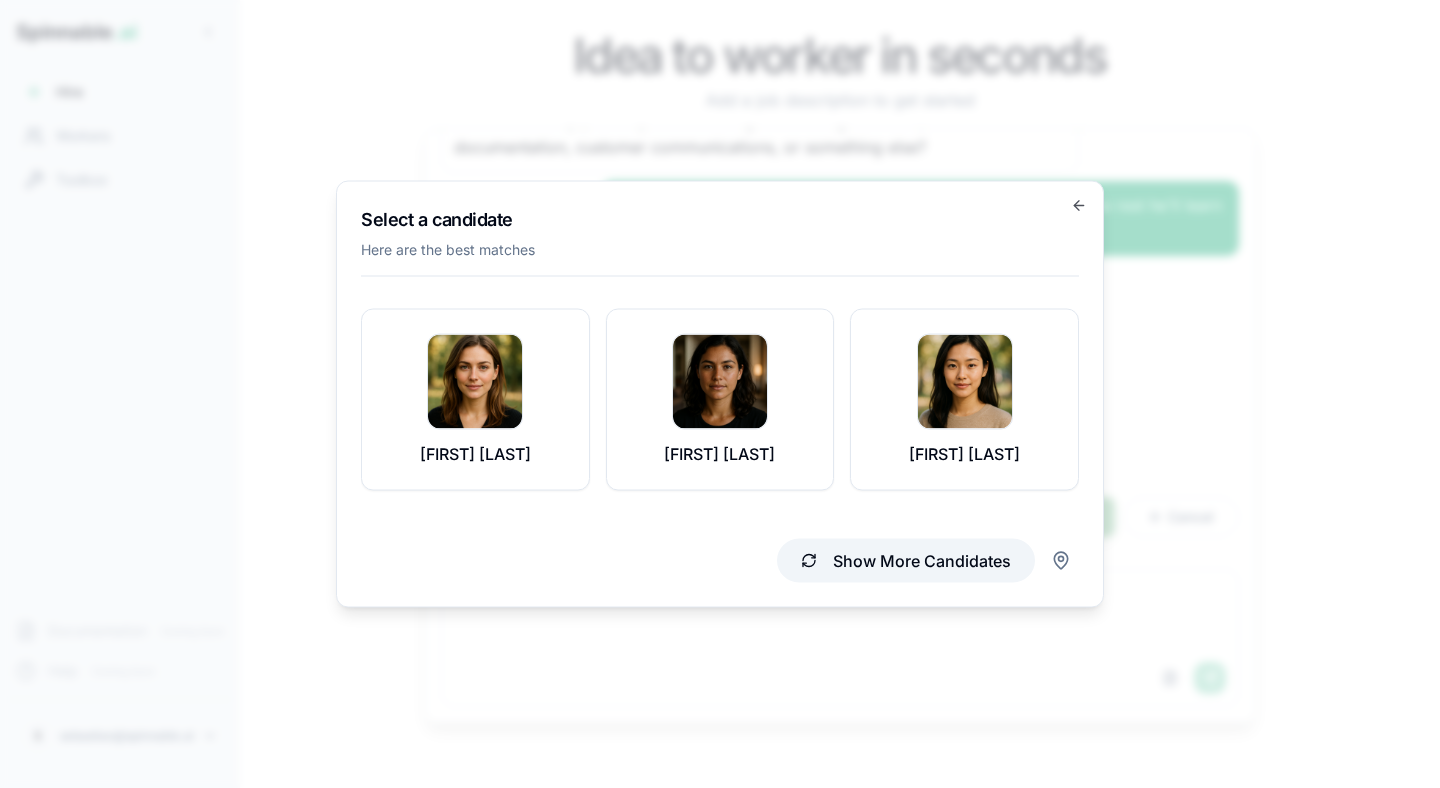 click on "Show More Candidates" at bounding box center (906, 561) 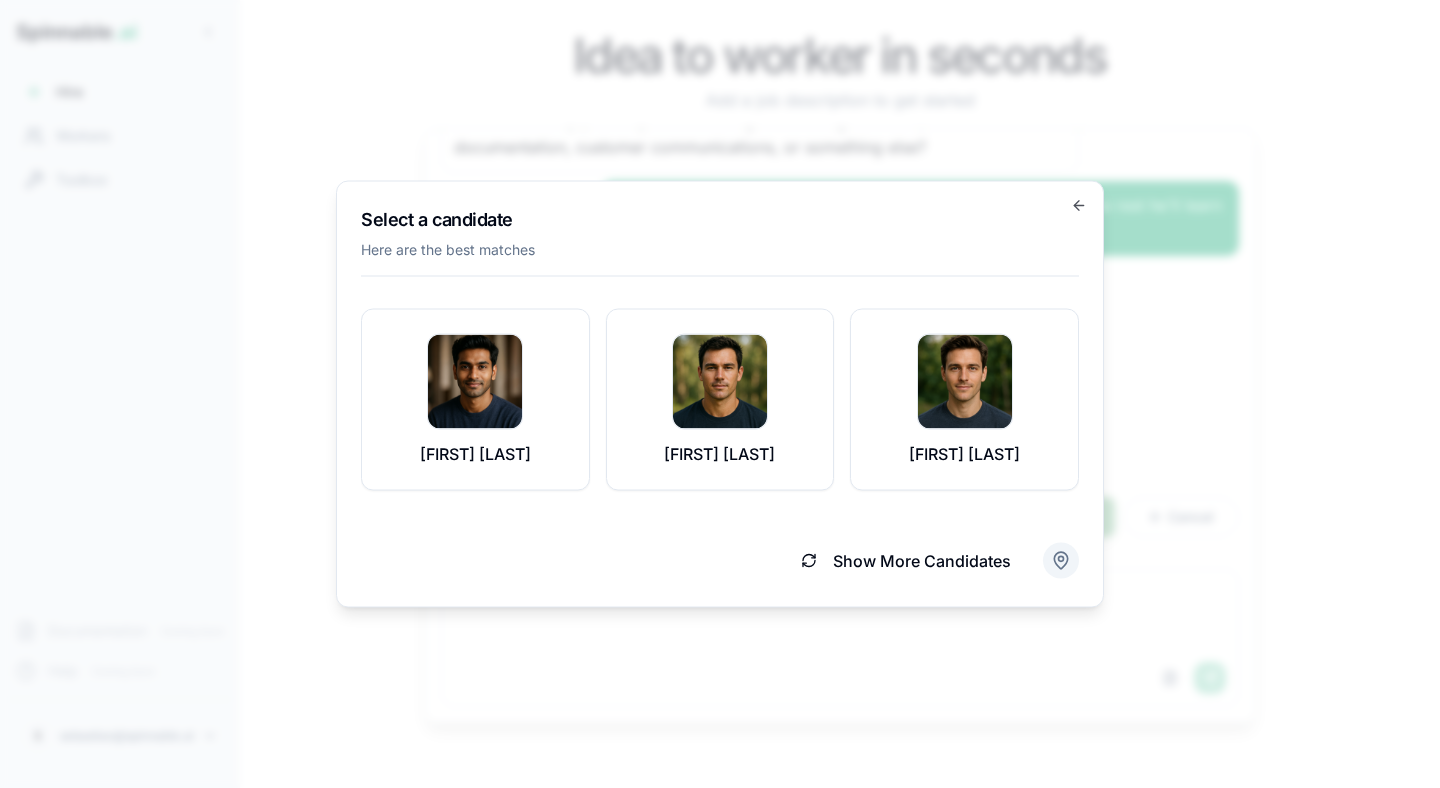 click 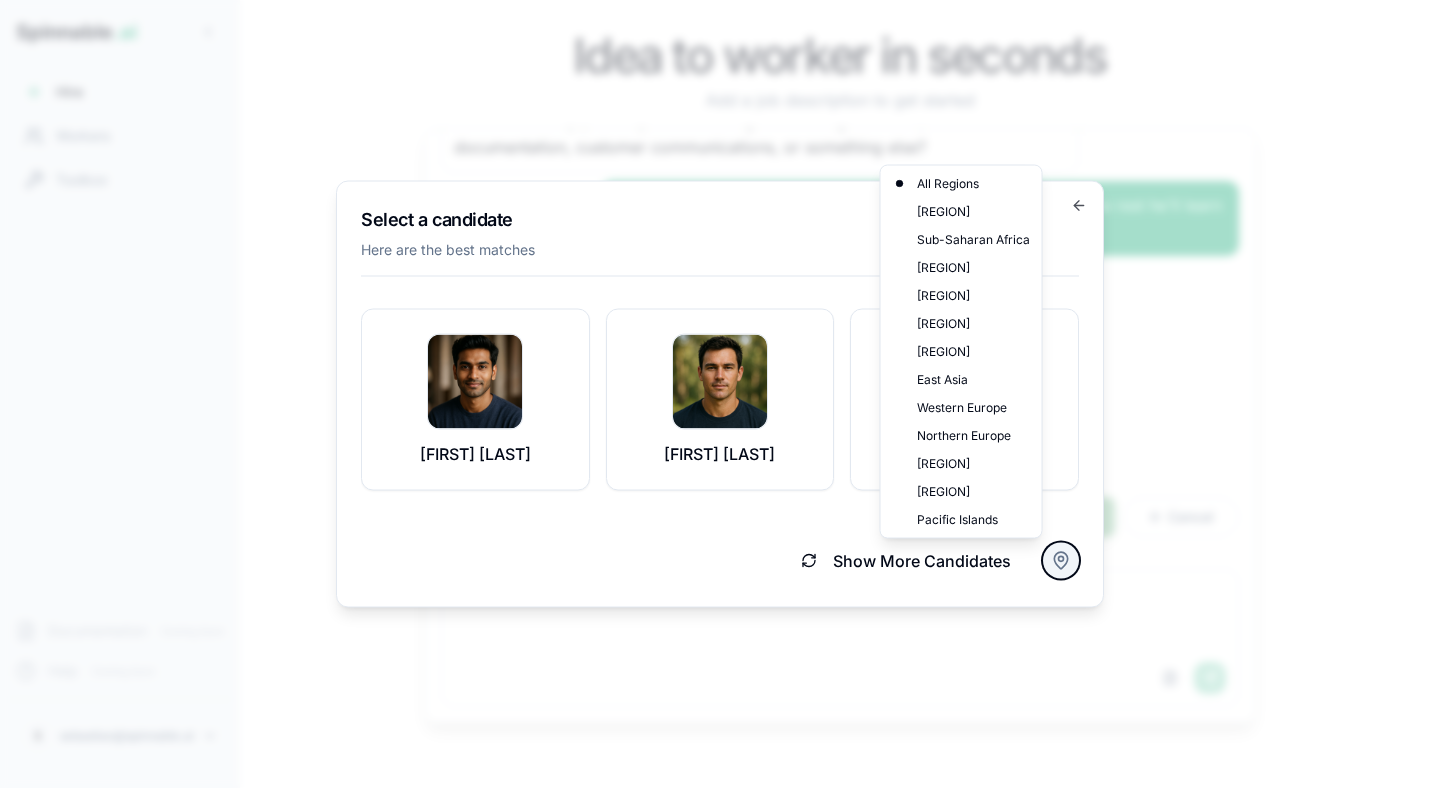 click 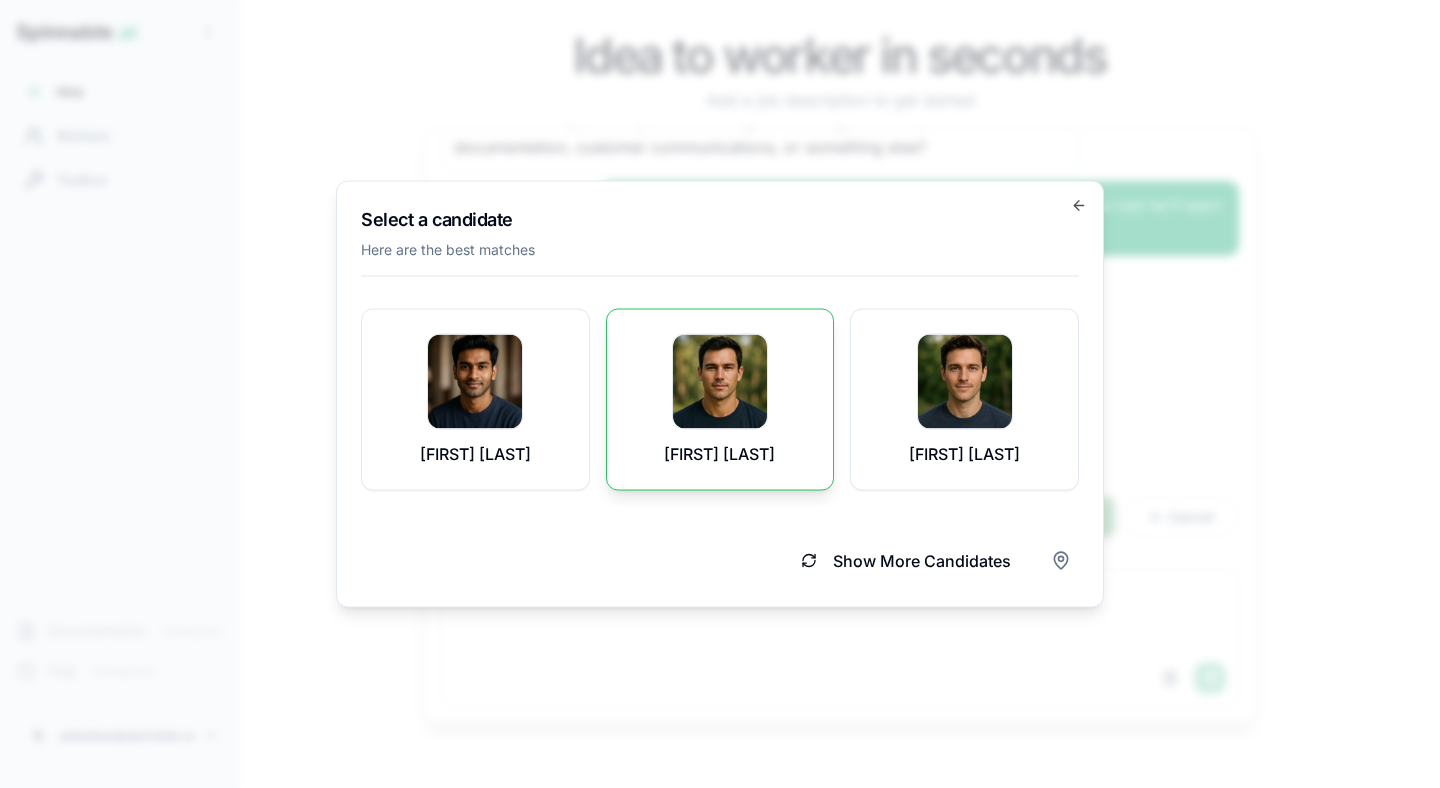 click at bounding box center [720, 382] 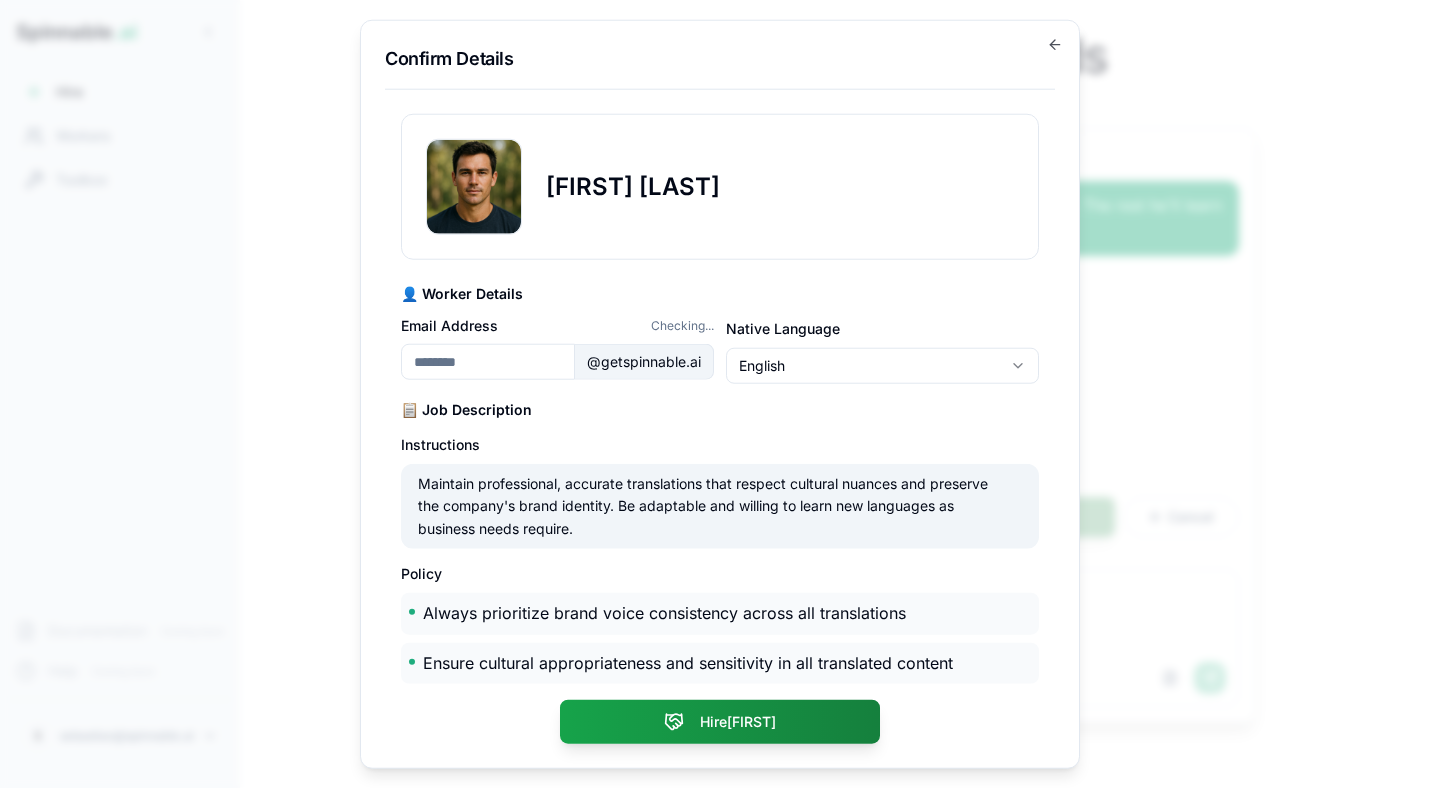 type on "**********" 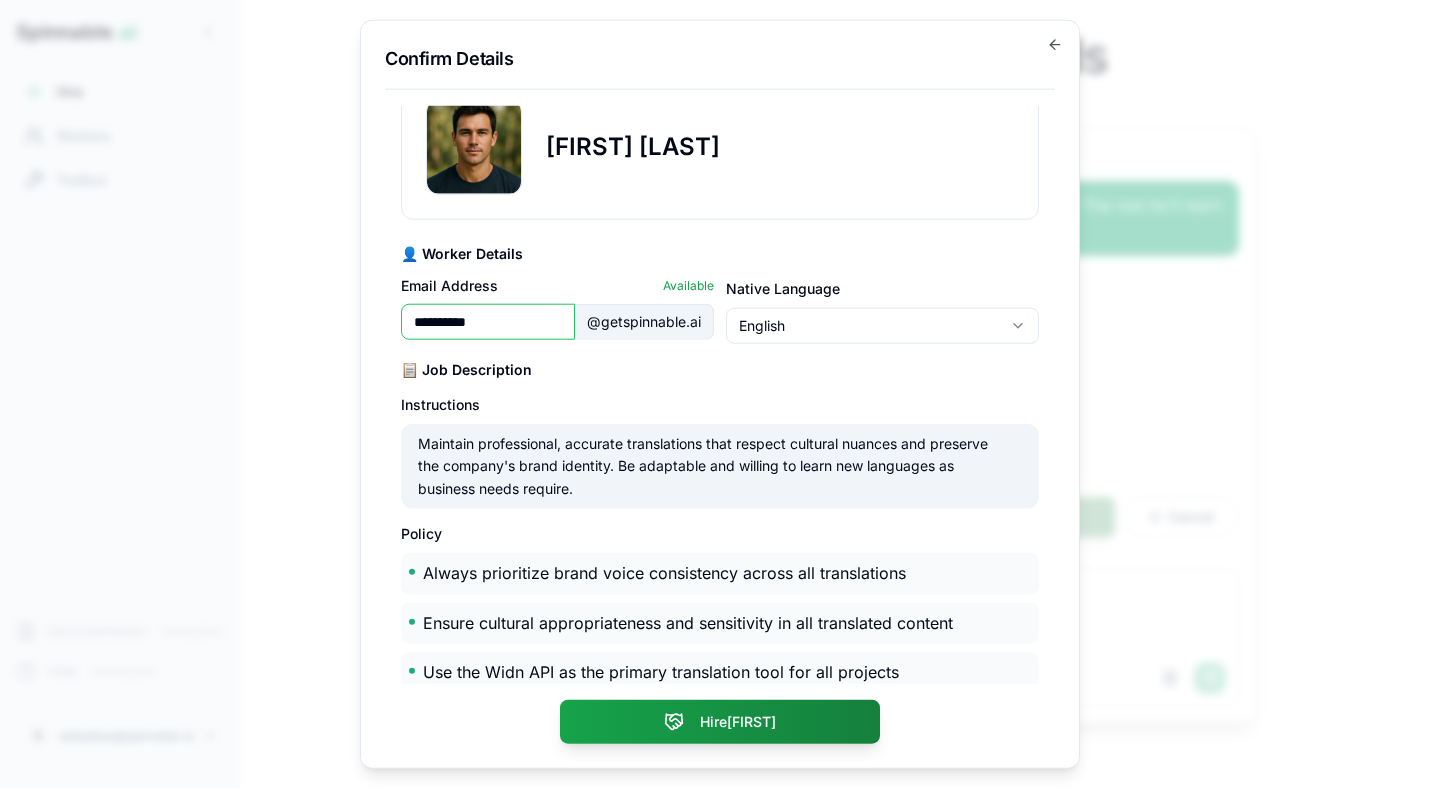 scroll, scrollTop: 43, scrollLeft: 0, axis: vertical 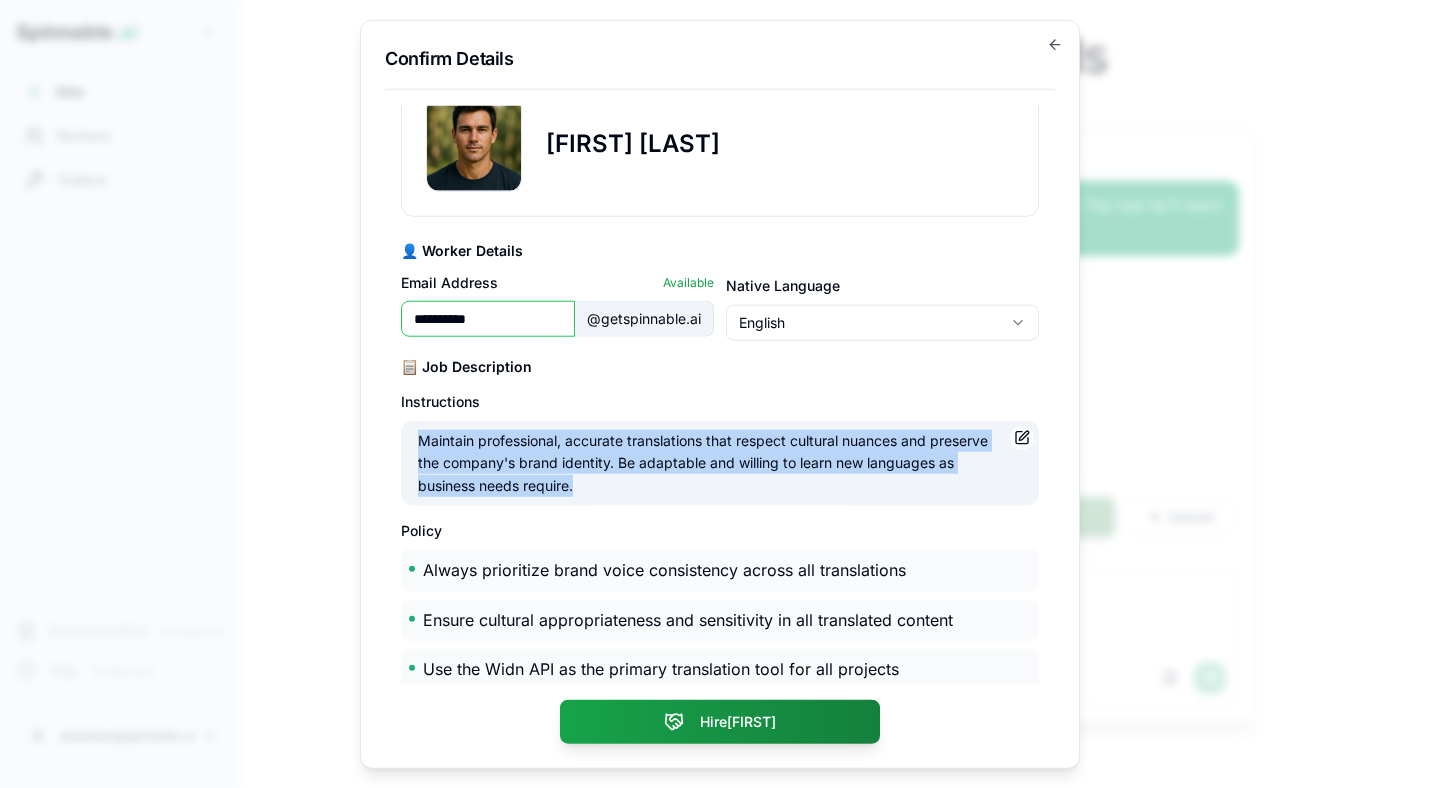 drag, startPoint x: 417, startPoint y: 438, endPoint x: 595, endPoint y: 487, distance: 184.62123 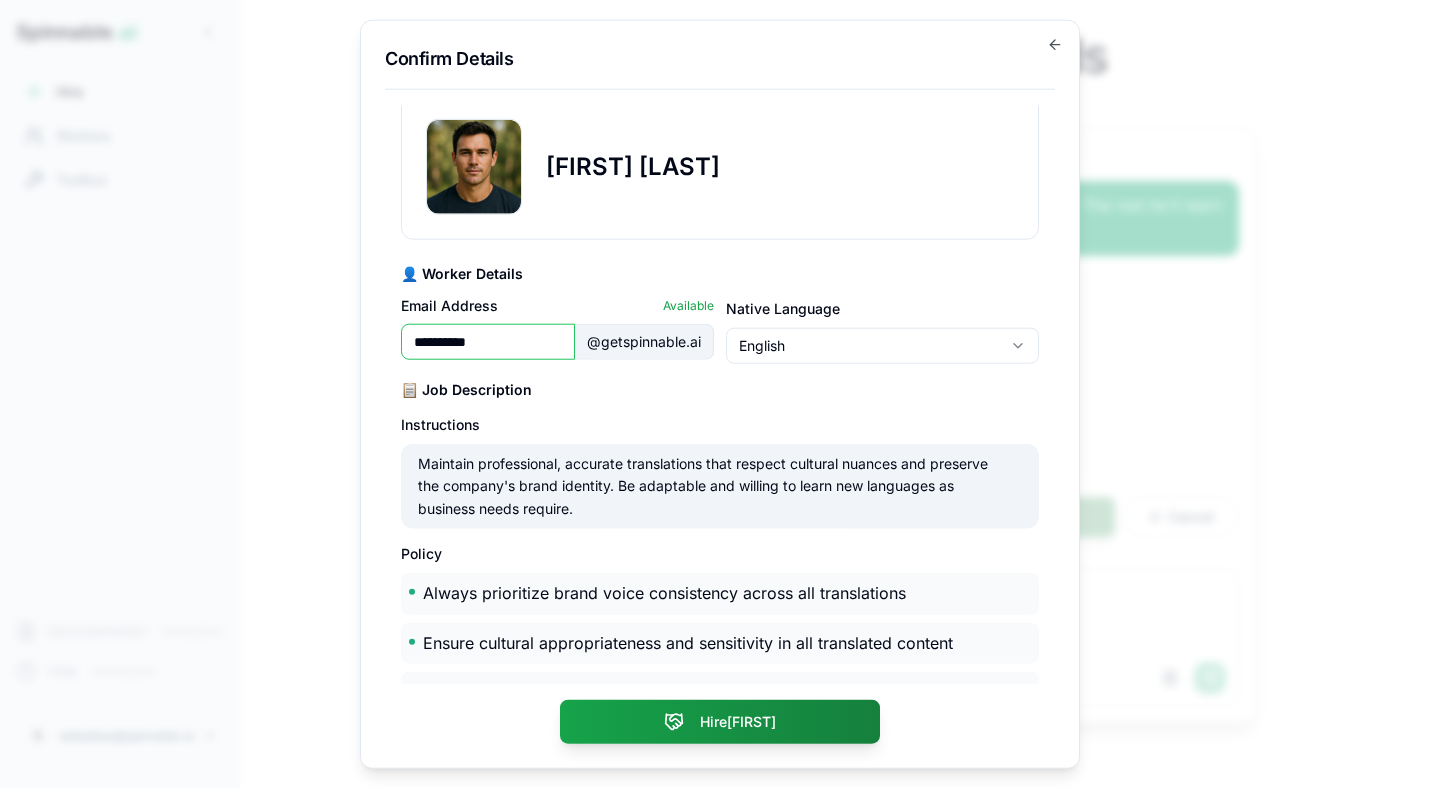 scroll, scrollTop: 85, scrollLeft: 0, axis: vertical 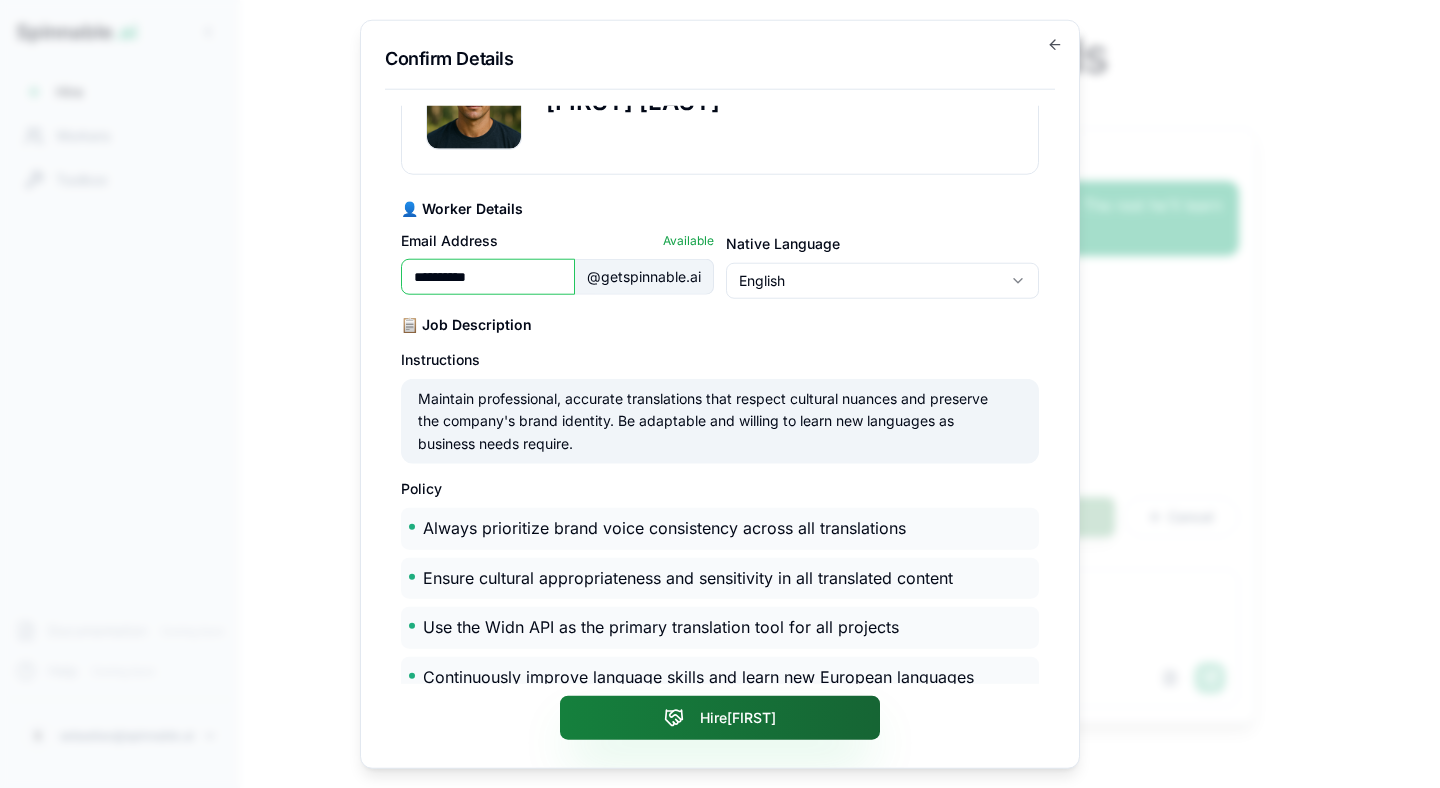 click on "Hire [FIRST] [LAST]" at bounding box center (720, 717) 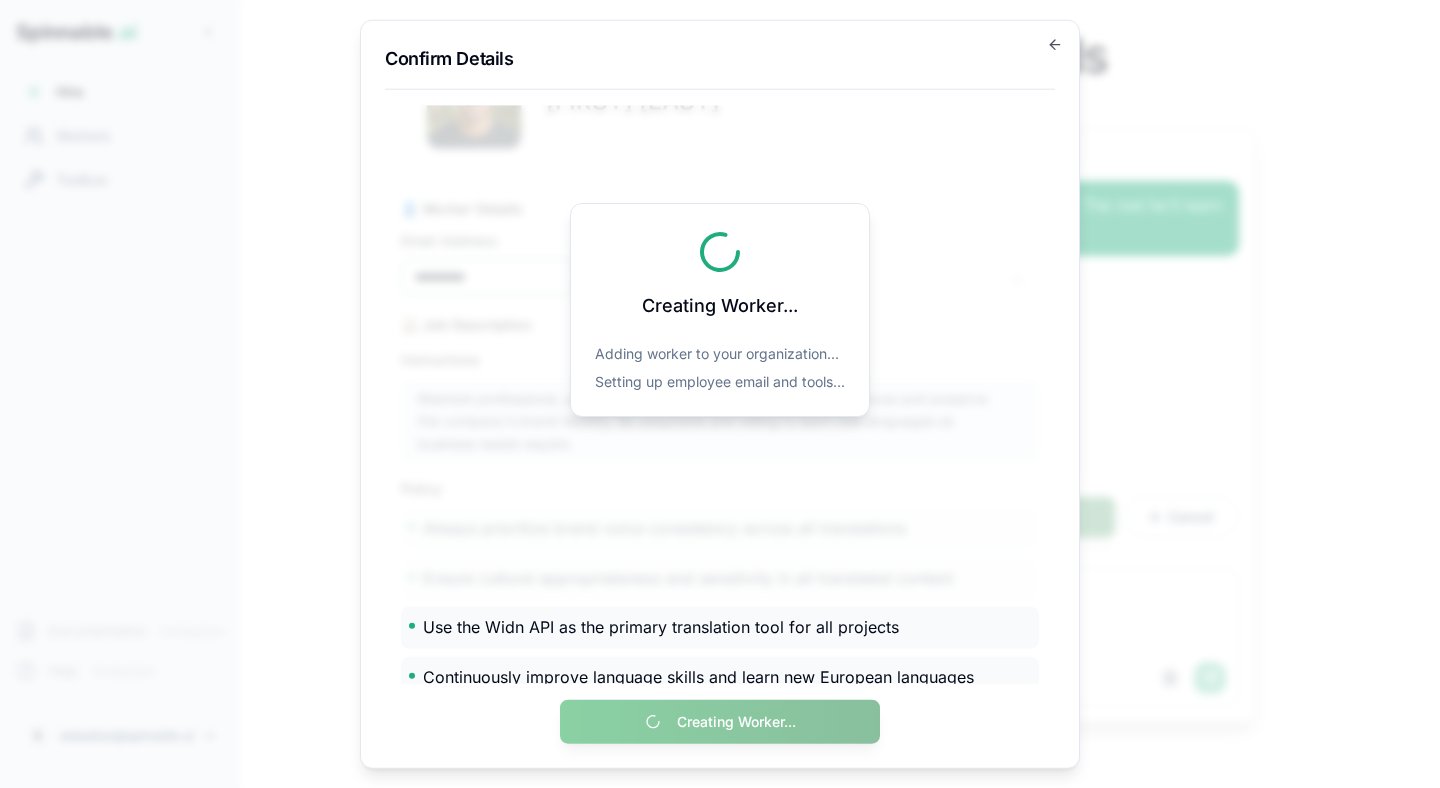 scroll, scrollTop: 0, scrollLeft: 0, axis: both 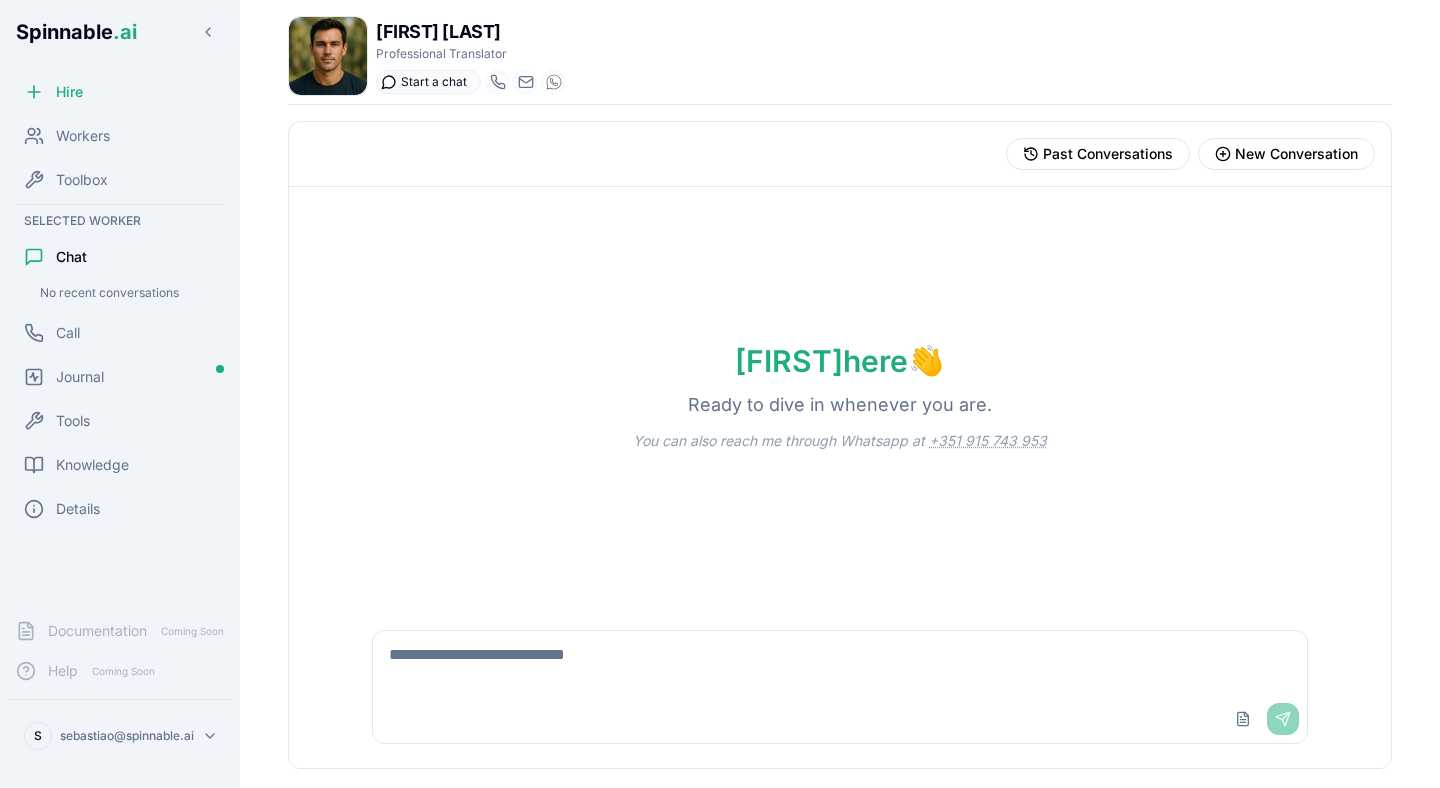click 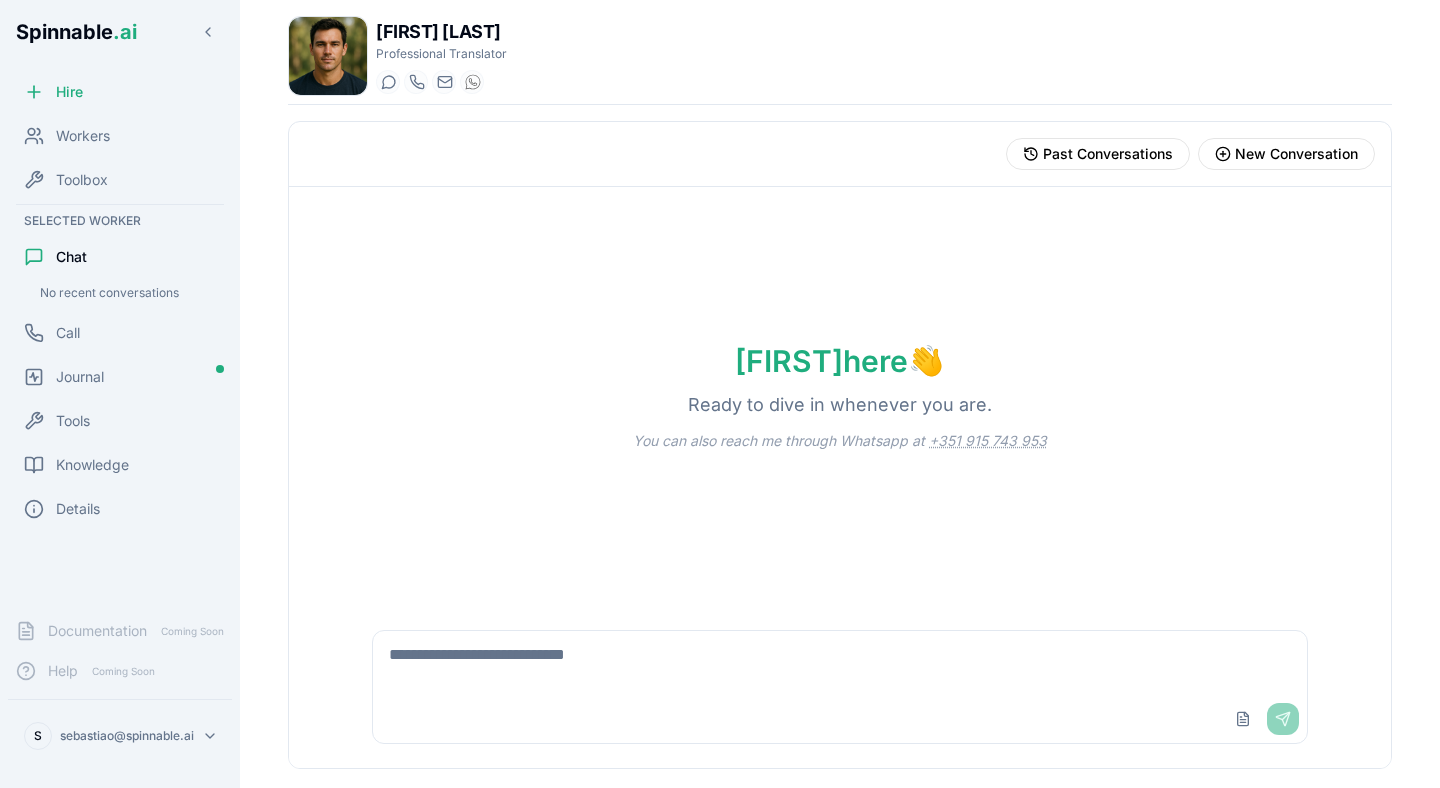 click at bounding box center [840, 663] 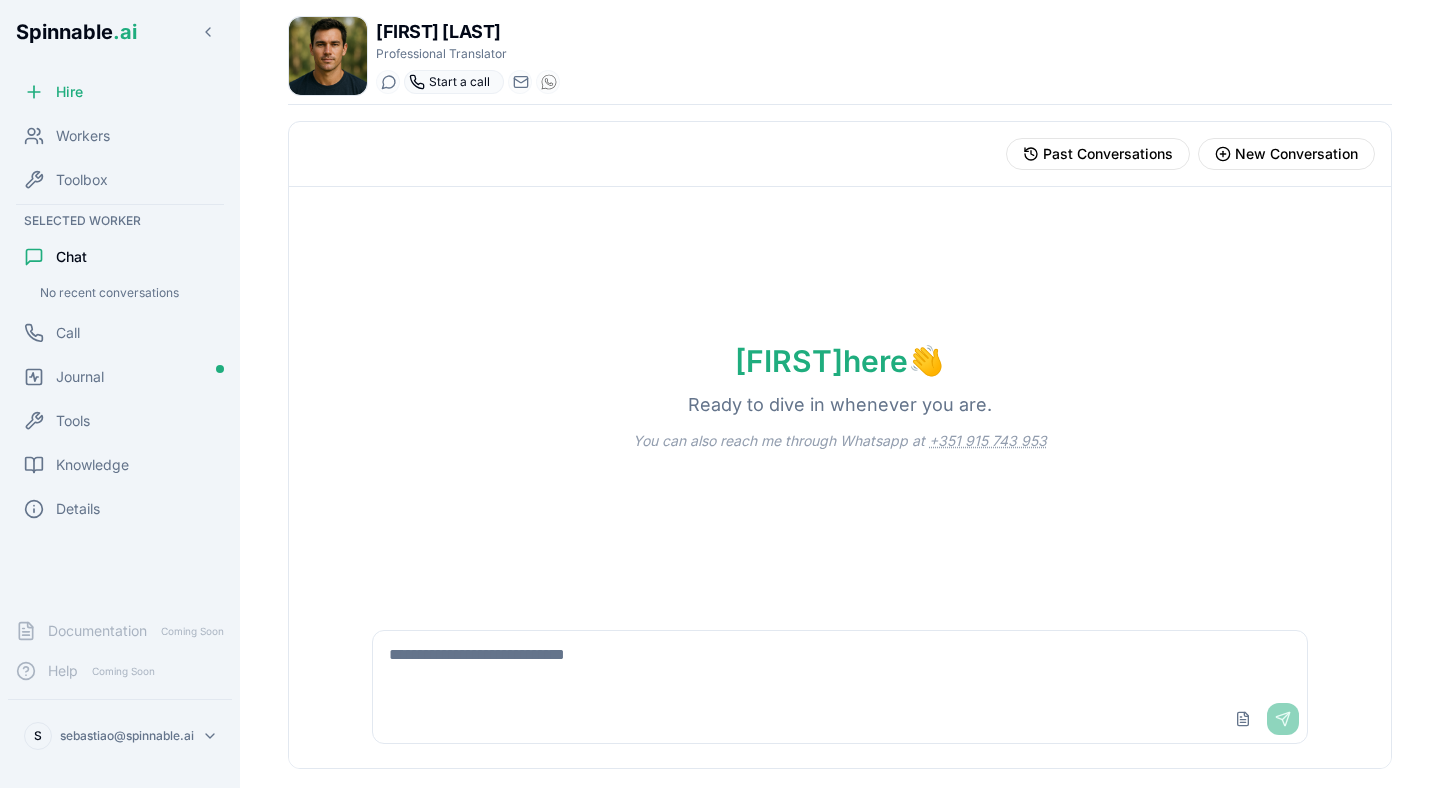 click 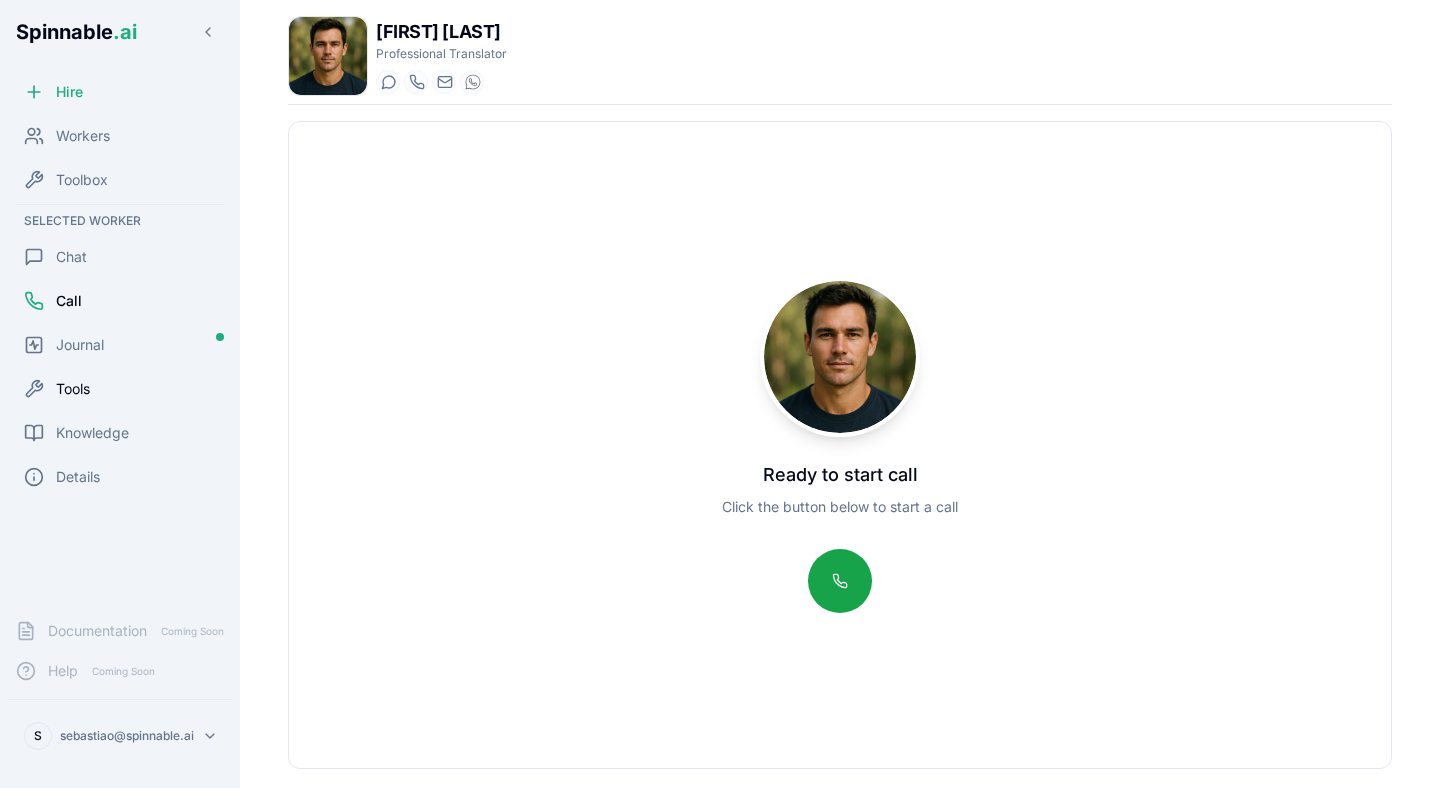 click on "Tools" at bounding box center [73, 389] 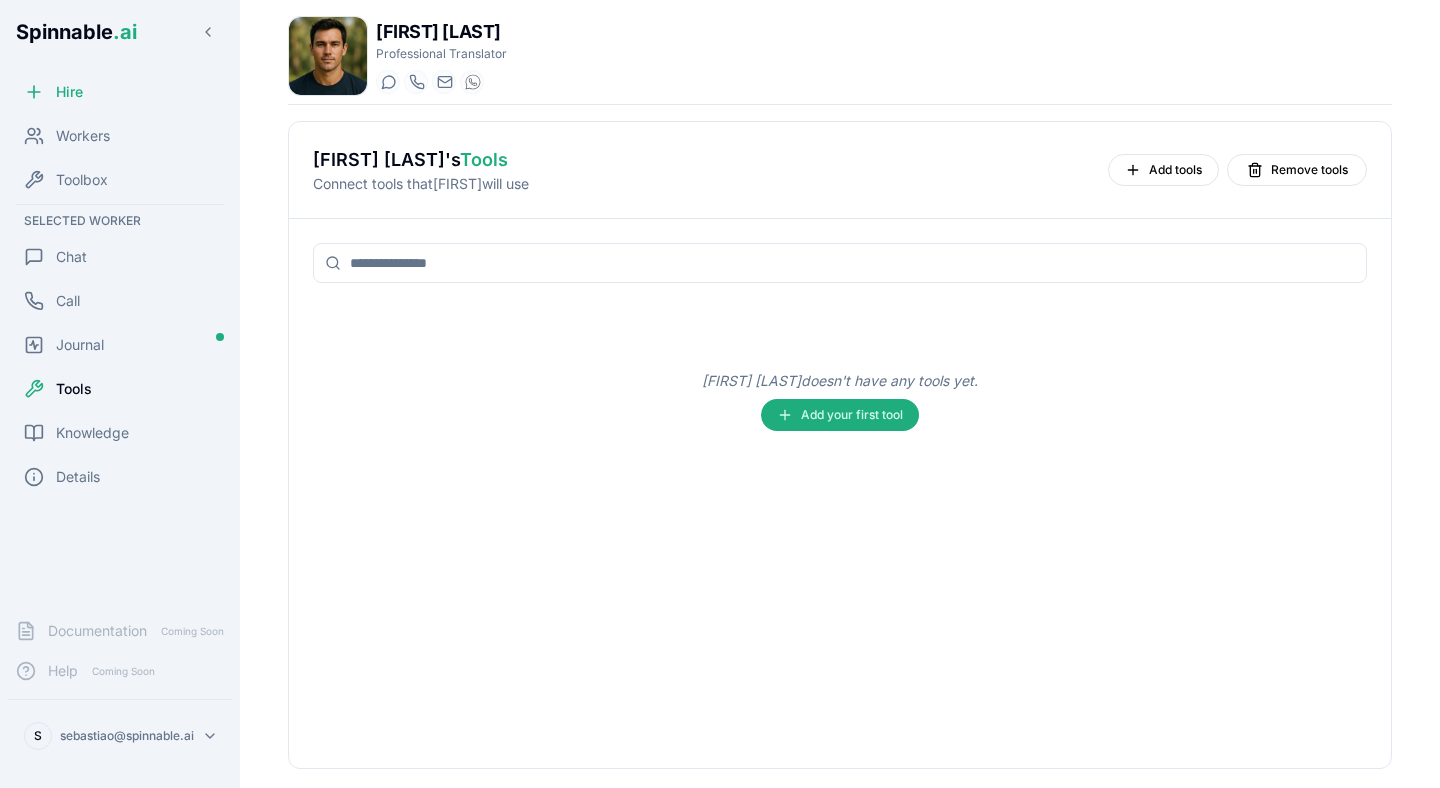 click on "[FIRST] [LAST] doesn't have any tools yet. Add your first tool" at bounding box center [840, 401] 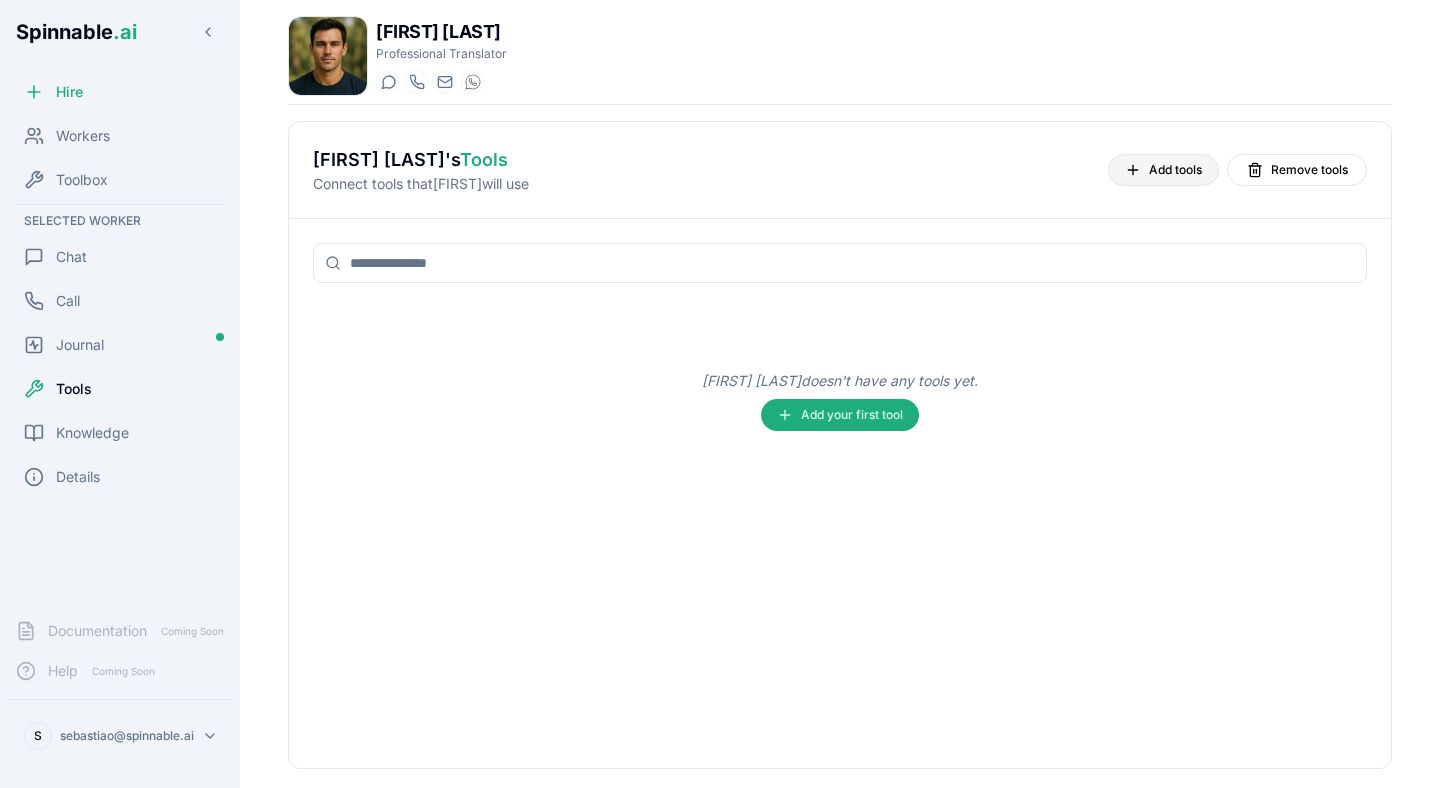 click on "Add tools" at bounding box center (1175, 170) 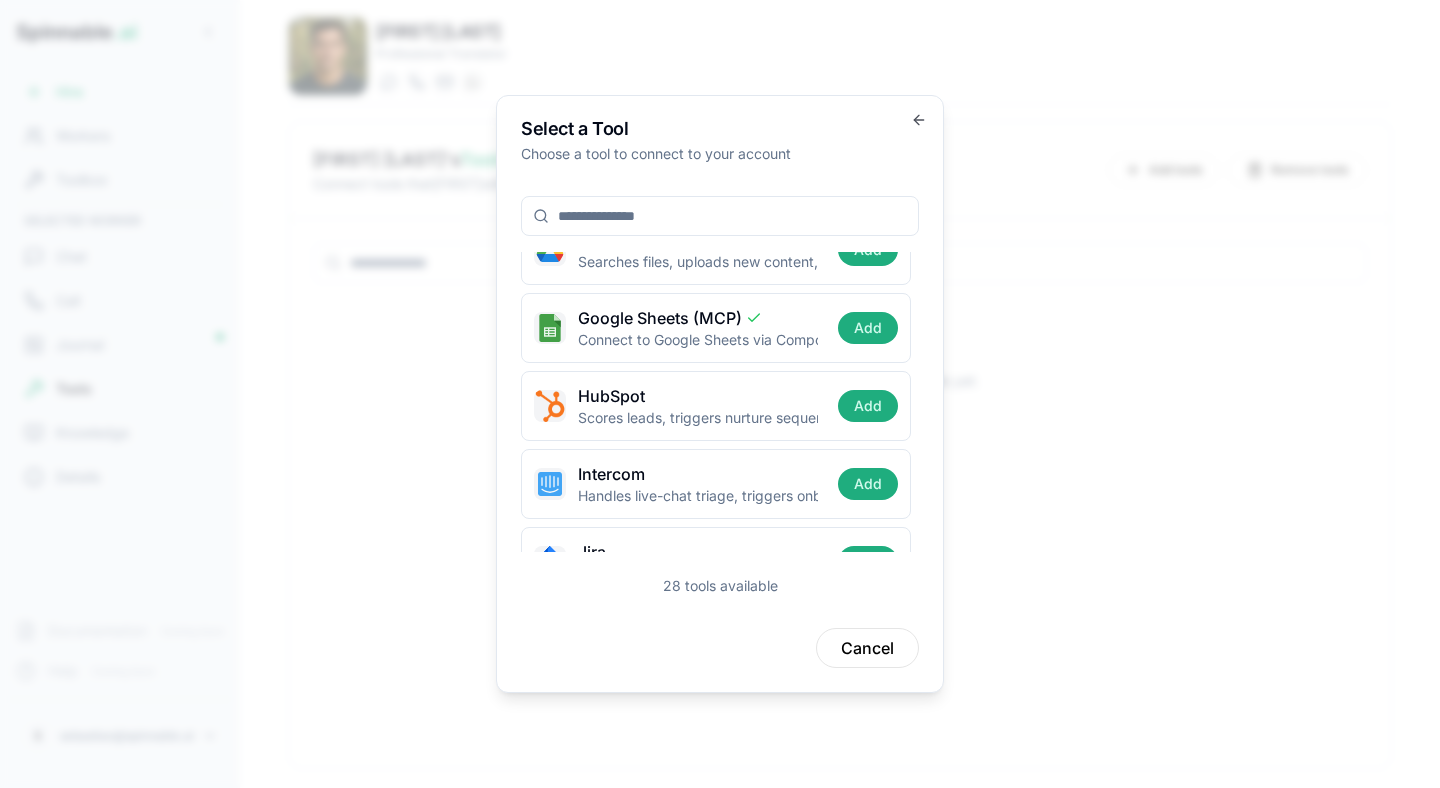 scroll, scrollTop: 586, scrollLeft: 0, axis: vertical 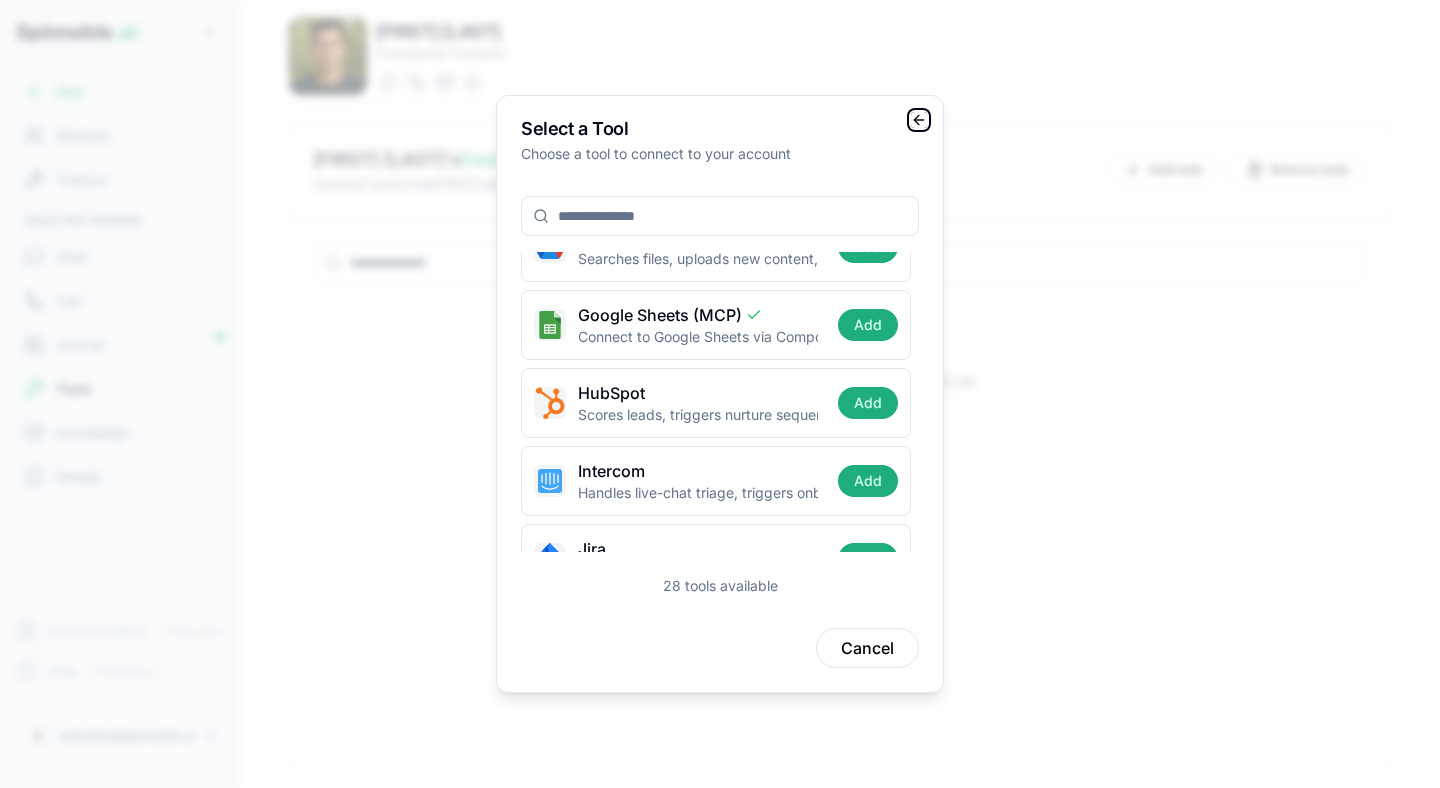 click 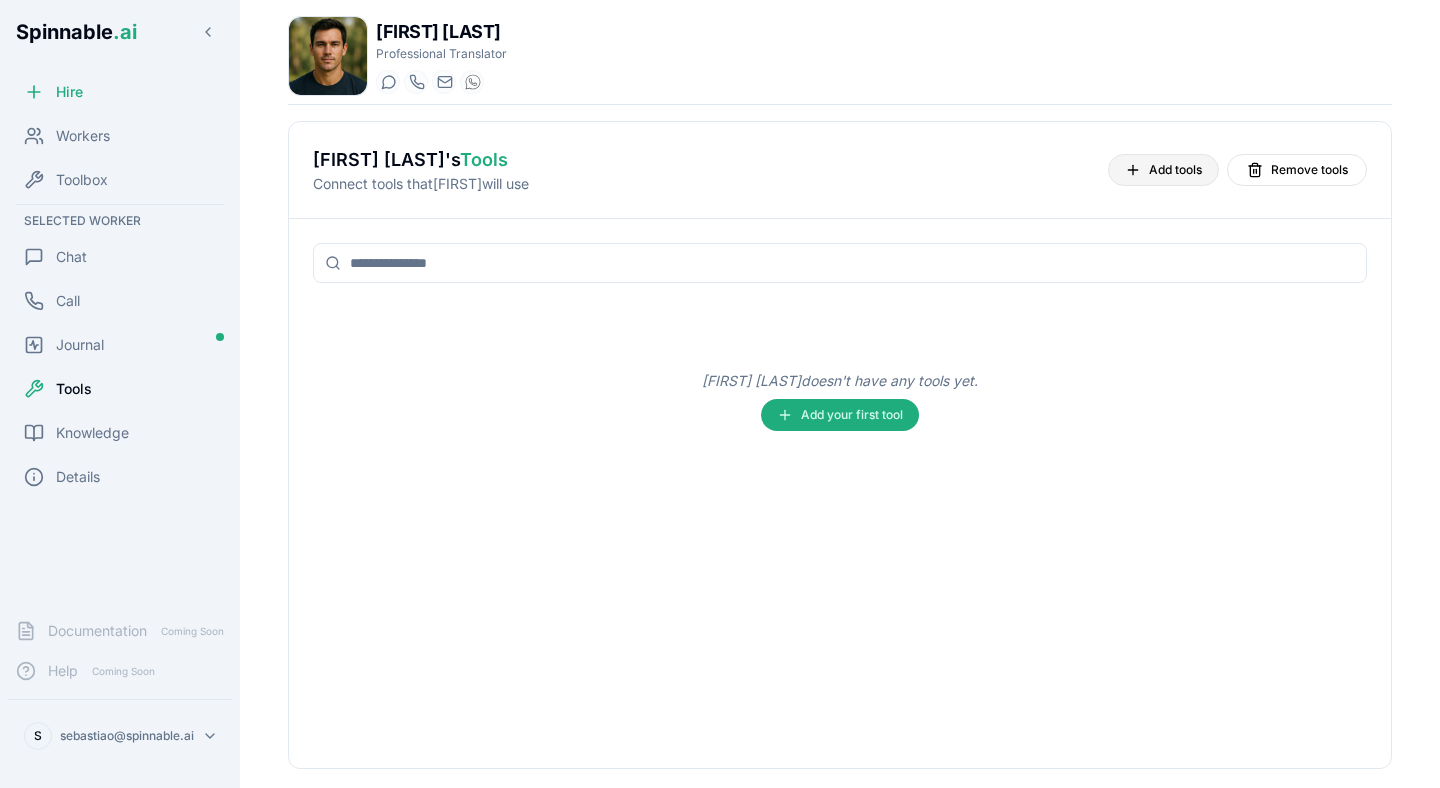 click on "Add tools" at bounding box center [1163, 170] 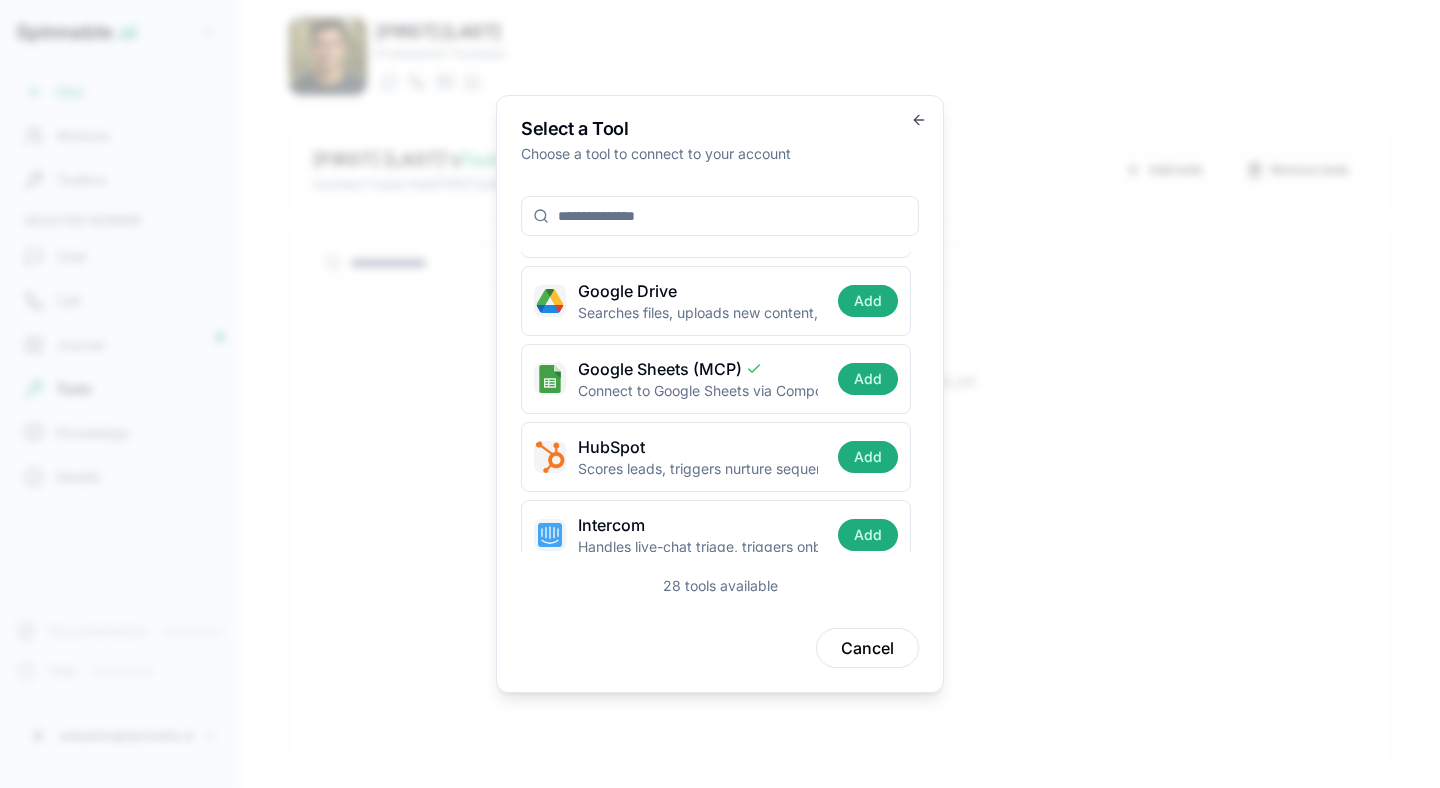 scroll, scrollTop: 534, scrollLeft: 0, axis: vertical 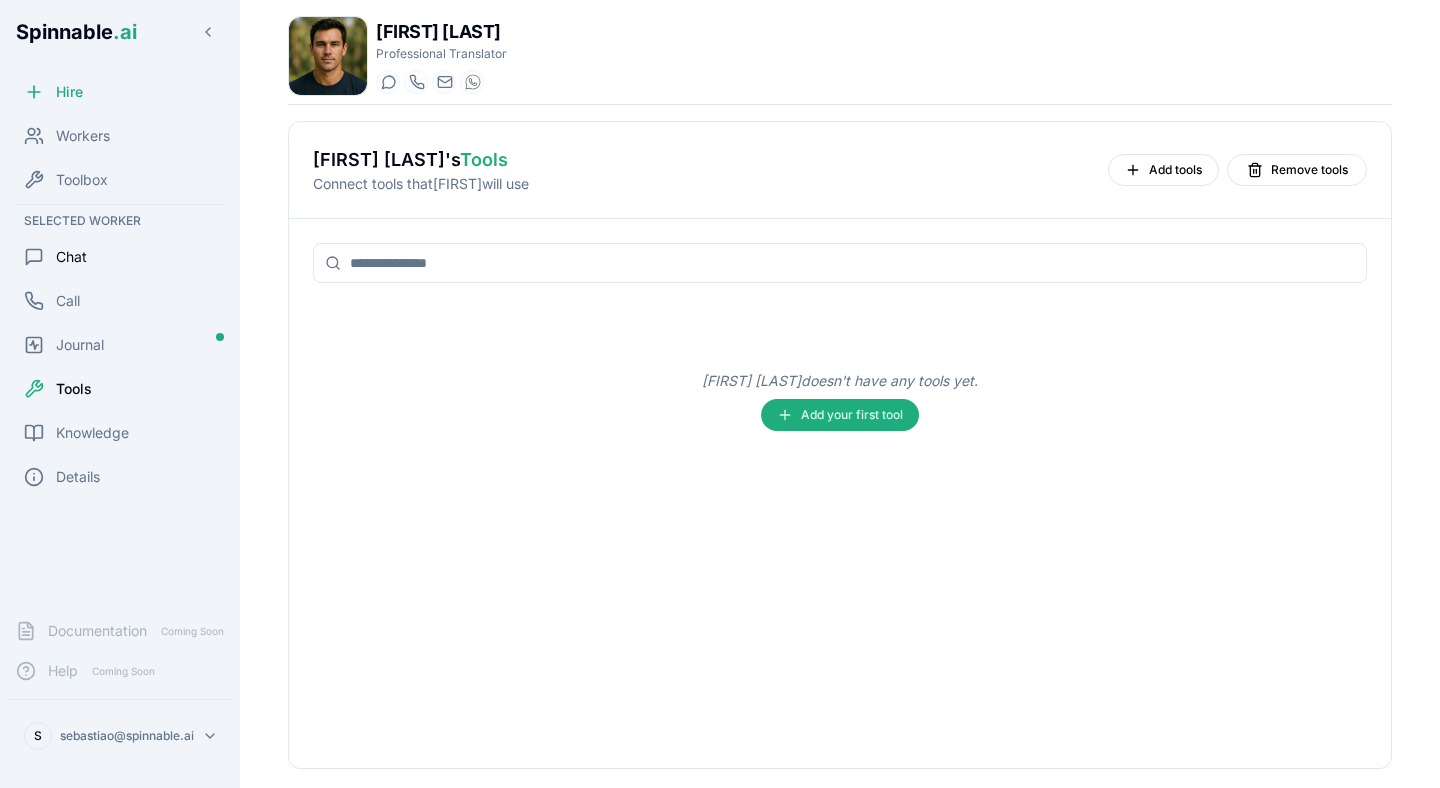click on "Chat" at bounding box center (71, 257) 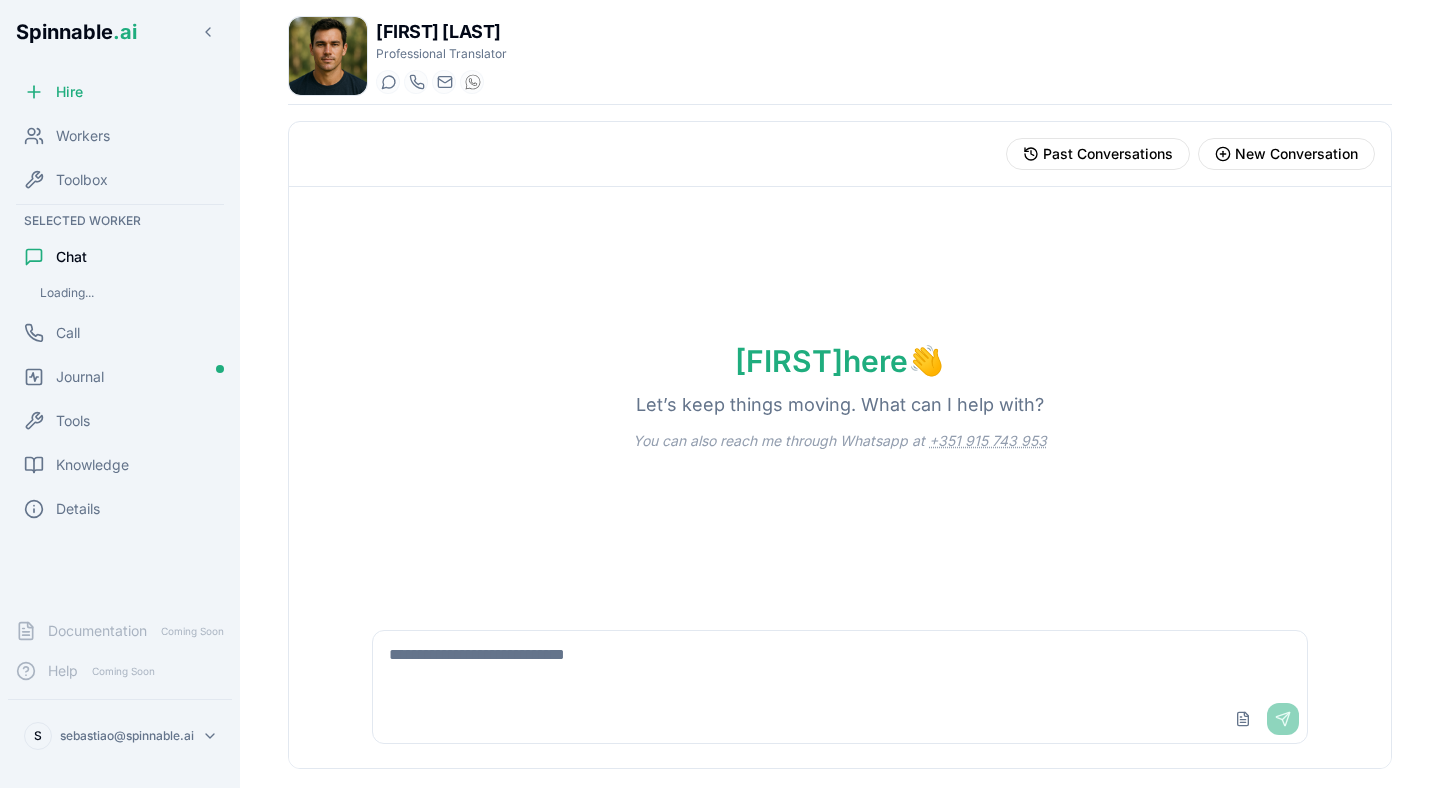 click at bounding box center [840, 663] 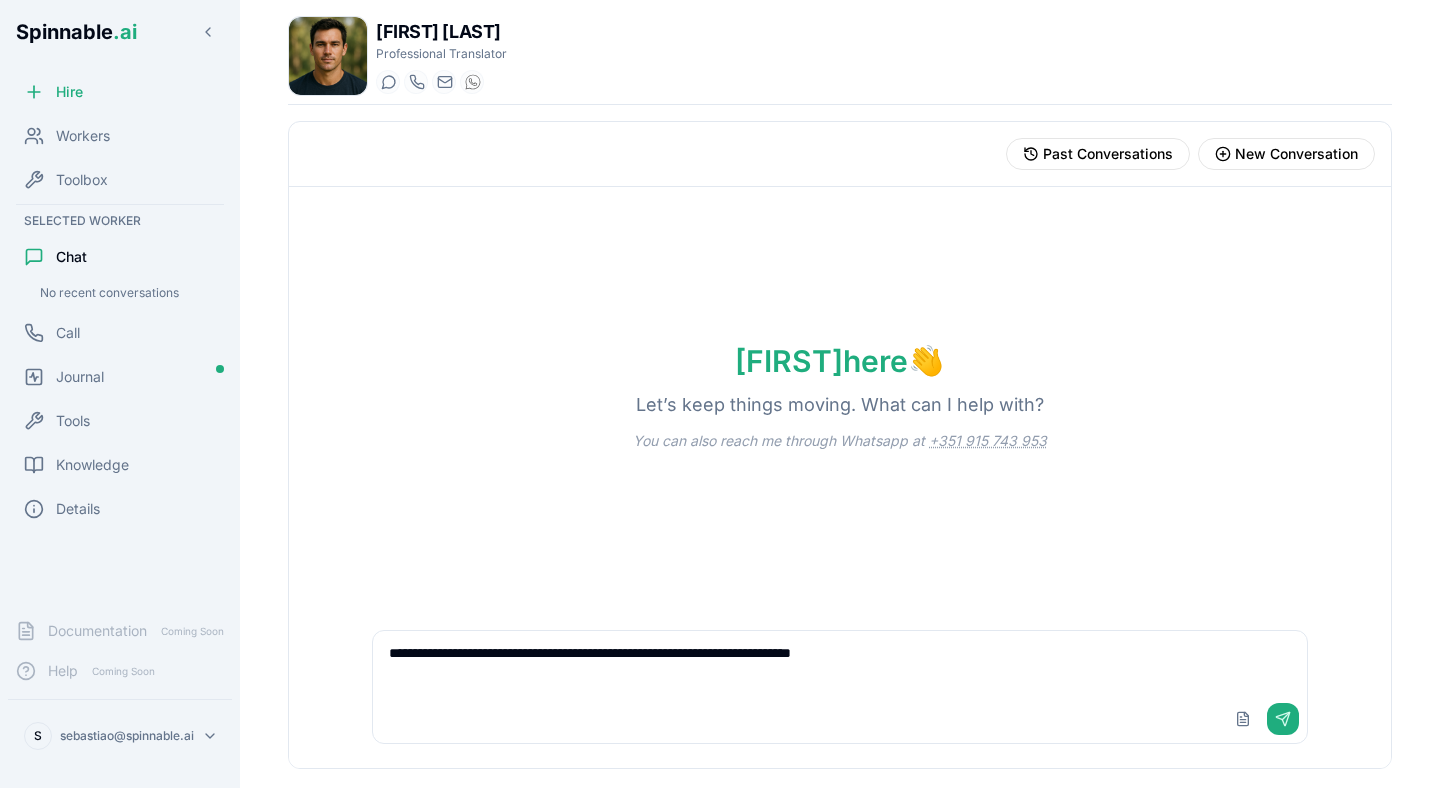 type on "**********" 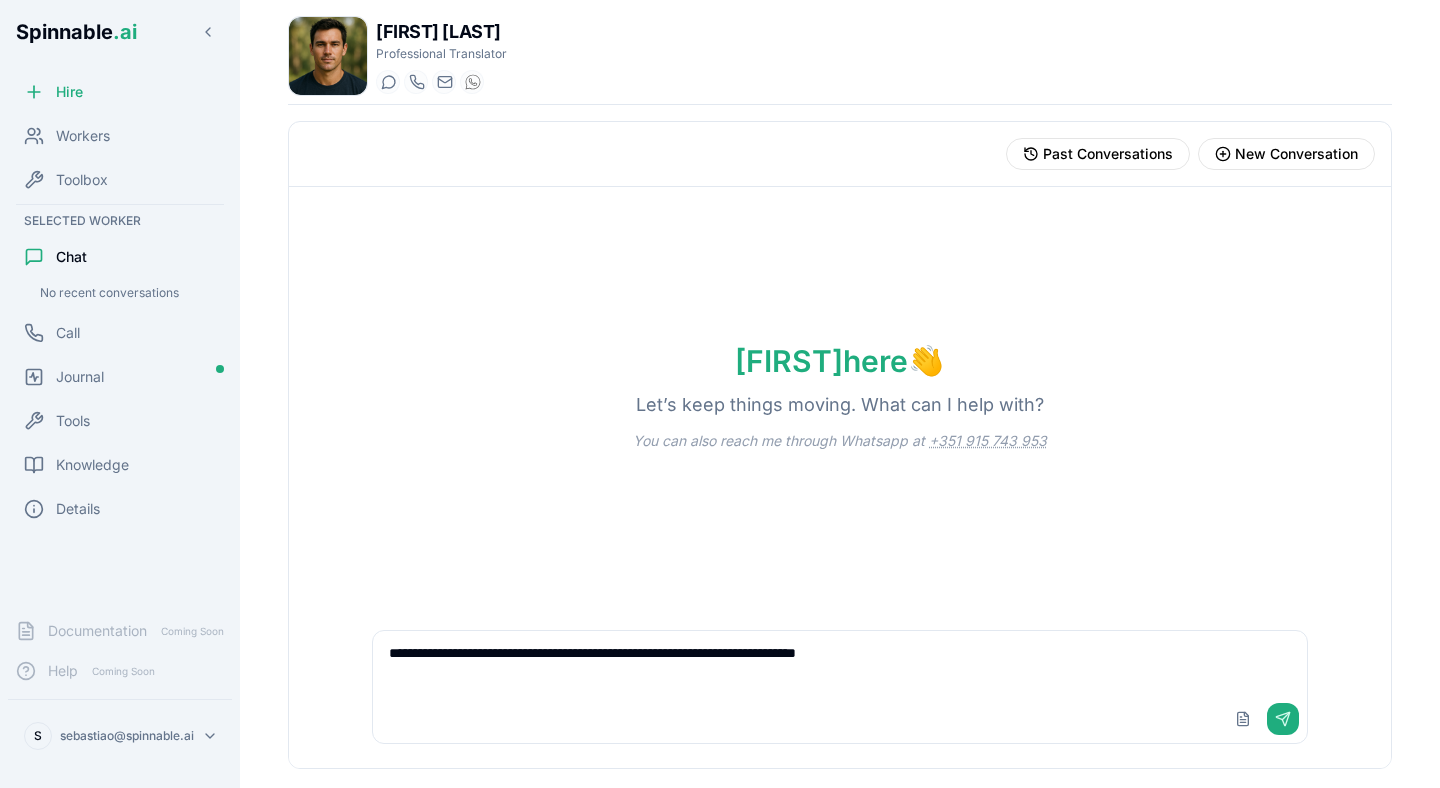 type 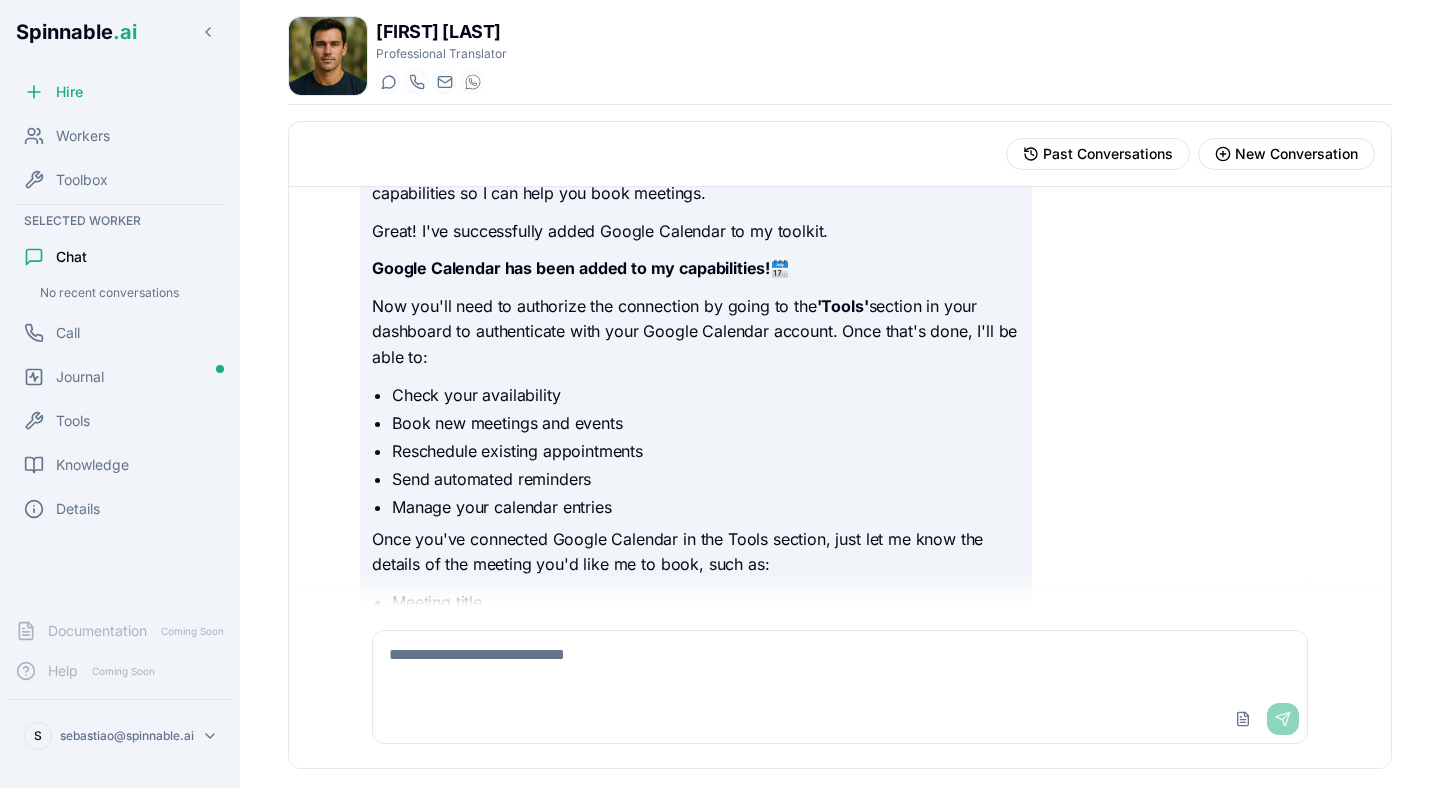 scroll, scrollTop: 233, scrollLeft: 0, axis: vertical 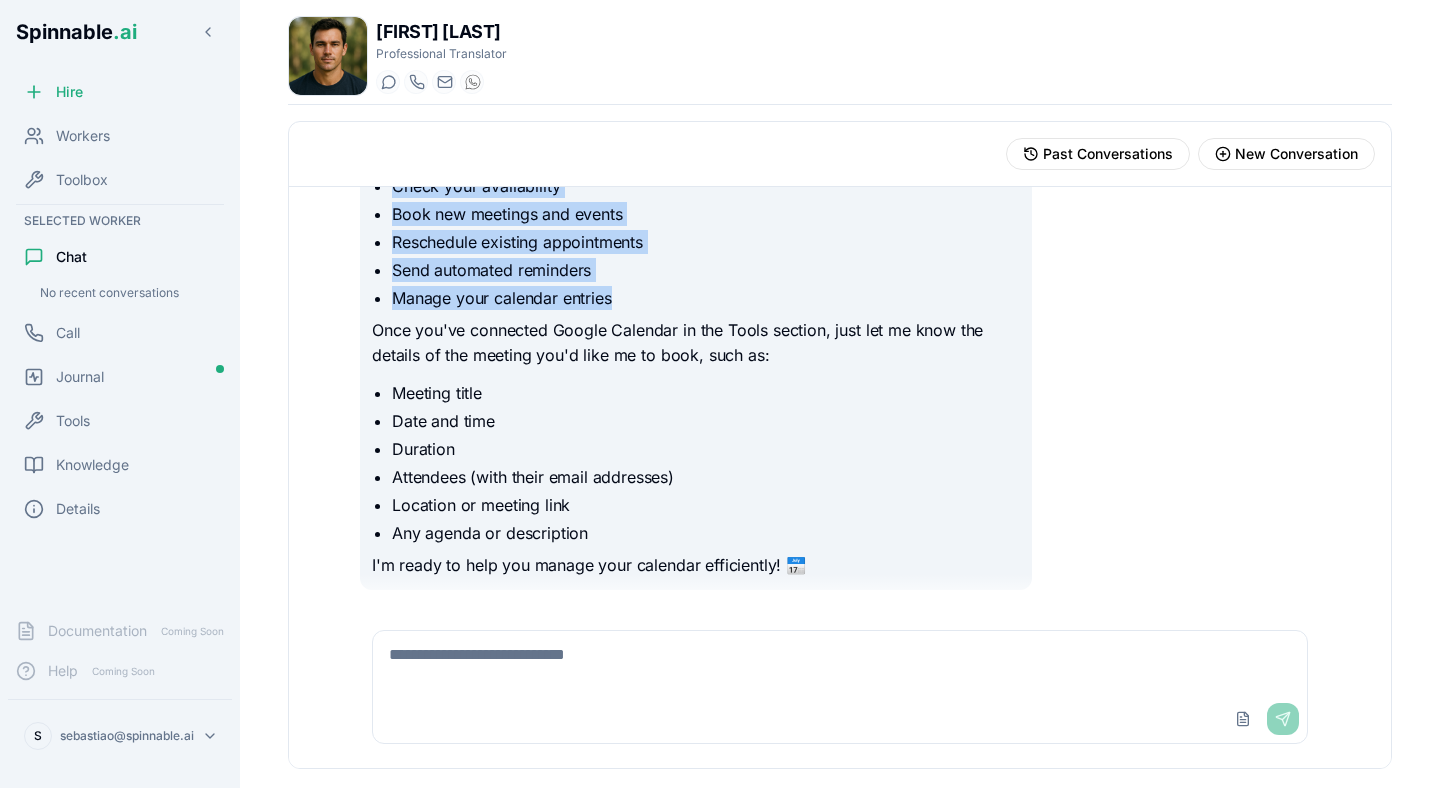 drag, startPoint x: 371, startPoint y: 313, endPoint x: 398, endPoint y: 313, distance: 27 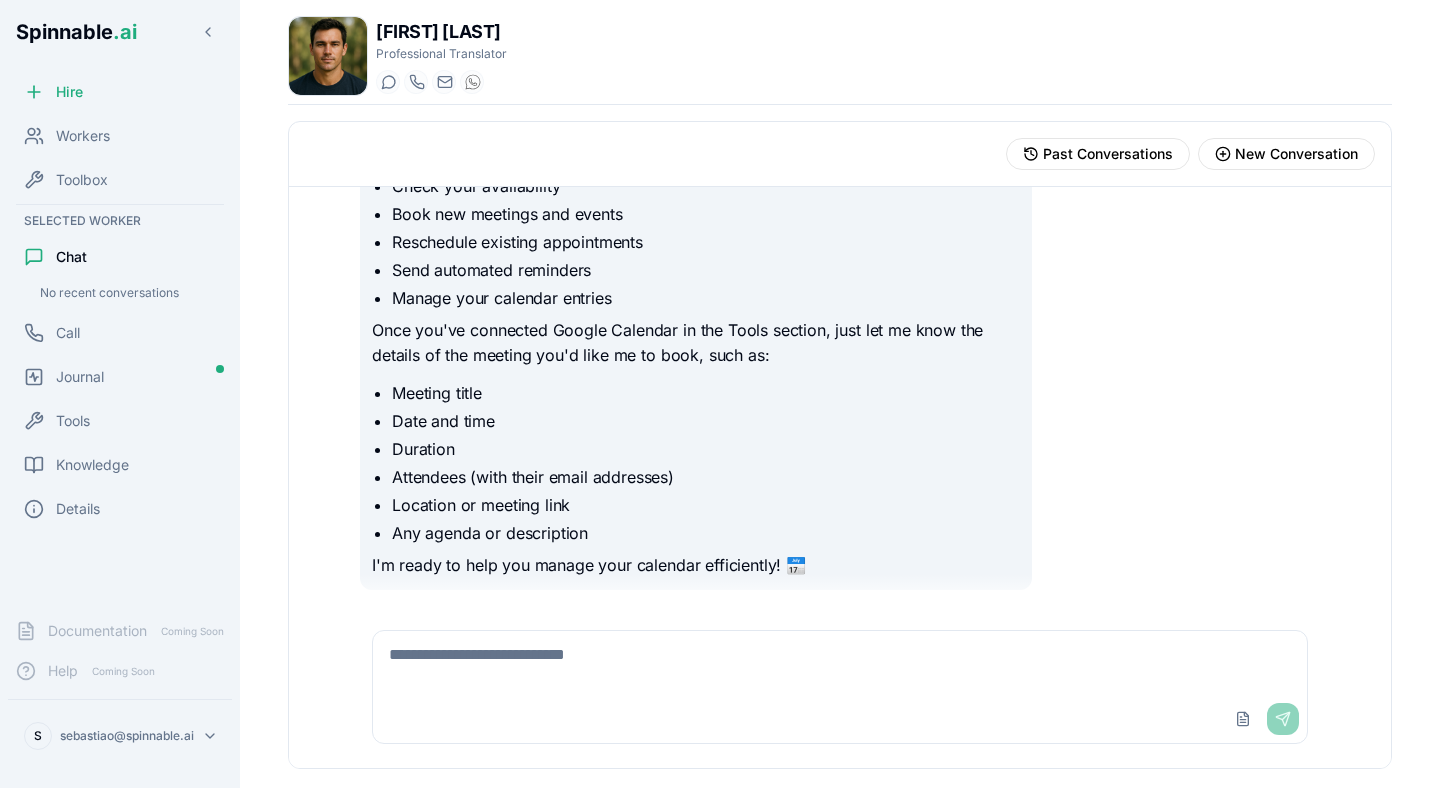 click on "Once you've connected Google Calendar in the Tools section, just let me know the details of the meeting you'd like me to book, such as:" at bounding box center [696, 343] 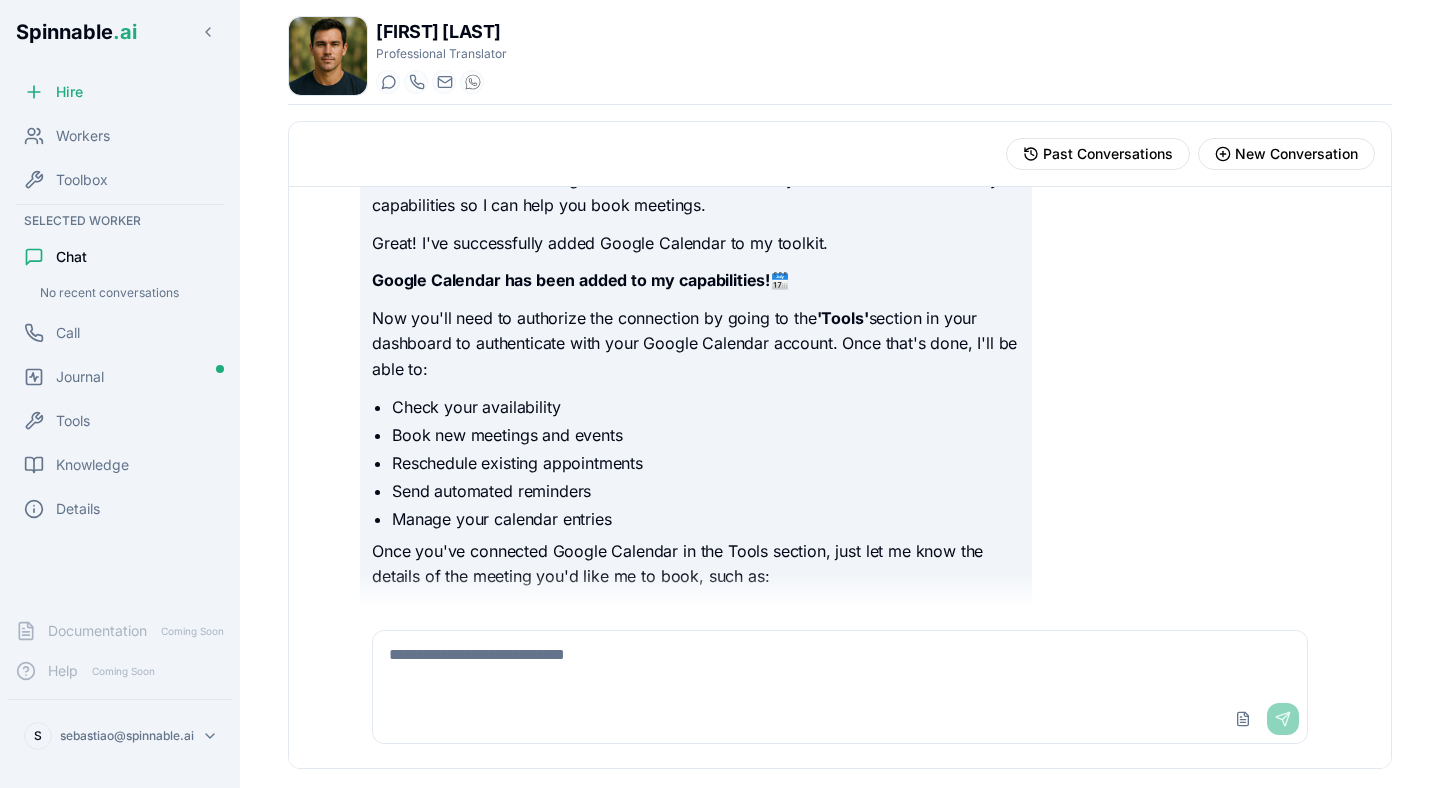 scroll, scrollTop: 229, scrollLeft: 0, axis: vertical 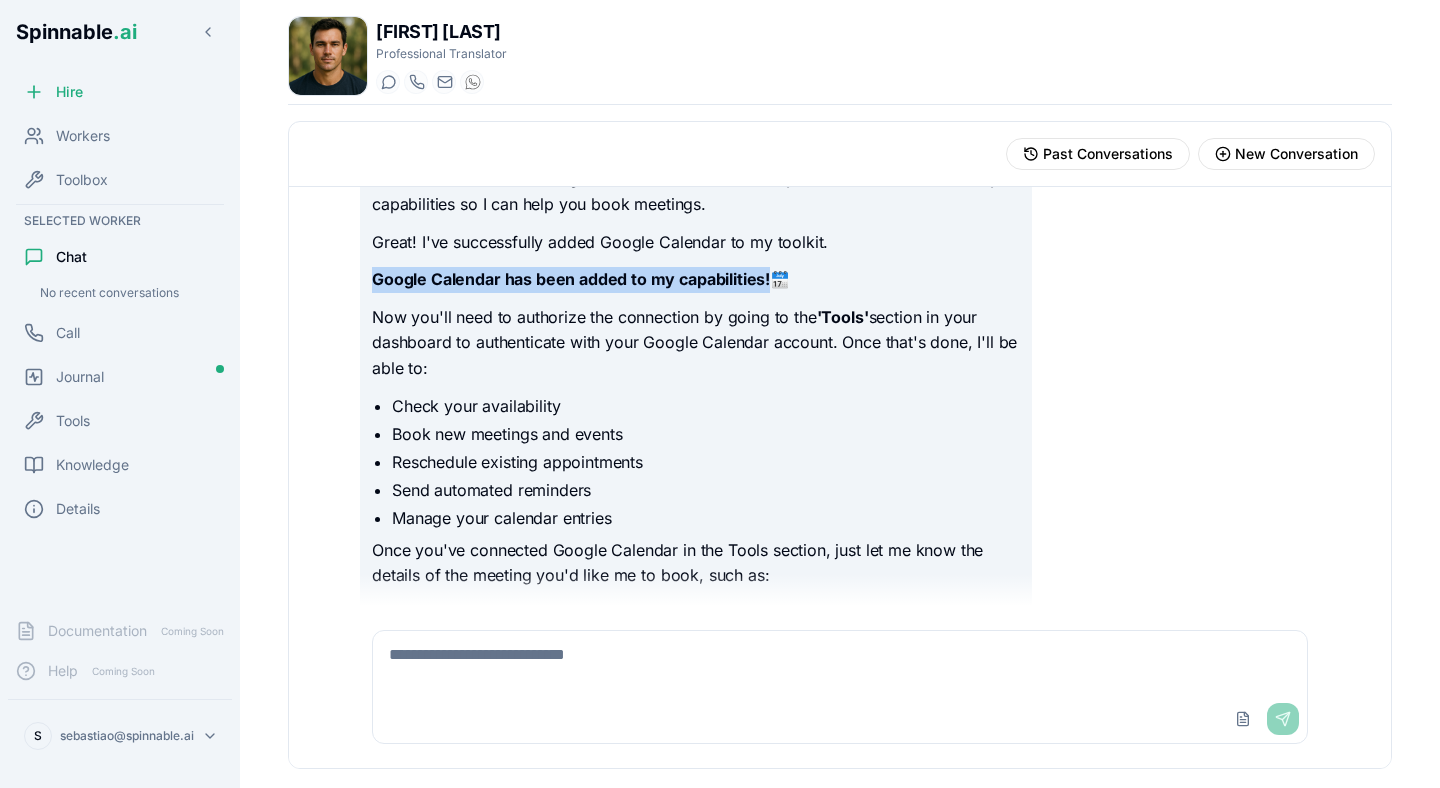 drag, startPoint x: 373, startPoint y: 280, endPoint x: 770, endPoint y: 280, distance: 397 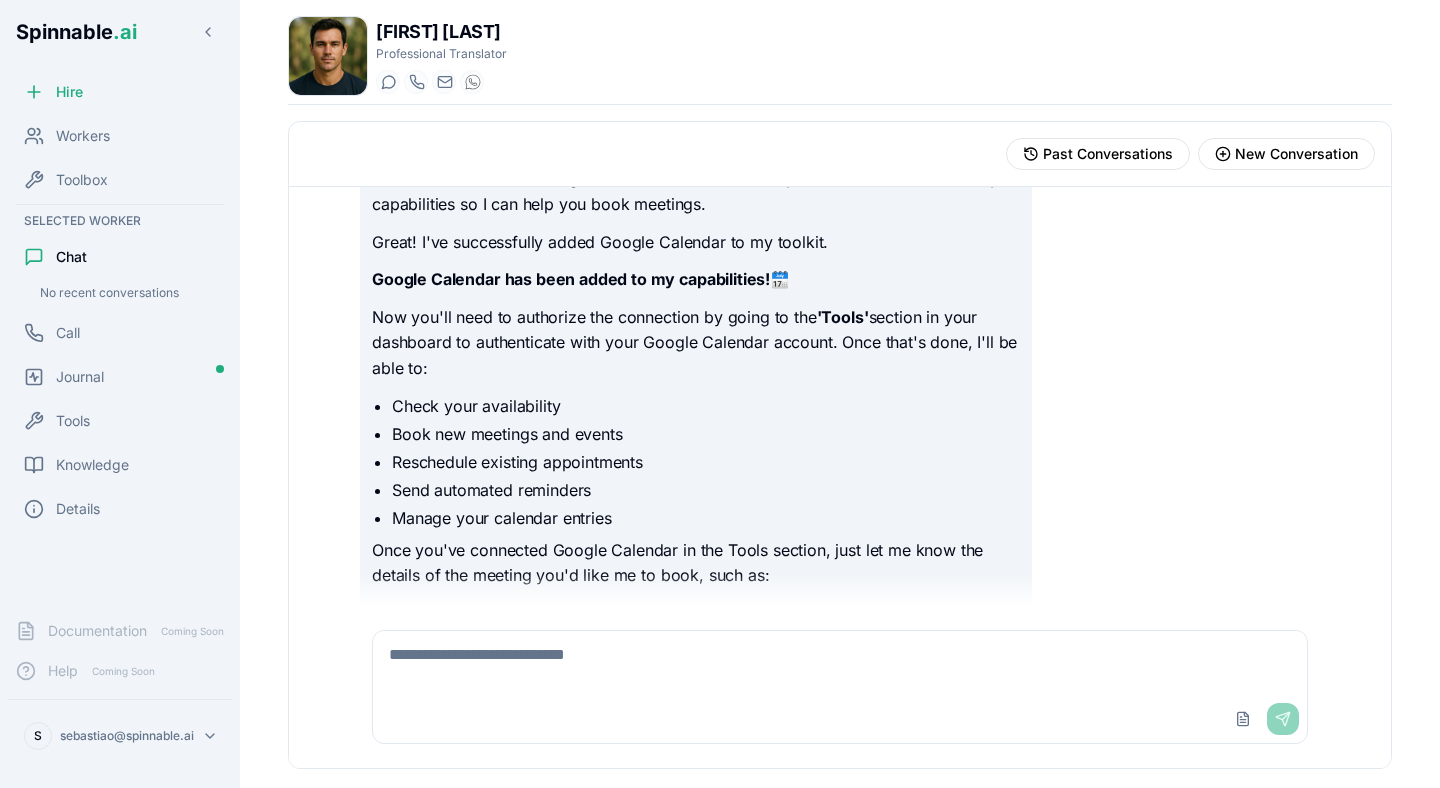 click on "Google Calendar has been added to my capabilities!  🗓️" at bounding box center (696, 280) 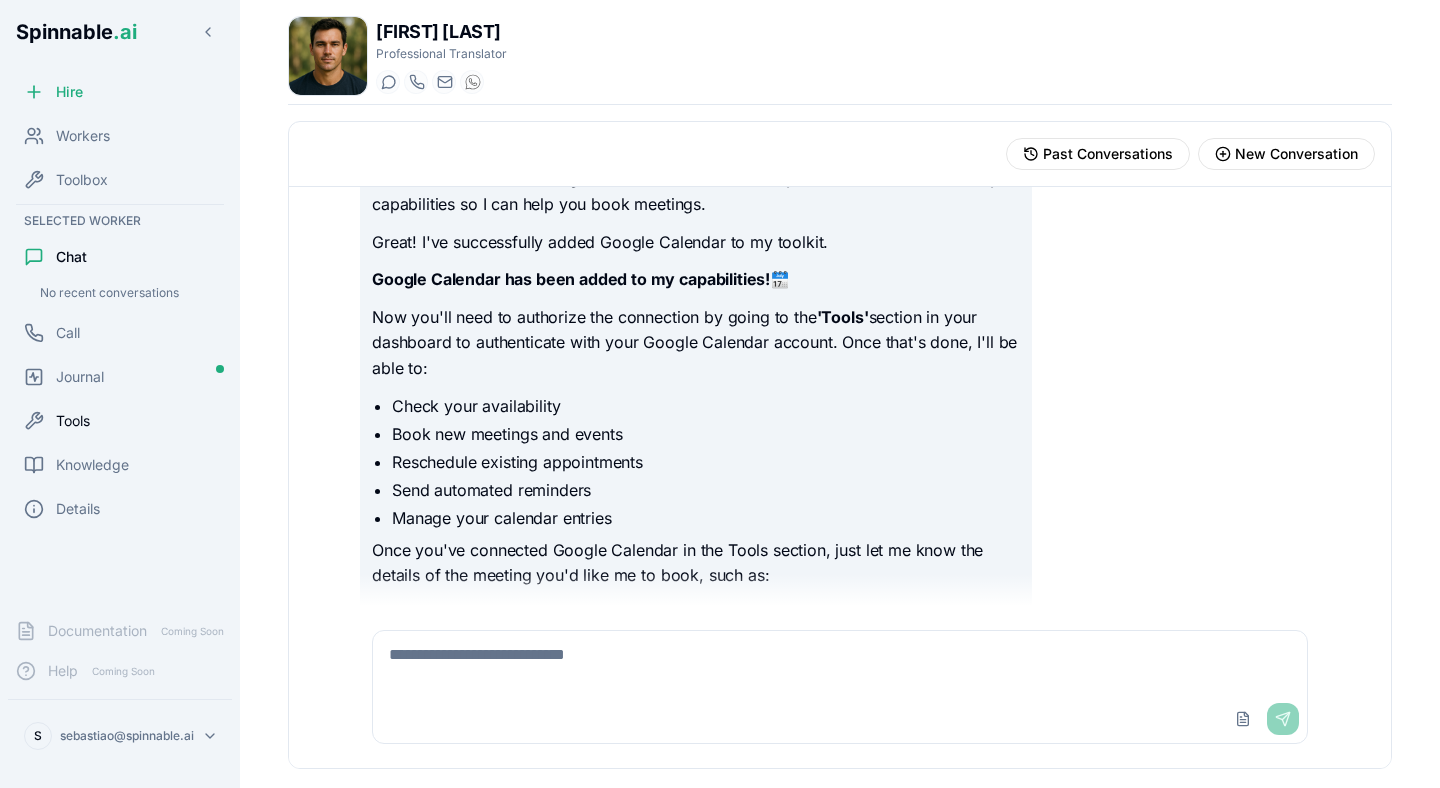 click on "Tools" at bounding box center (120, 421) 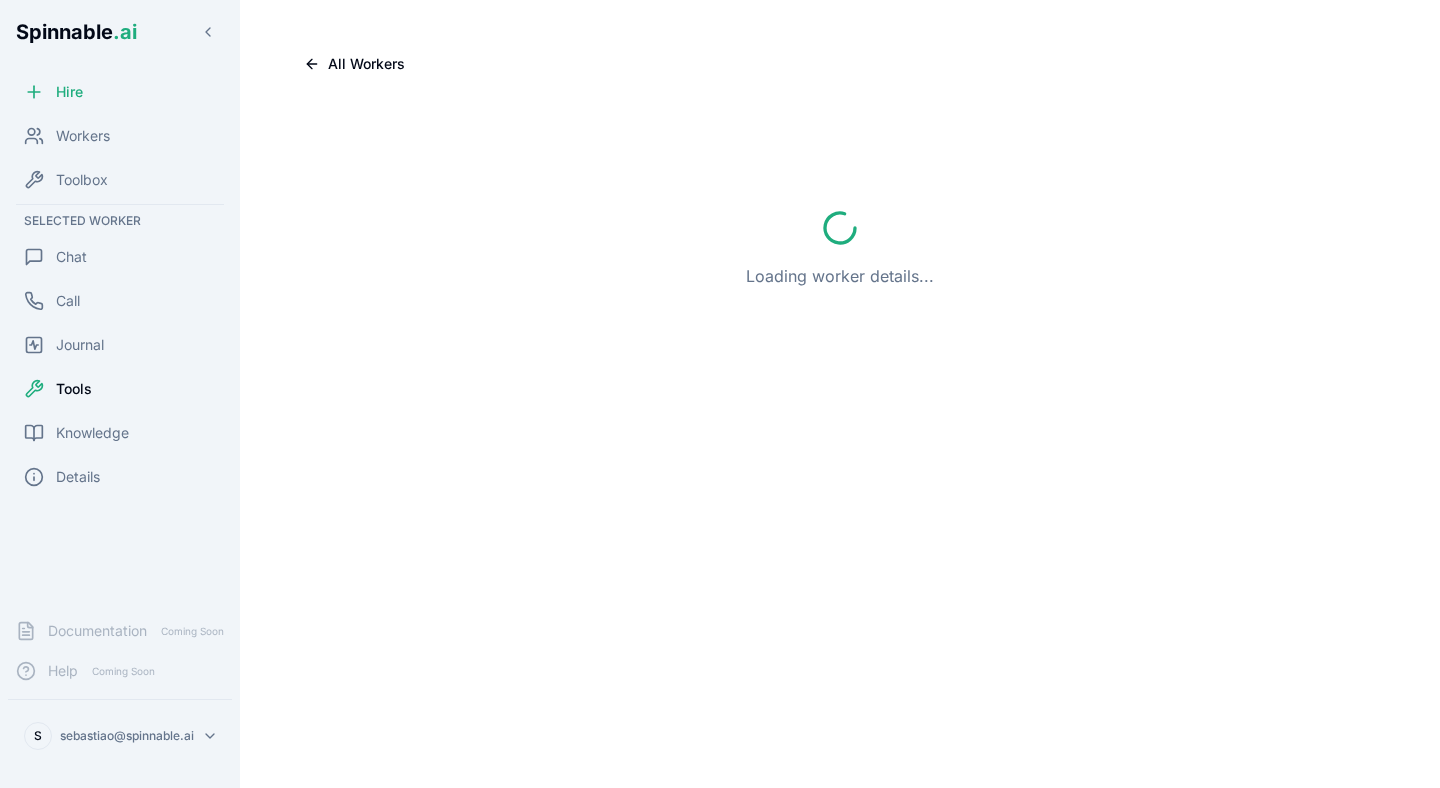 scroll, scrollTop: 0, scrollLeft: 0, axis: both 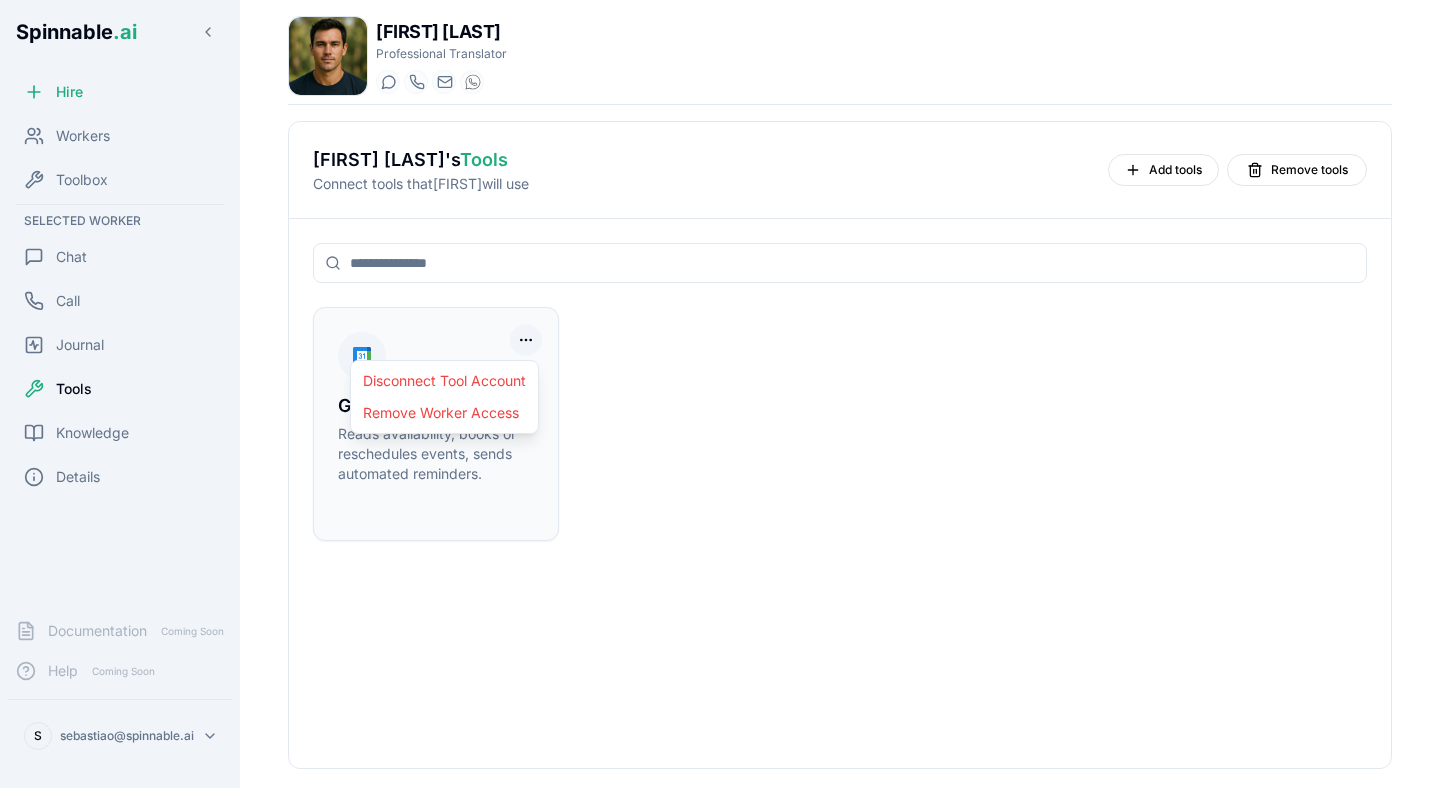 click on "Spinnable .ai Hire Workers Toolbox Selected Worker Chat Call Journal Tools Knowledge Details Documentation Coming Soon Help Coming Soon s [EMAIL] [FIRST] [LAST] Professional Translator Start a chat Start a call [EMAIL] [PHONE] [FIRST] [LAST] 's  Tools Connect tools that  [FIRST]  will use Add tools Remove tools       Google Calendar Reads availability, books or reschedules events, sends automated reminders.
Disconnect Tool Account Remove Worker Access" at bounding box center (720, 469) 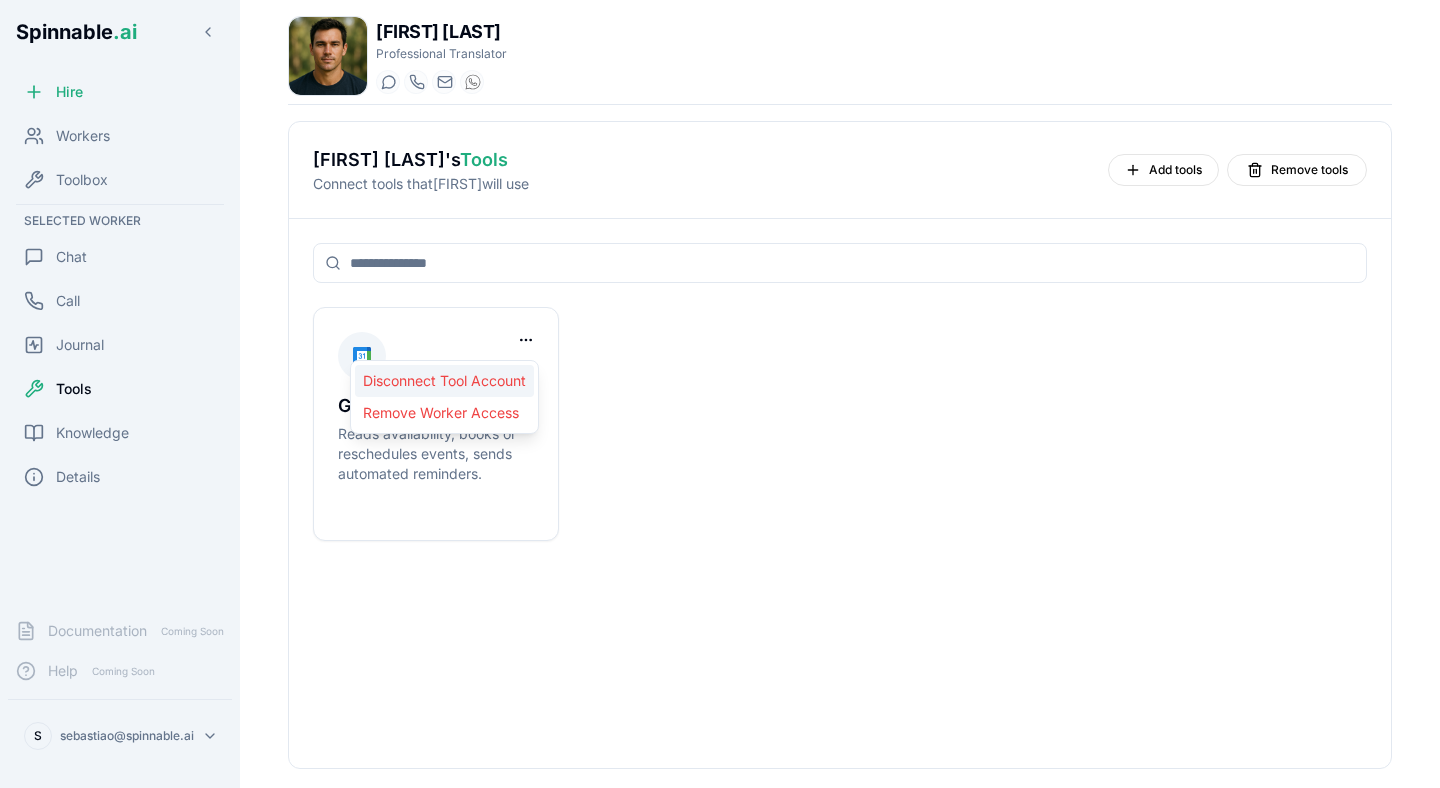 click on "Disconnect Tool Account" at bounding box center (444, 381) 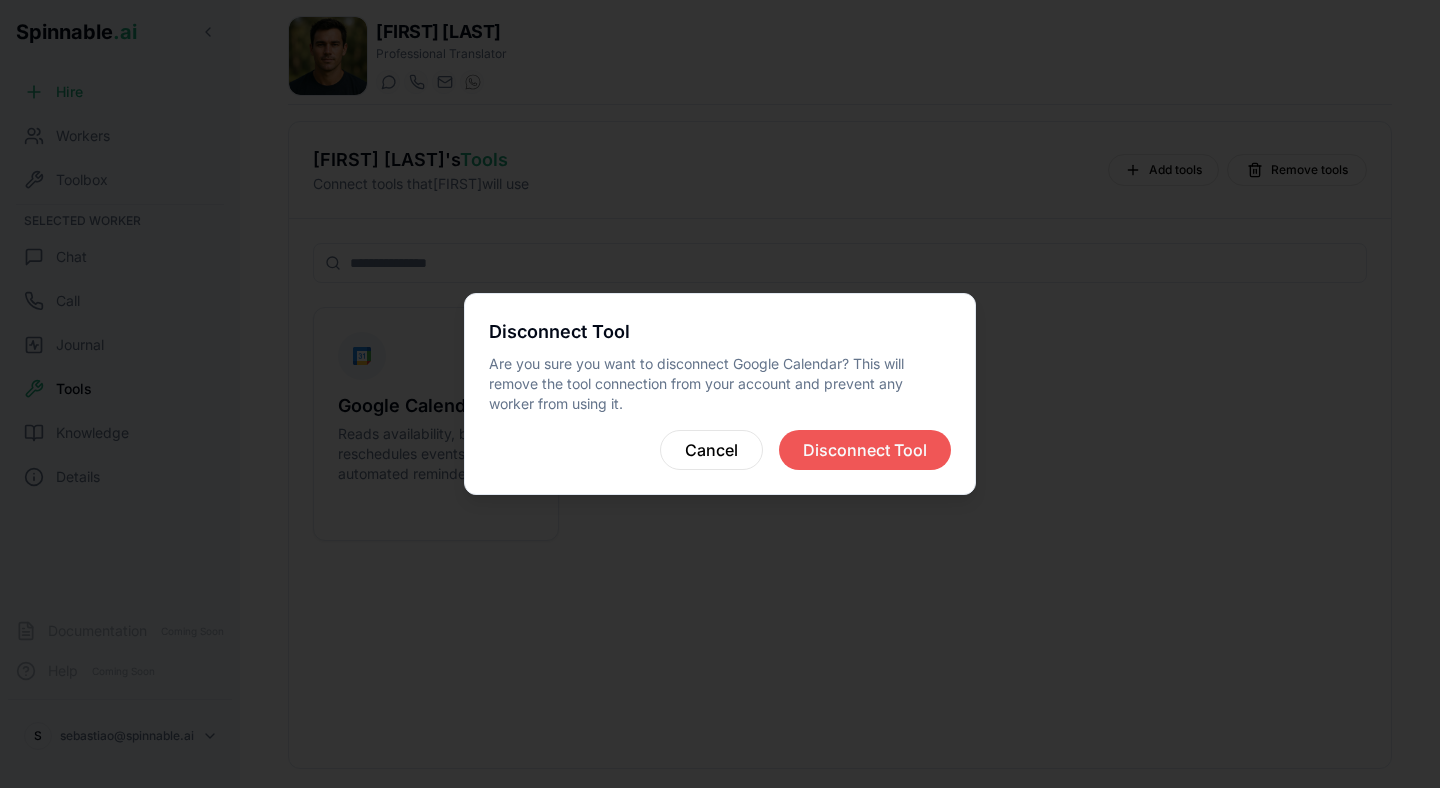 click on "Disconnect Tool" at bounding box center [865, 450] 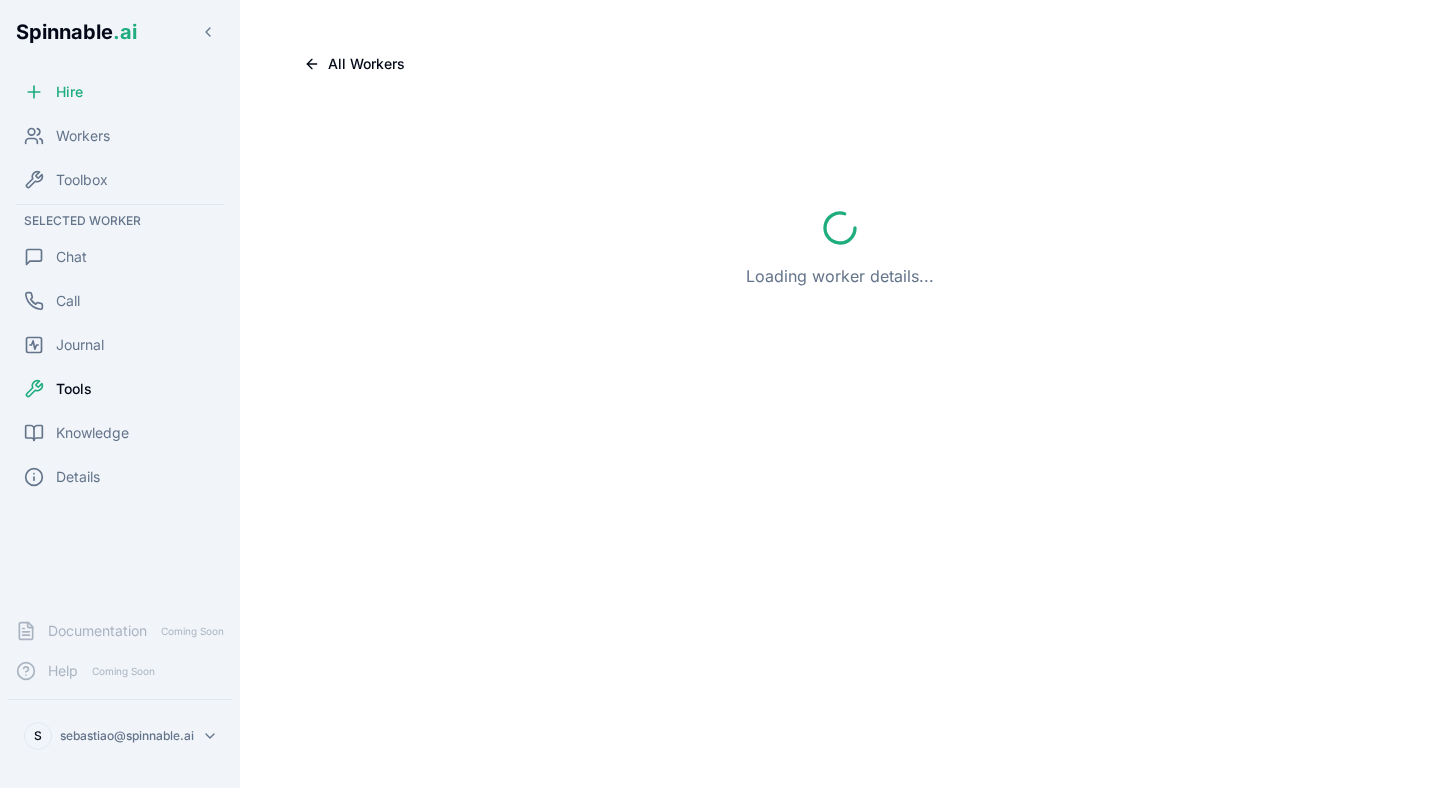 scroll, scrollTop: 0, scrollLeft: 0, axis: both 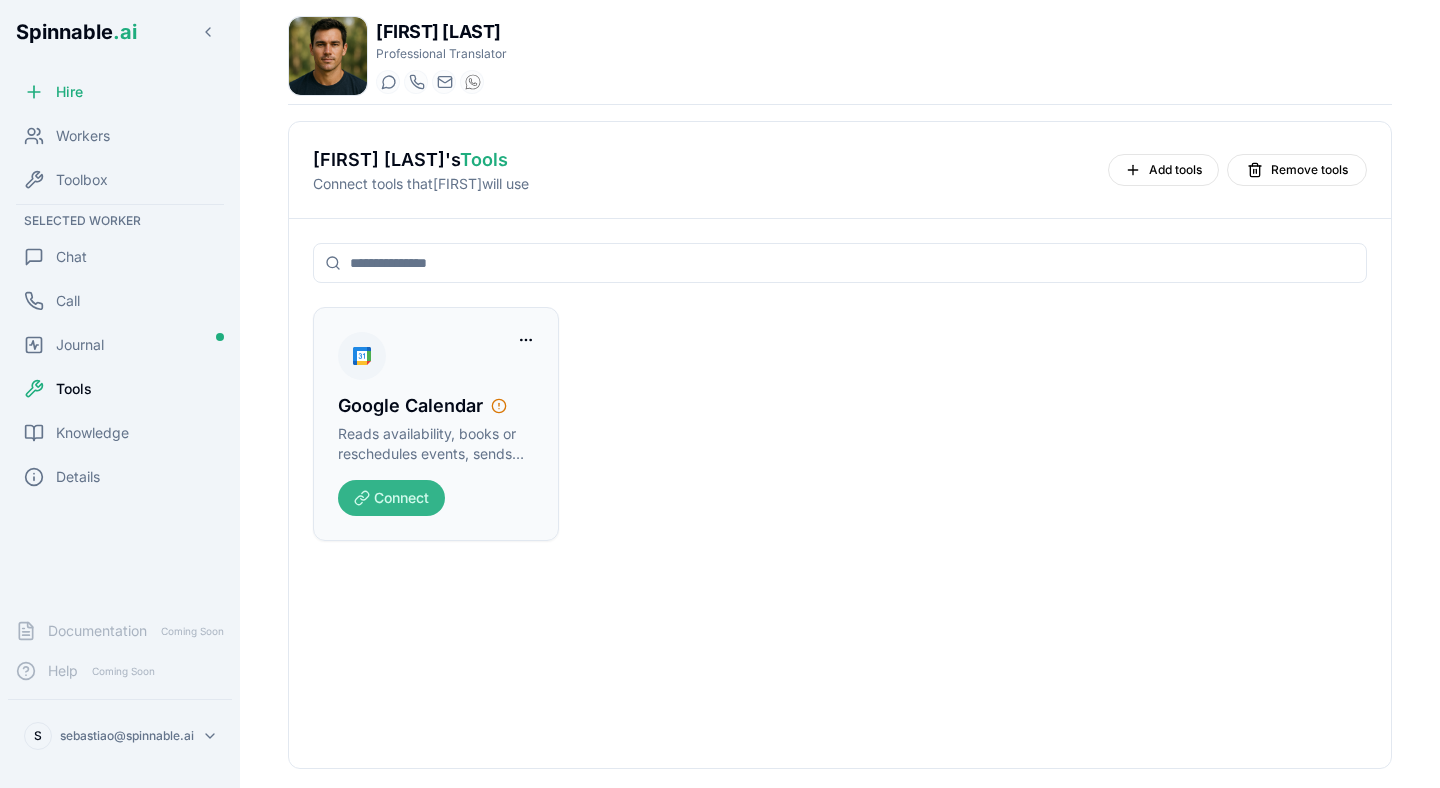 click on "Connect" at bounding box center (391, 498) 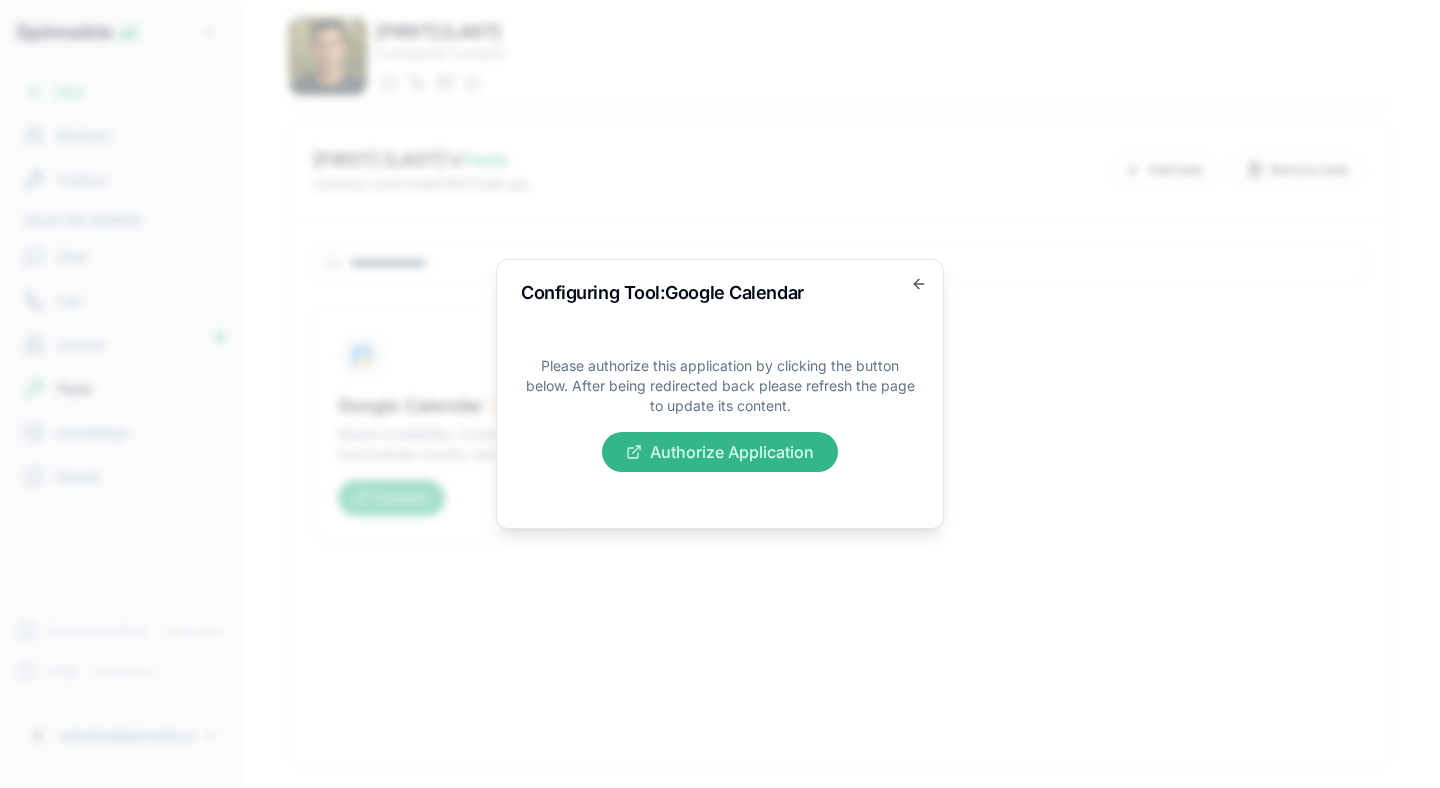 click on "Authorize Application" at bounding box center (720, 452) 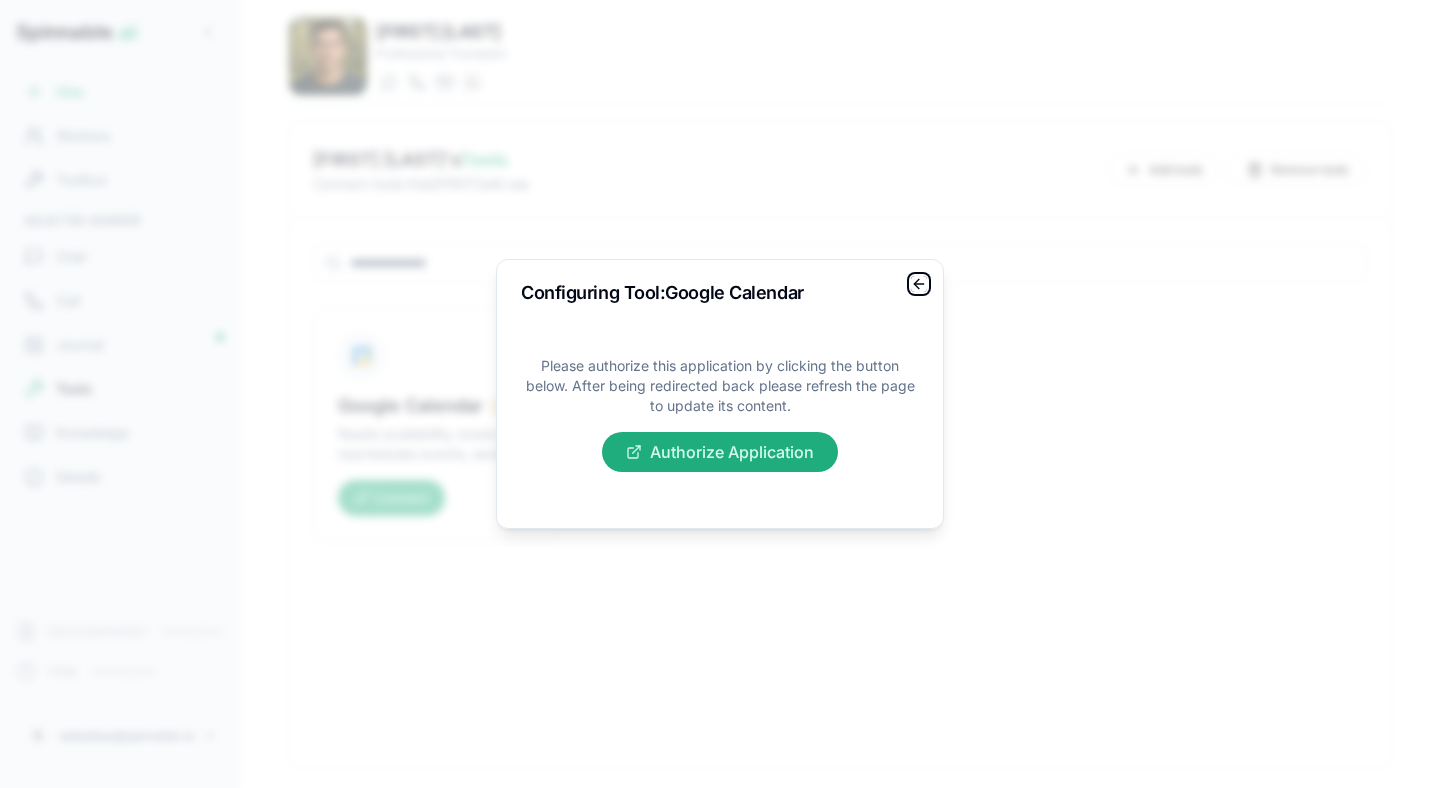 click 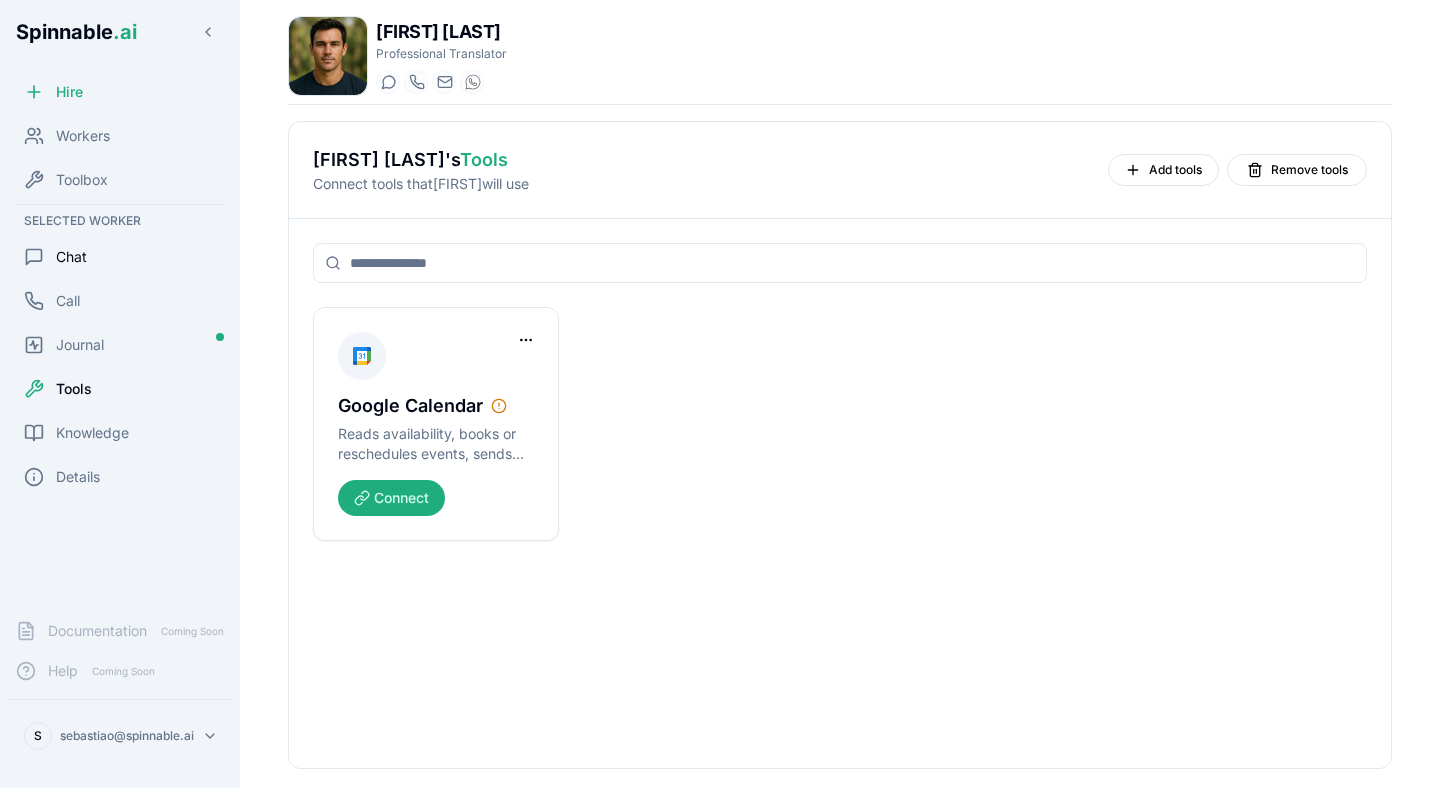 click on "Chat" at bounding box center [120, 257] 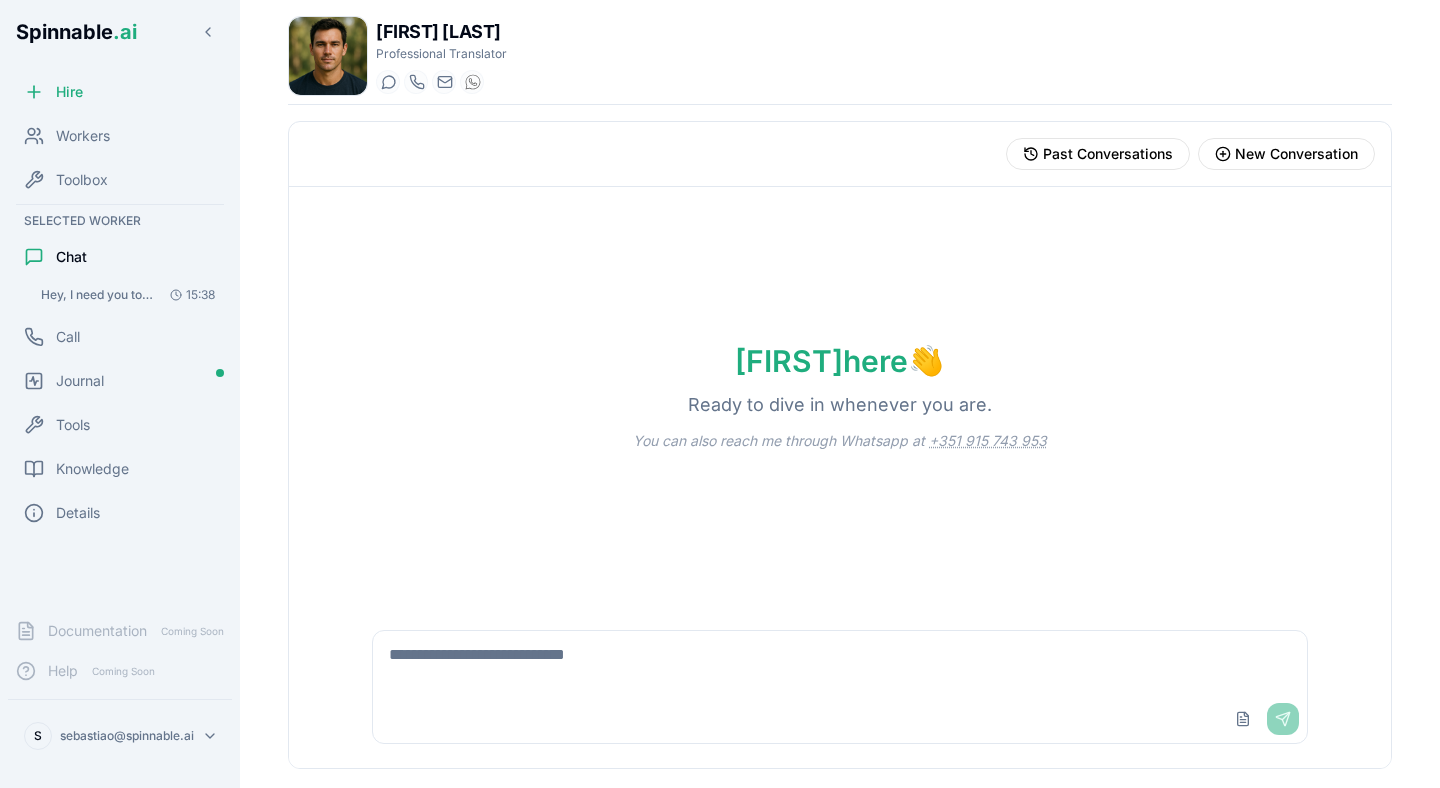 click at bounding box center [840, 663] 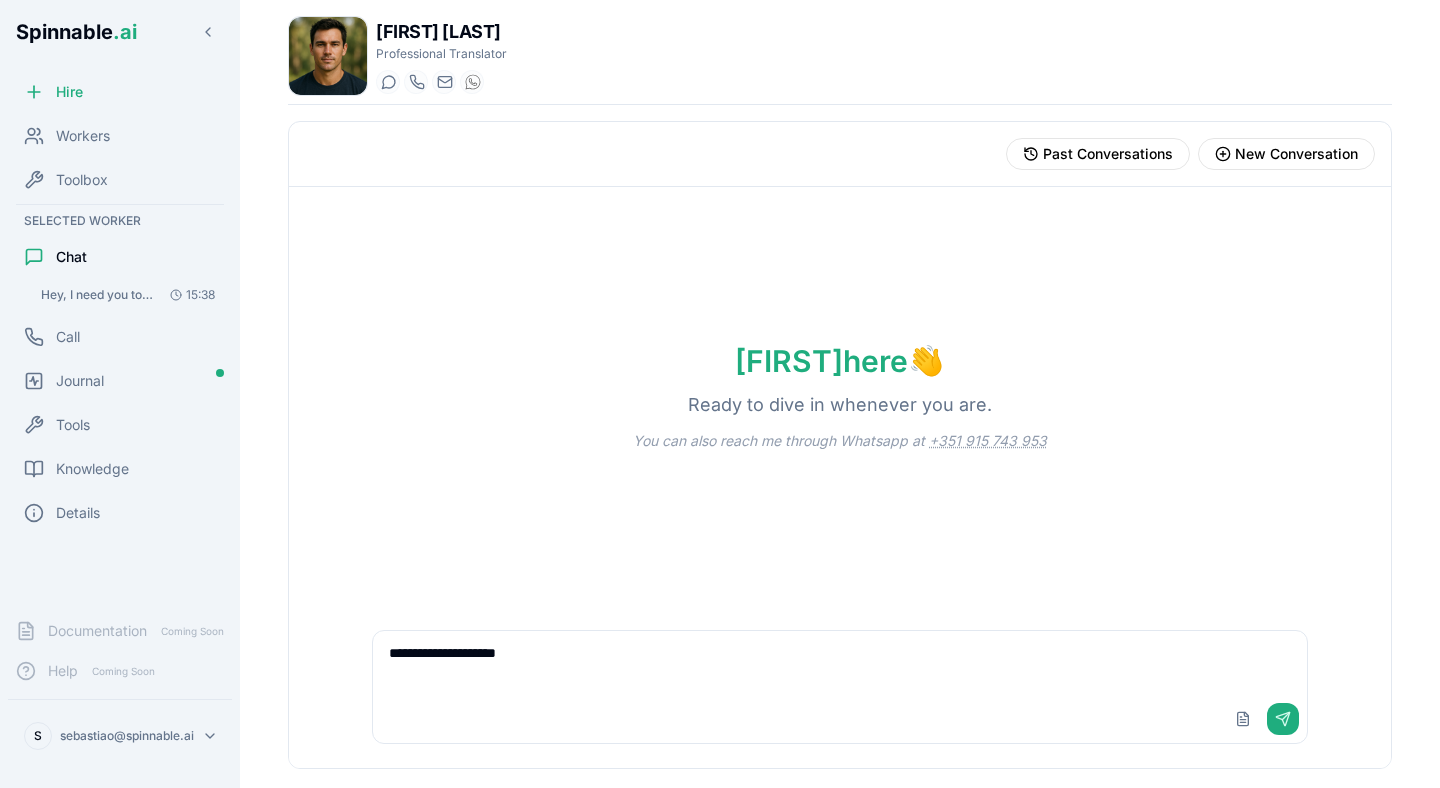 paste on "**********" 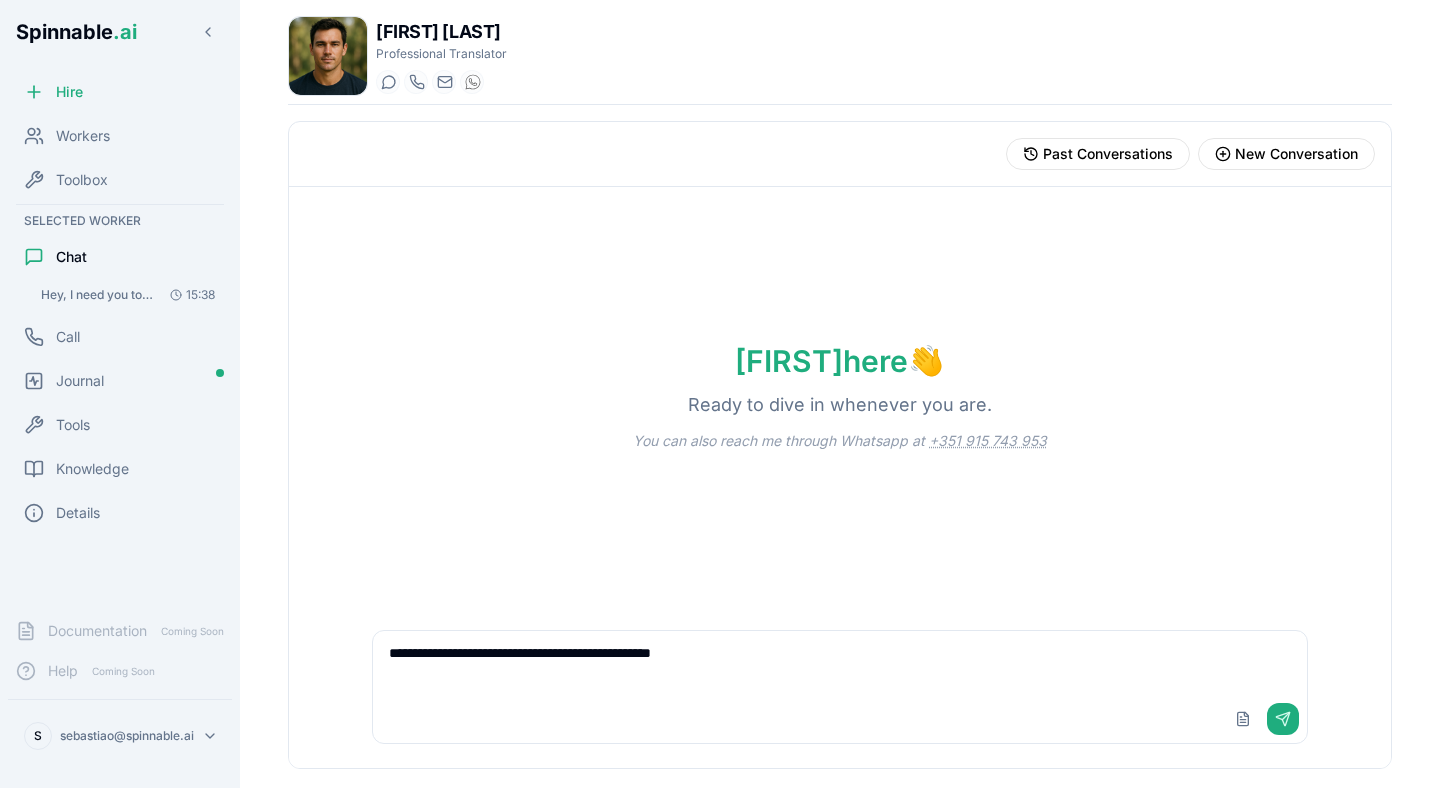 paste on "**********" 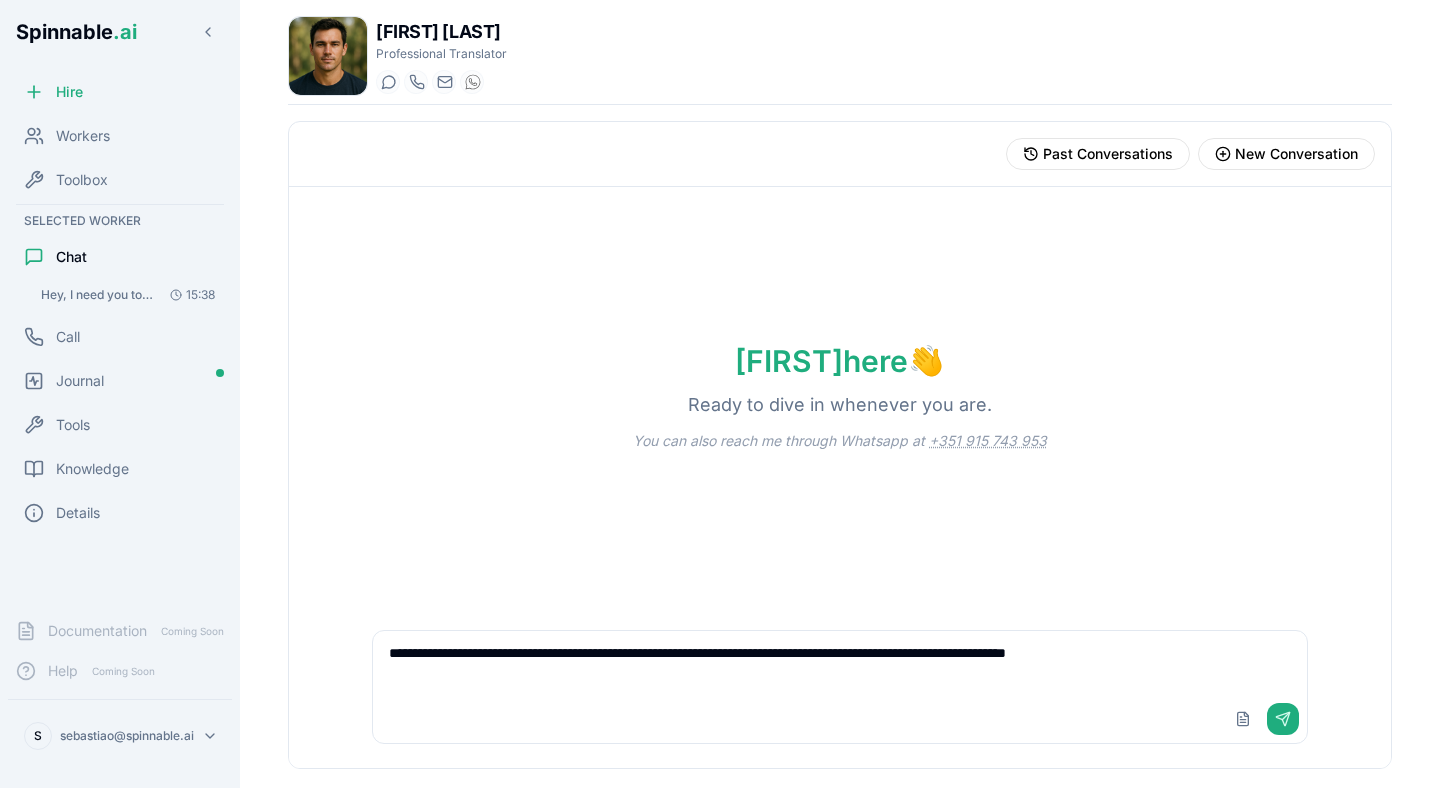 type on "**********" 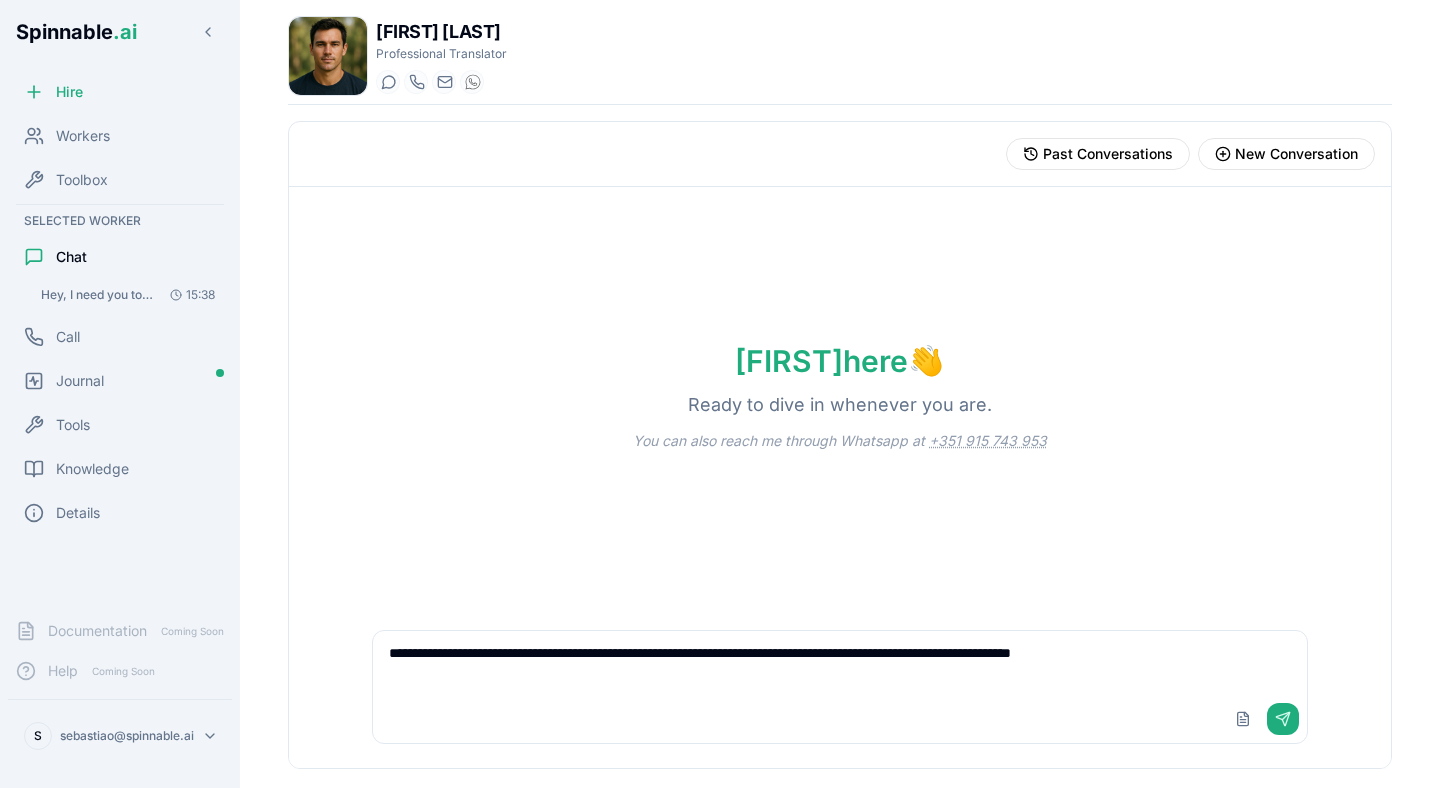 type 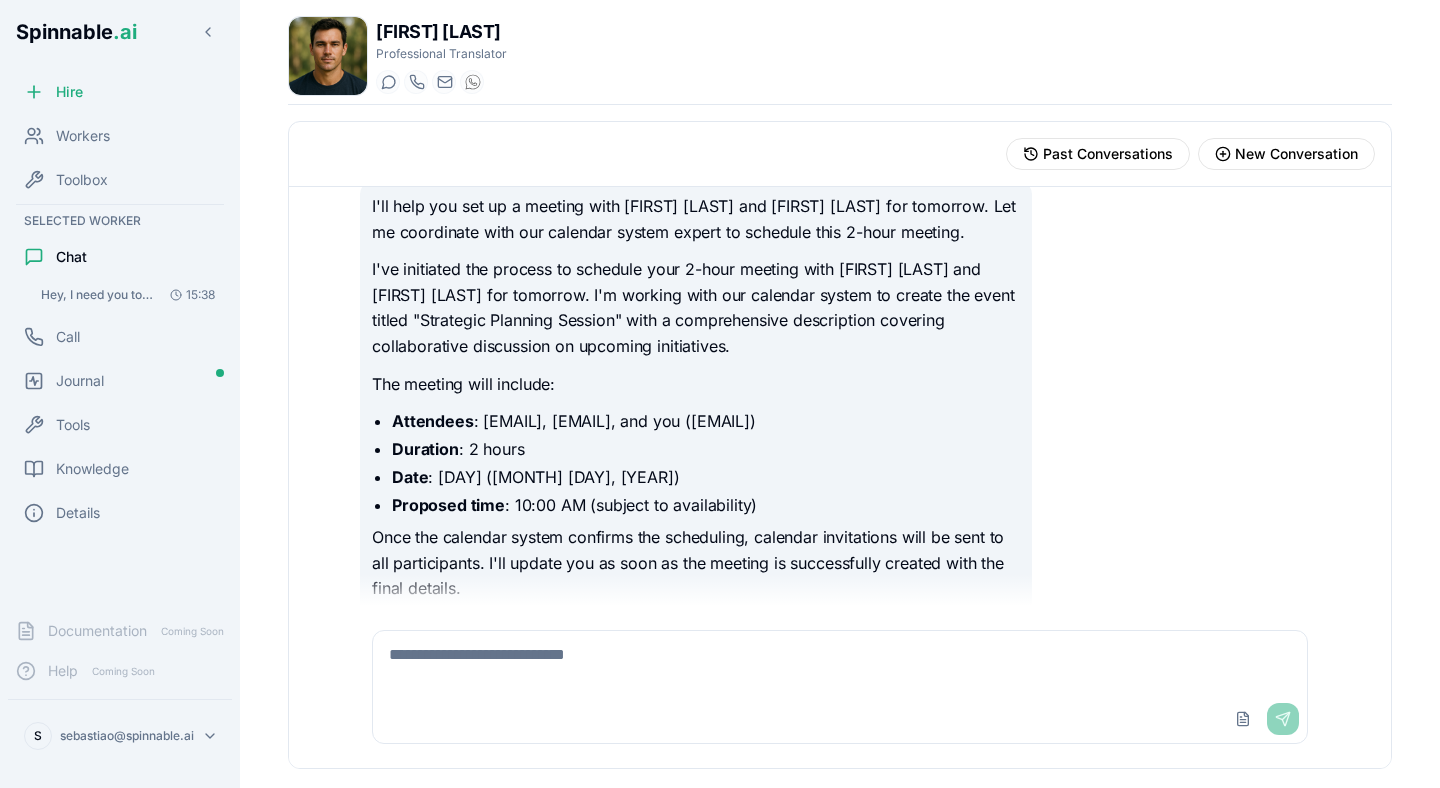 scroll, scrollTop: 68, scrollLeft: 0, axis: vertical 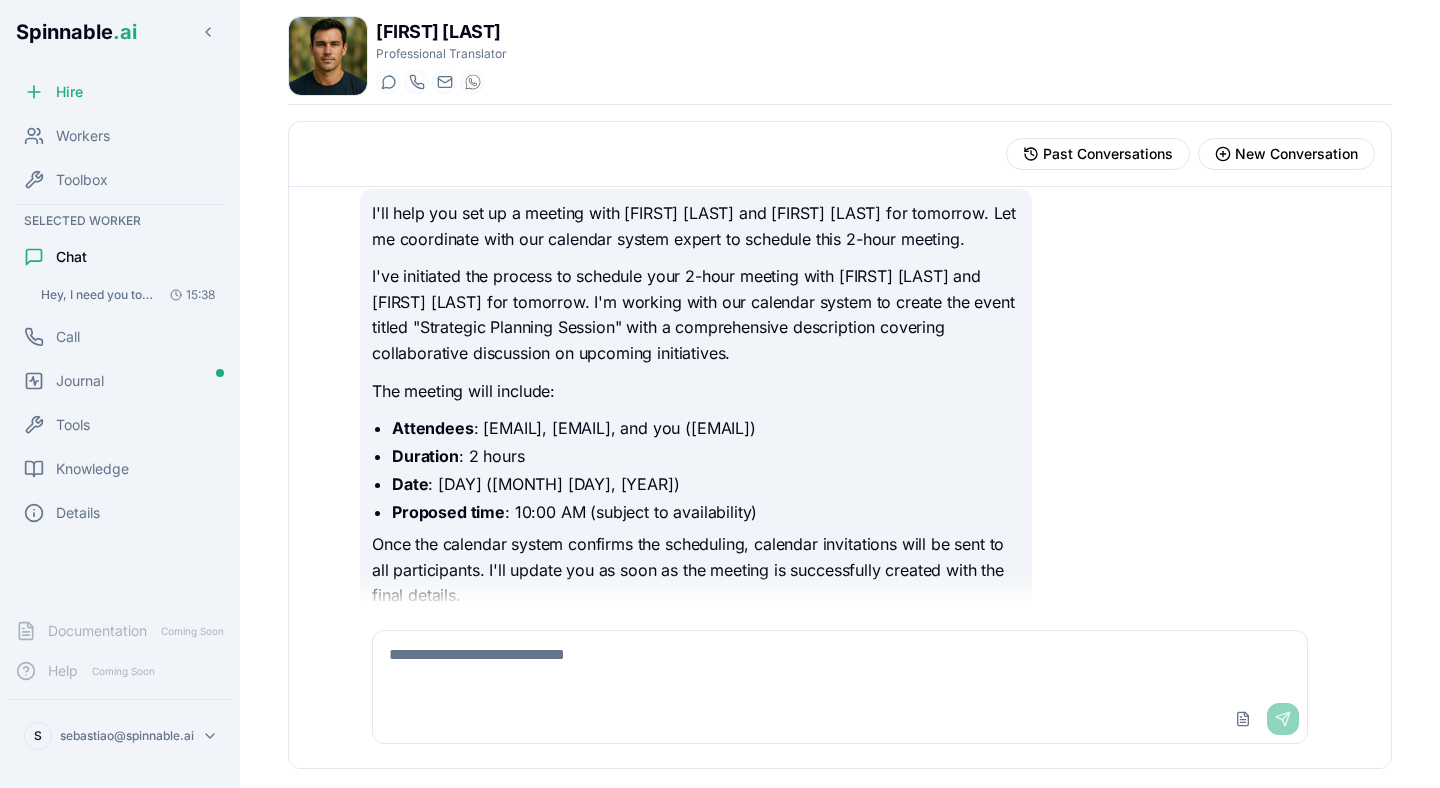 drag, startPoint x: 480, startPoint y: 455, endPoint x: 603, endPoint y: 477, distance: 124.95199 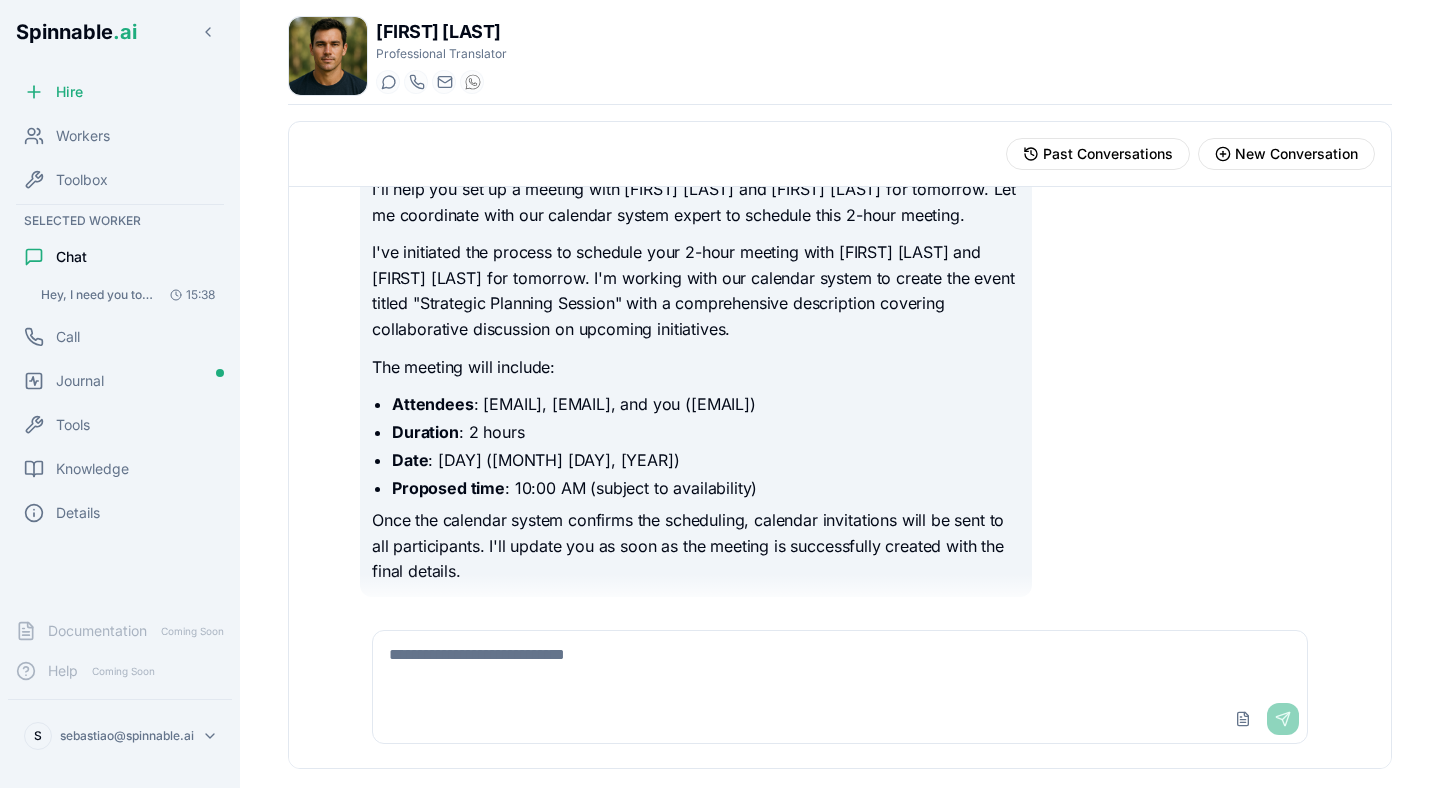 scroll, scrollTop: 98, scrollLeft: 0, axis: vertical 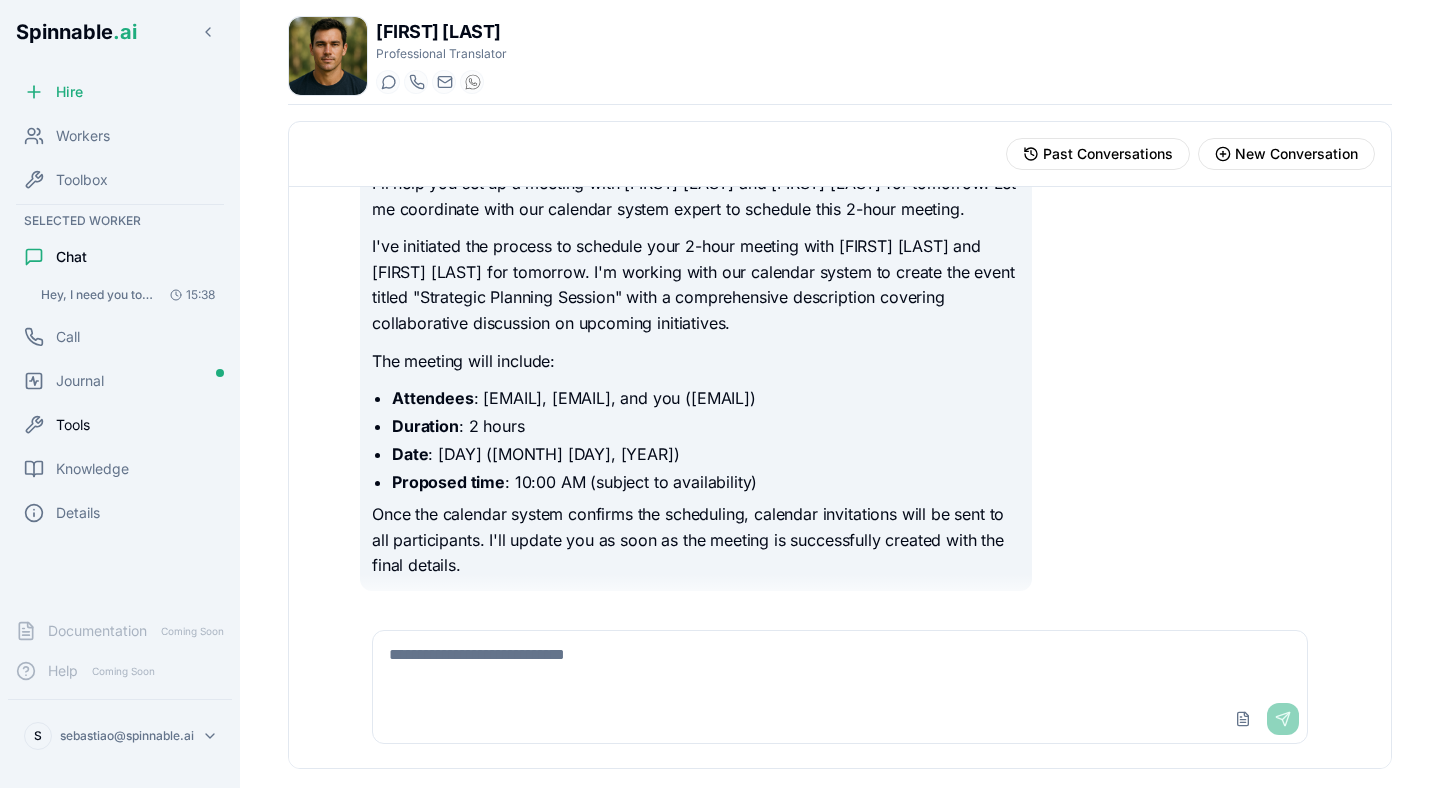 click on "Tools" at bounding box center [120, 425] 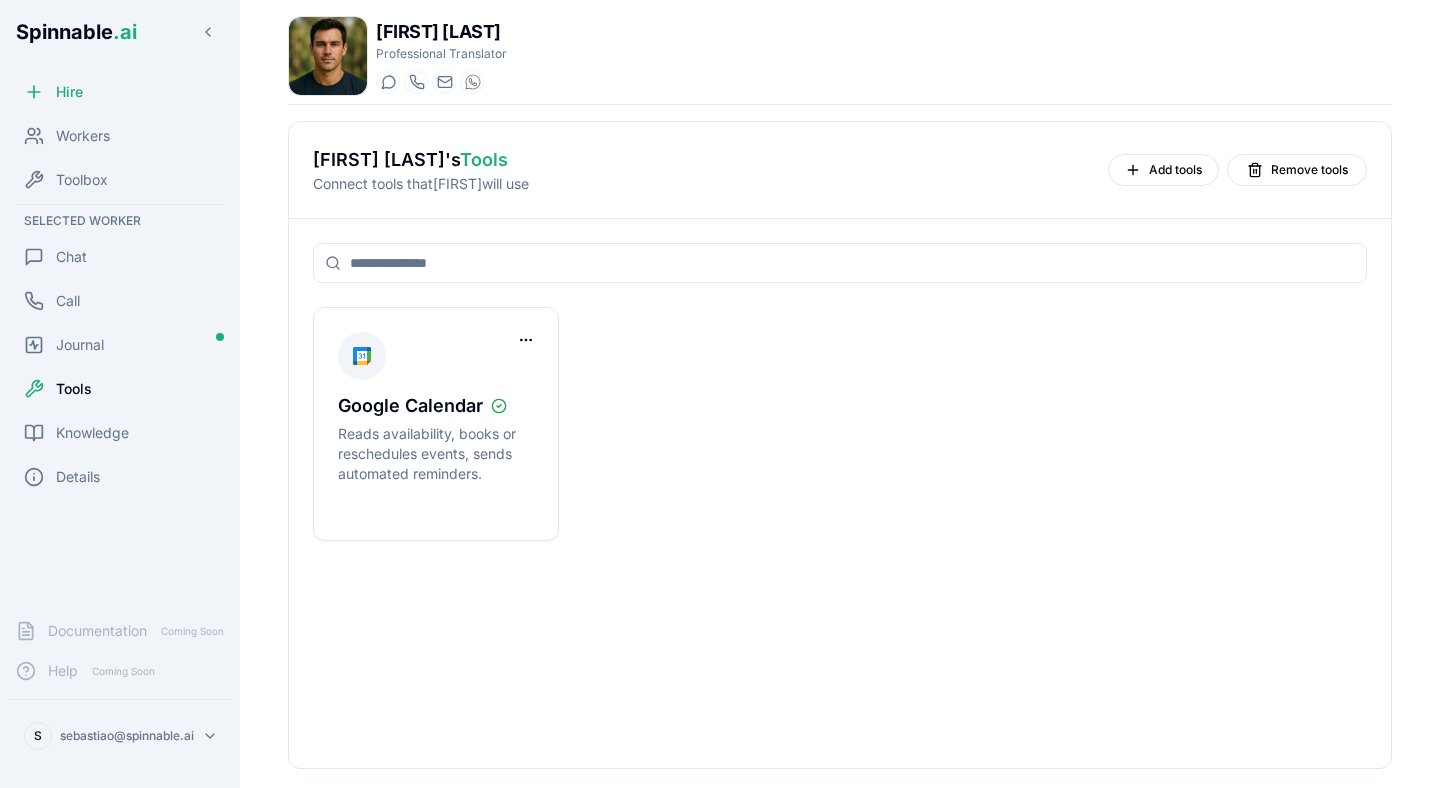 click on "Felix Kaur Professional Translator Start a chat Start a call felix.kaur@getspinnable.ai +351 915 743 953" at bounding box center (840, 60) 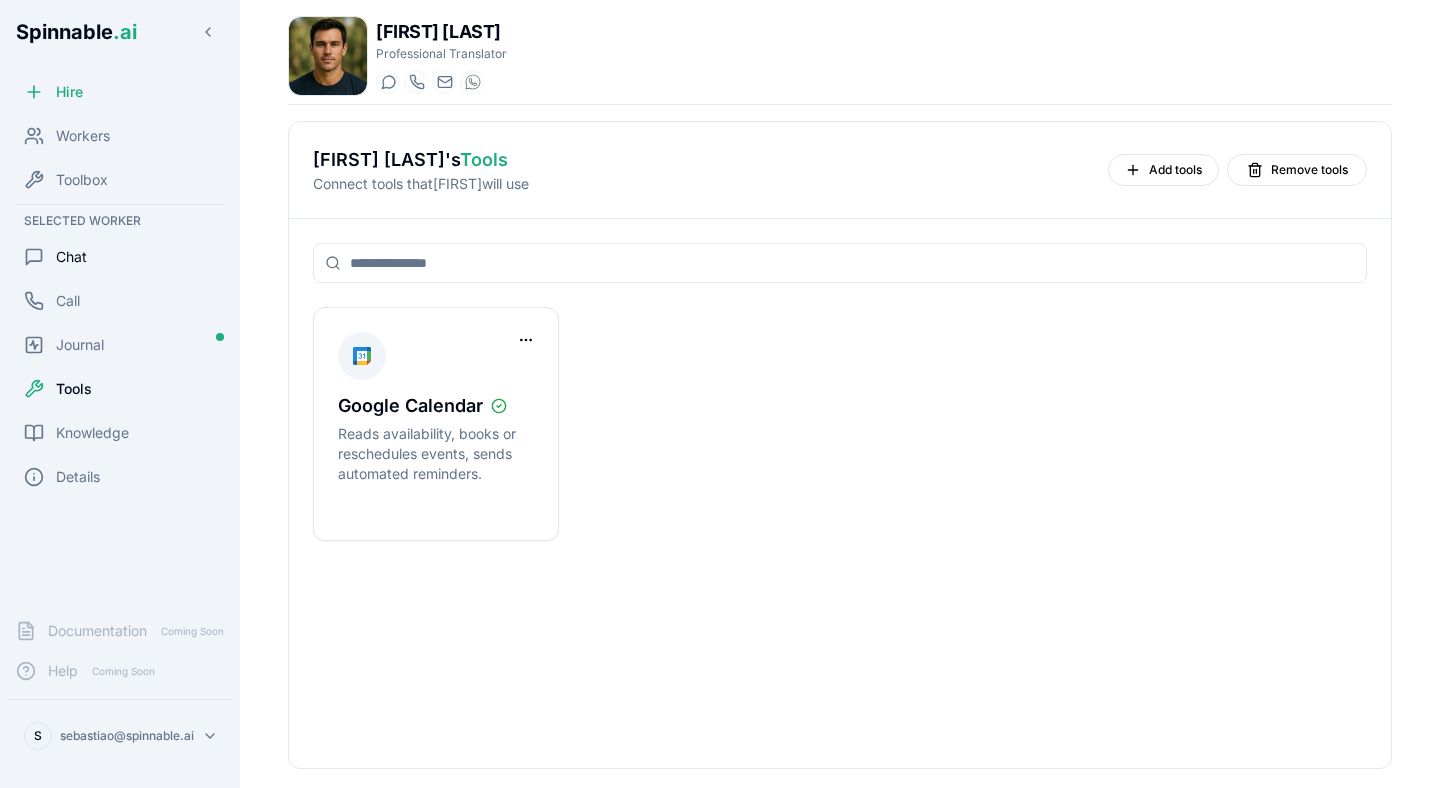 click on "Chat" at bounding box center (120, 257) 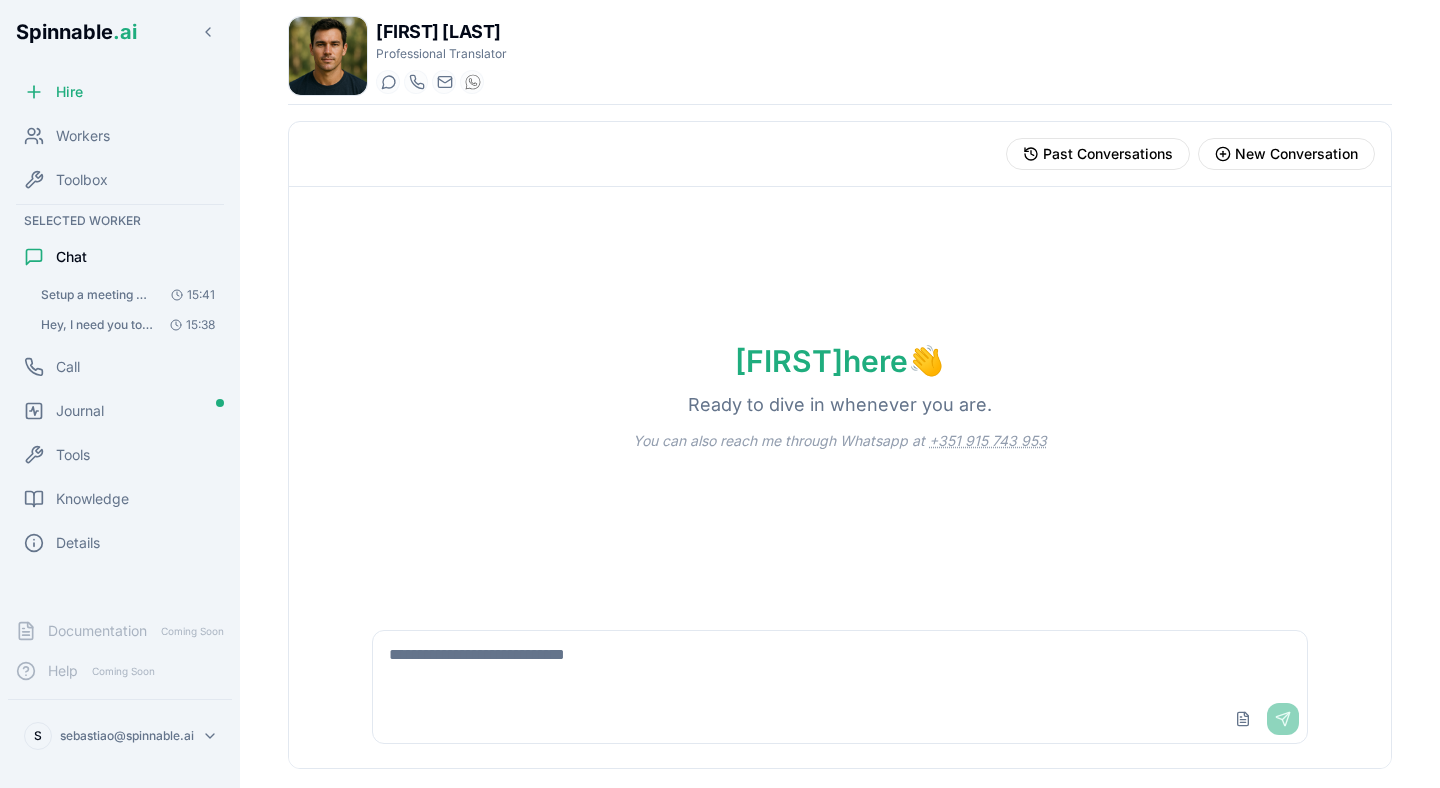click on "Setup a meeting with yotam.aronovitz@guesty.com and sofia.kavitsky@guesty.com tomorrow for 2 hour..." at bounding box center [97, 295] 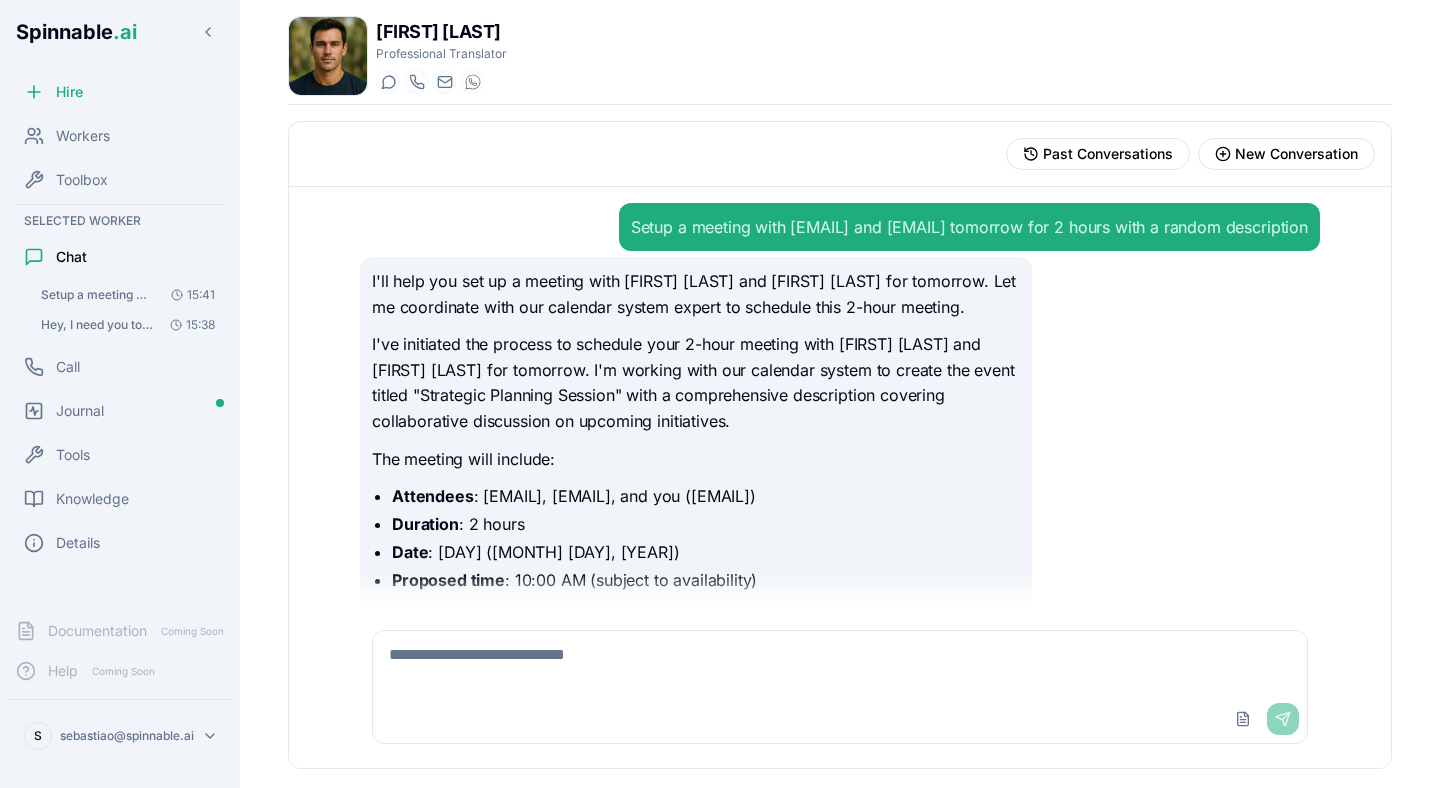 scroll, scrollTop: 147, scrollLeft: 0, axis: vertical 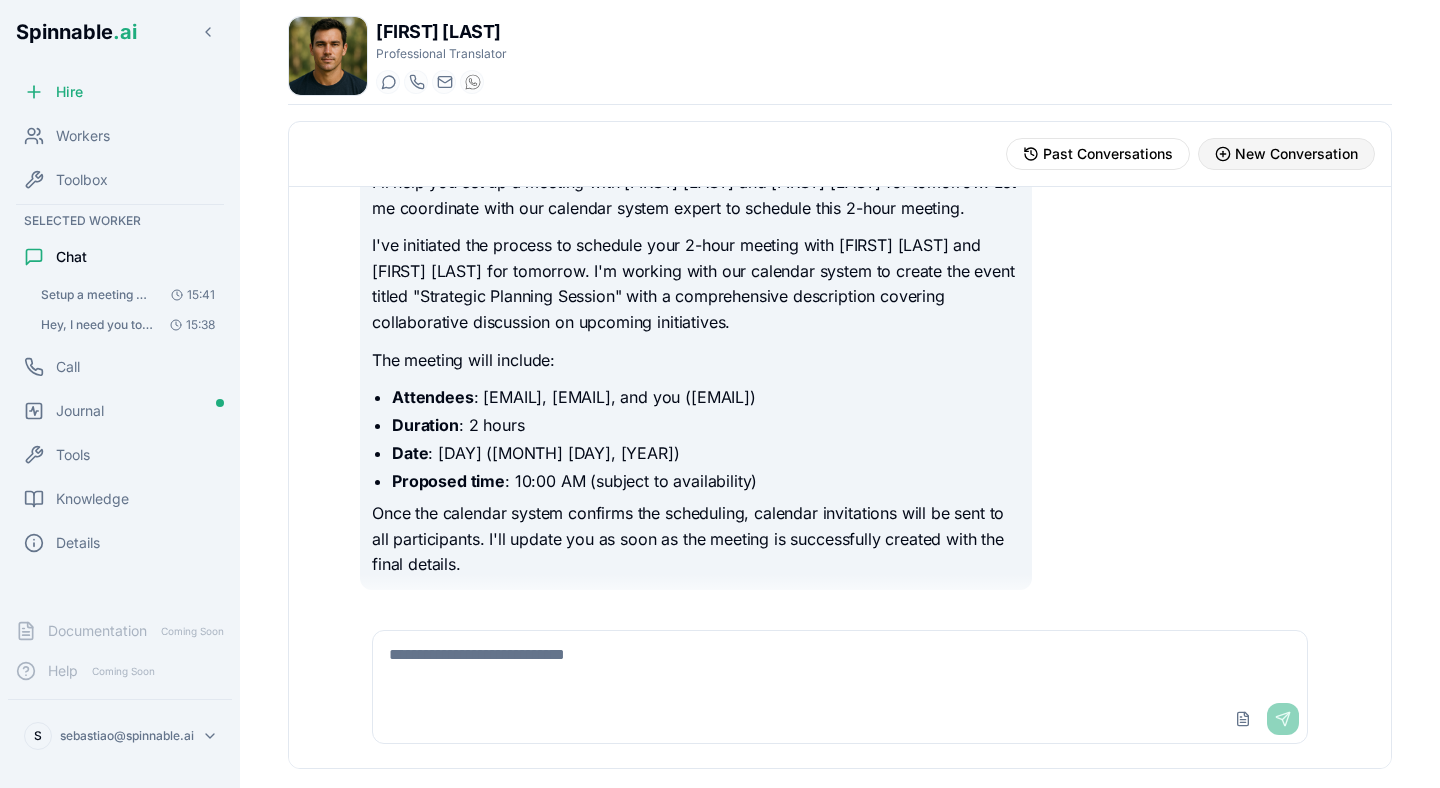 click on "New Conversation" at bounding box center [1296, 154] 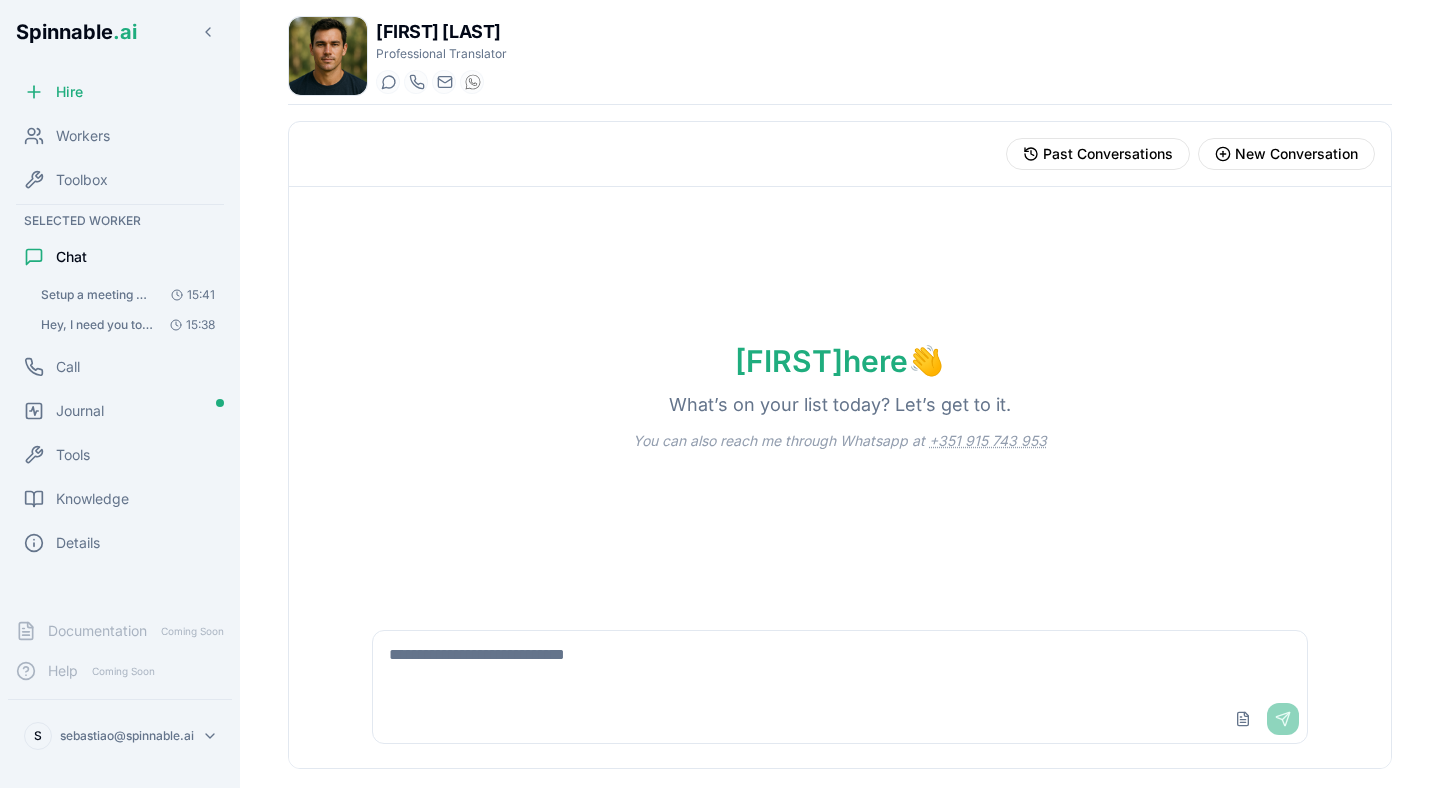 click at bounding box center [840, 663] 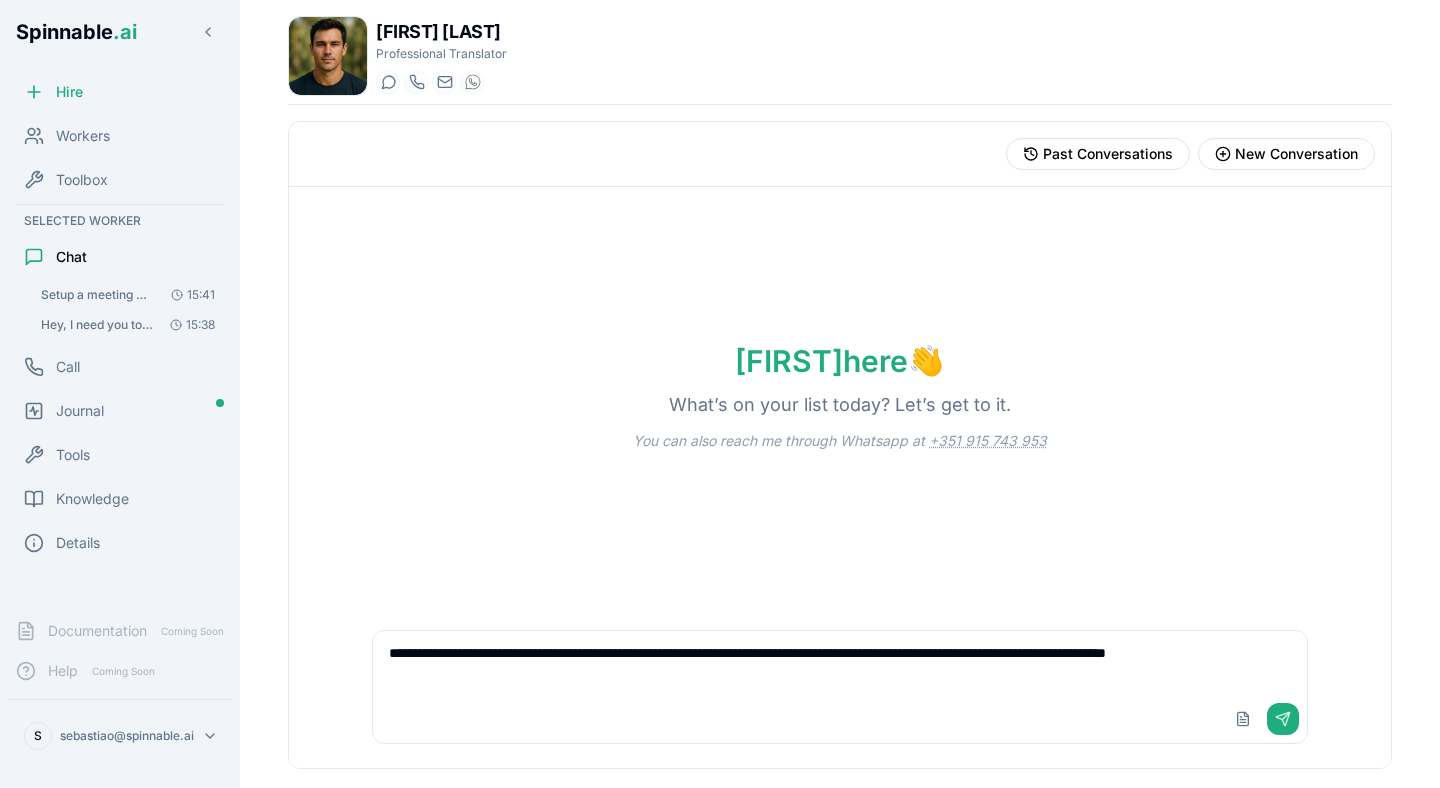scroll, scrollTop: 6, scrollLeft: 0, axis: vertical 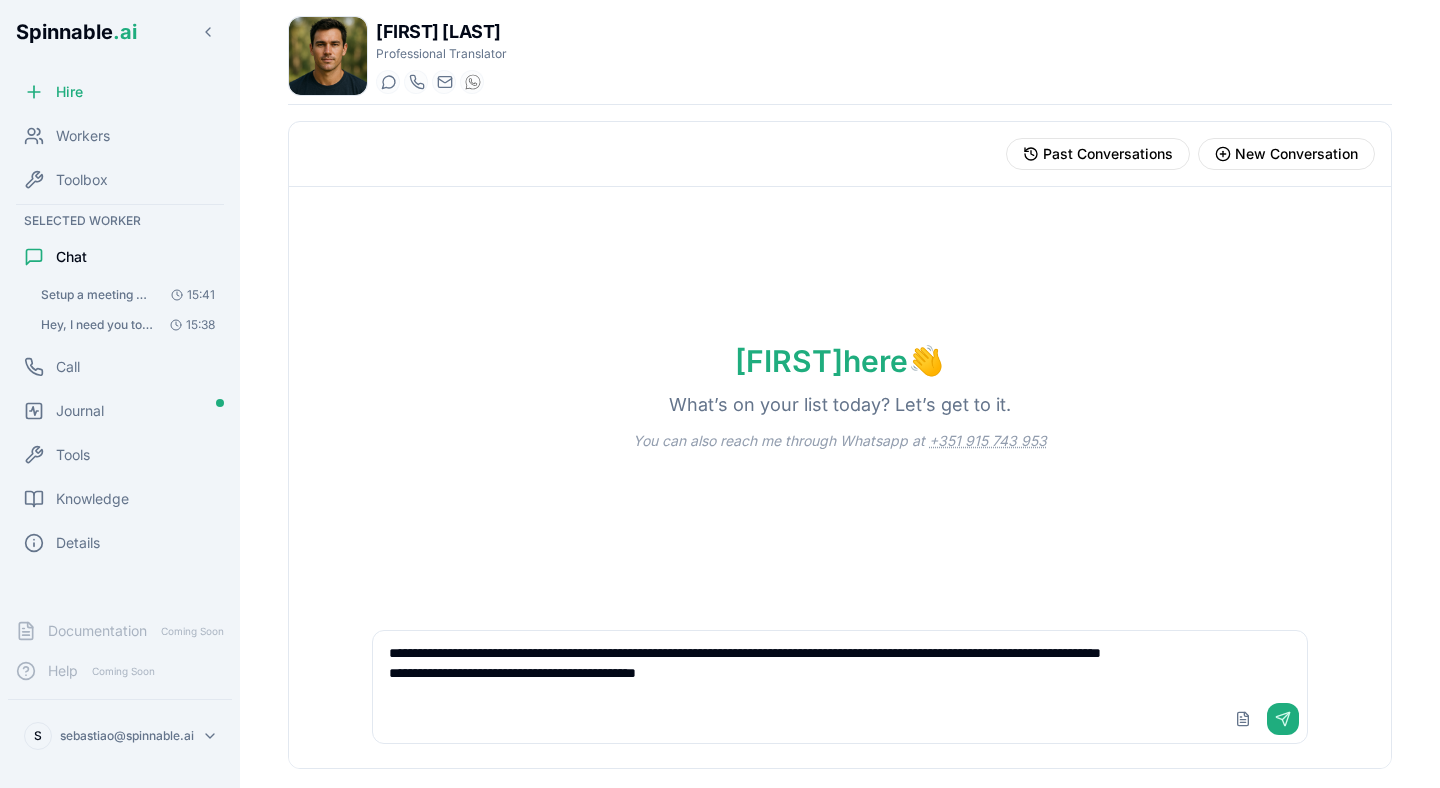 type on "**********" 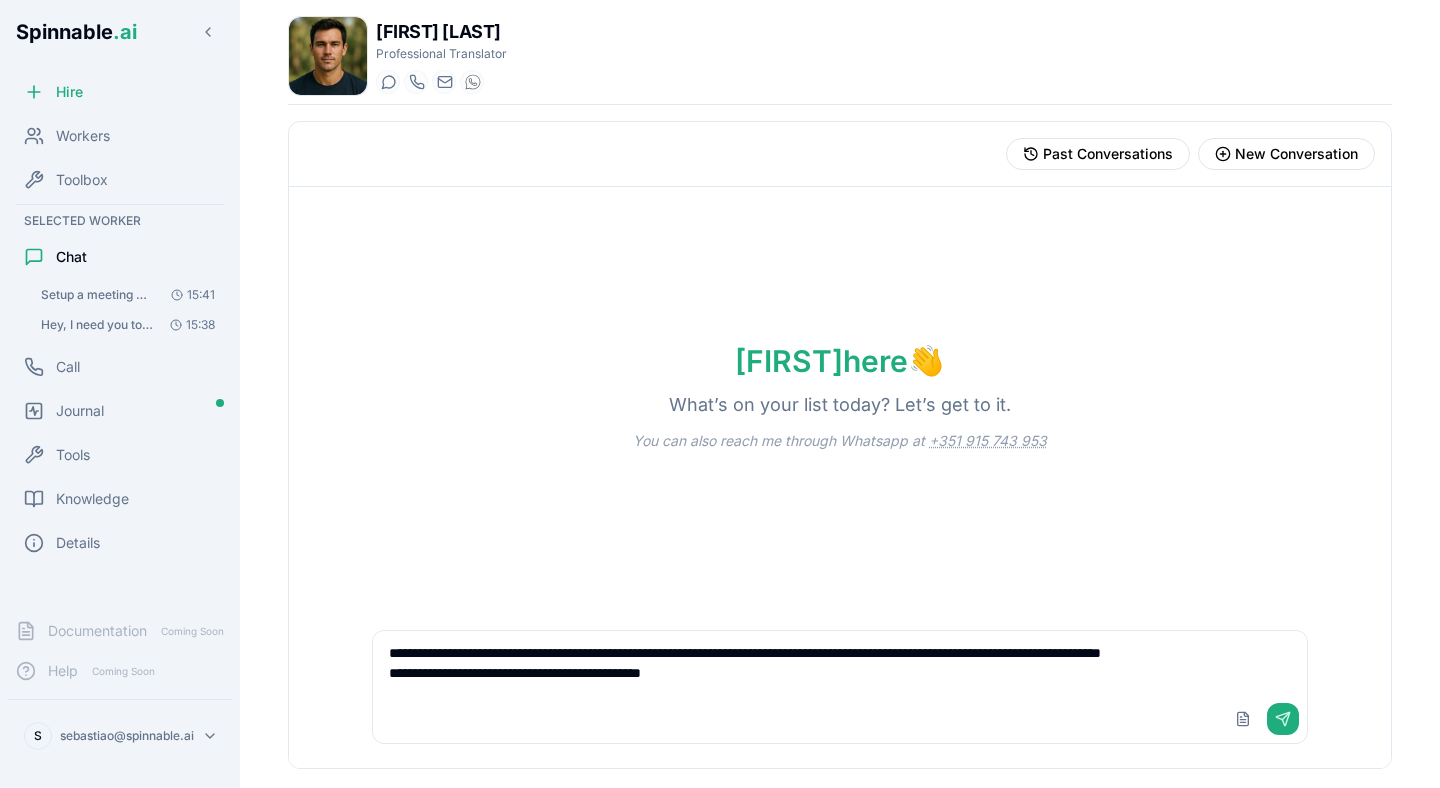 type 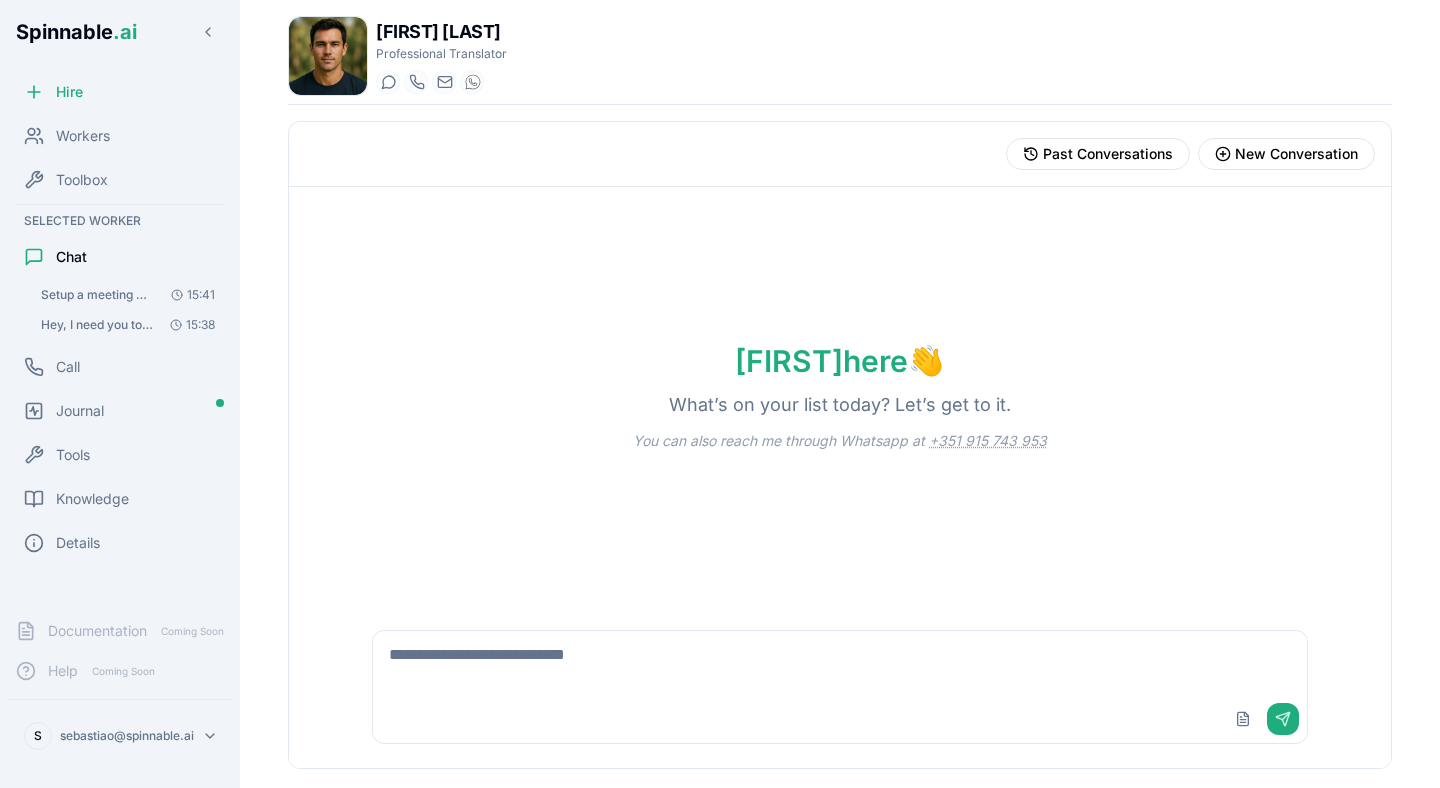 scroll, scrollTop: 0, scrollLeft: 0, axis: both 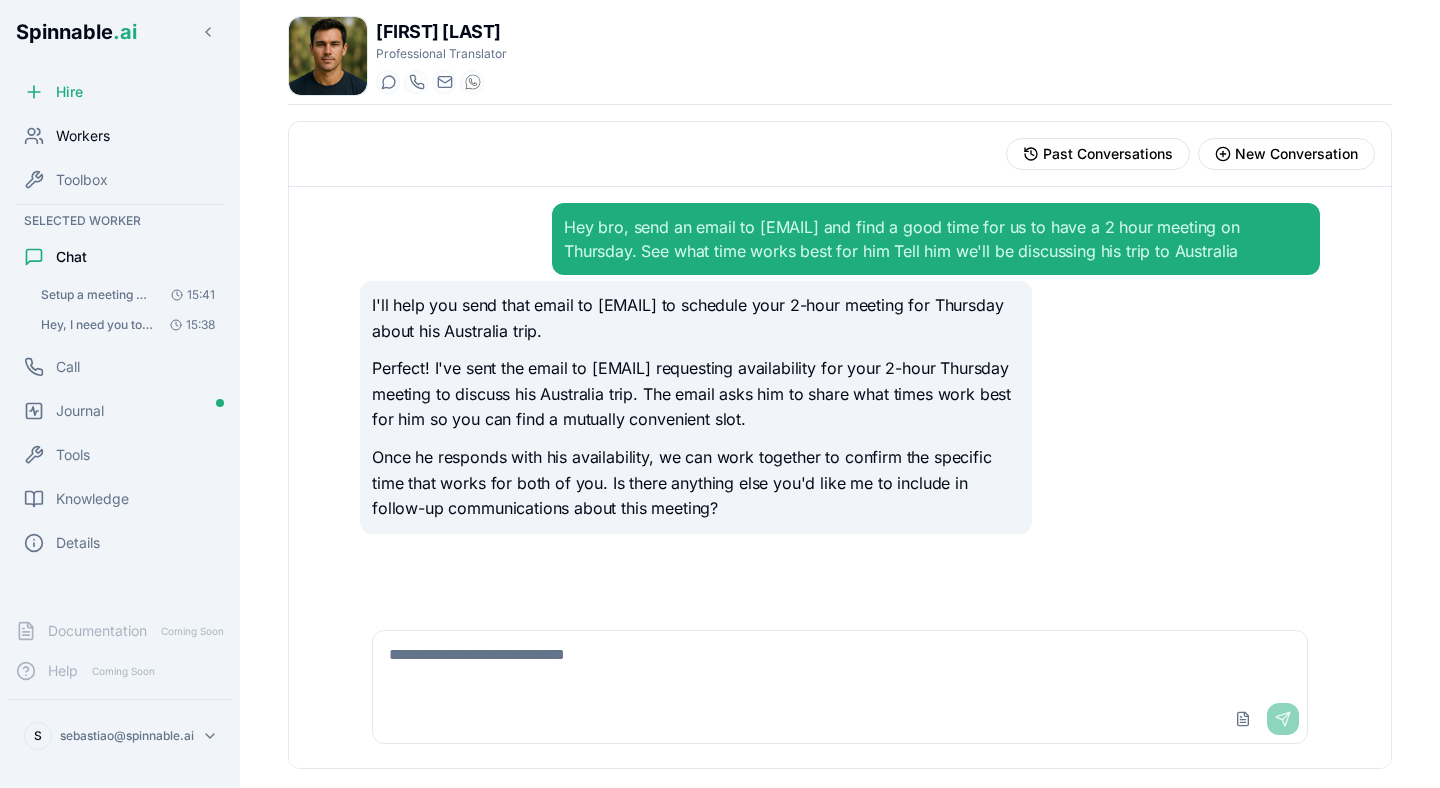 click on "Workers" at bounding box center (120, 136) 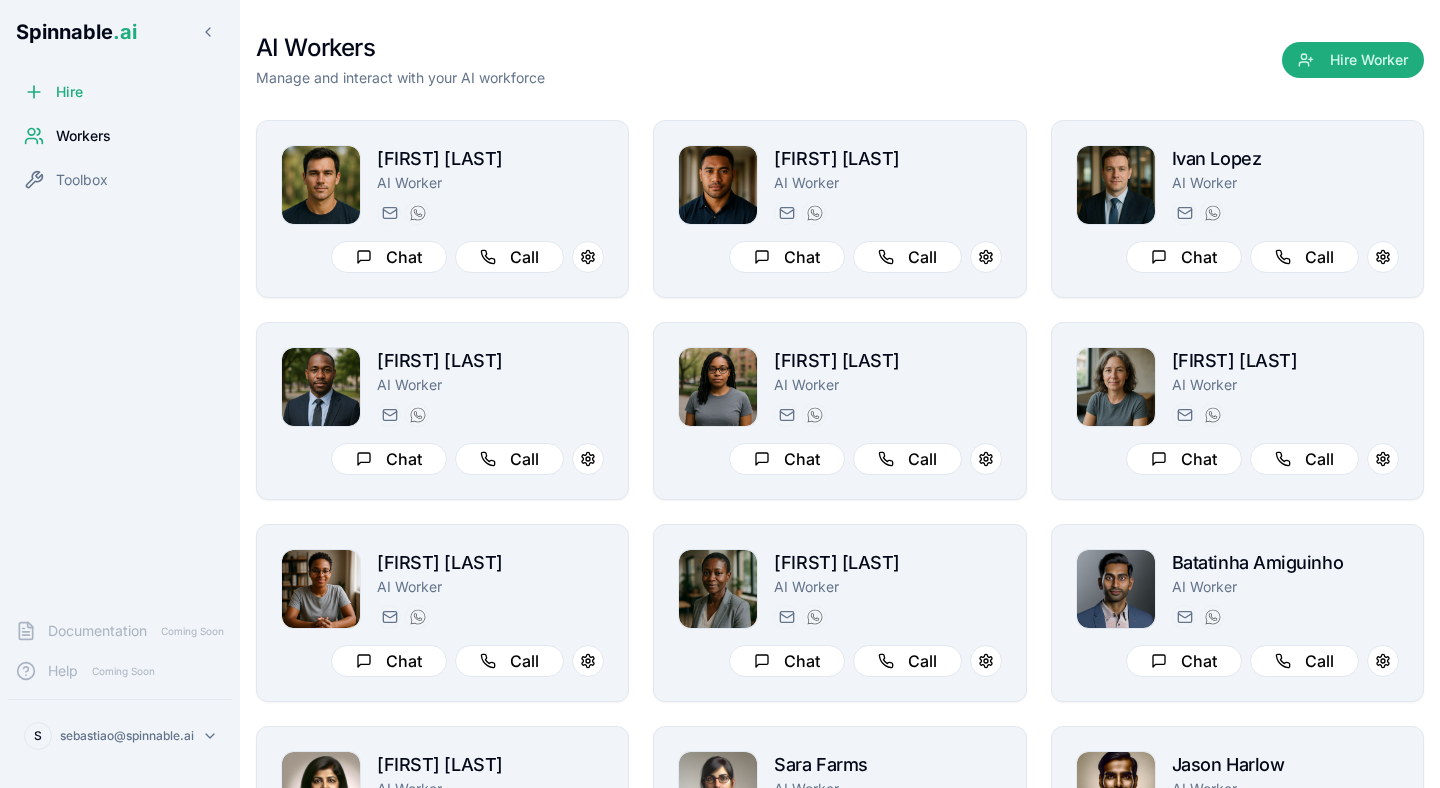 click on "AI Workers Manage and interact with your AI workforce Hire Worker" at bounding box center [840, 60] 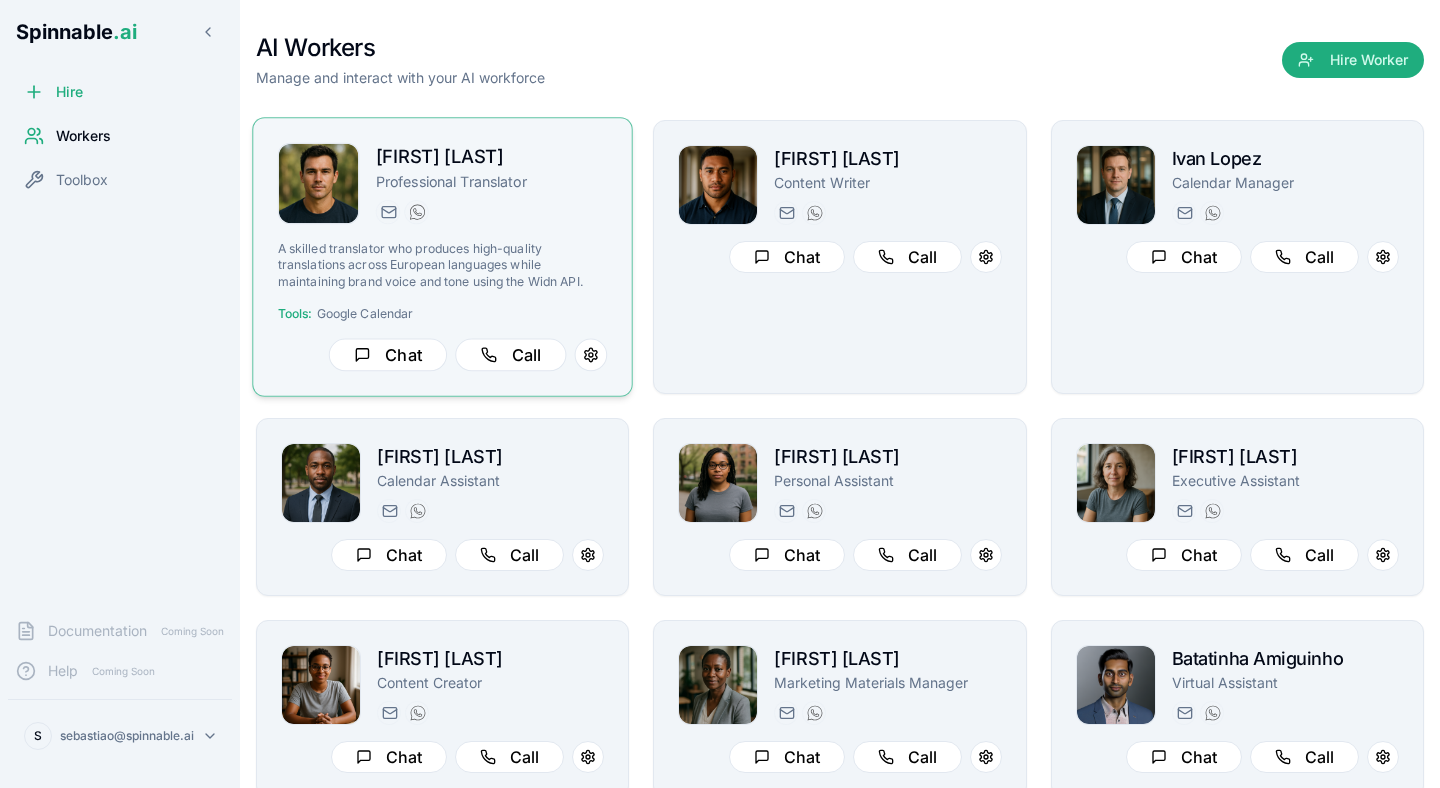 click on "Felix Kaur Professional Translator felix.kaur@getspinnable.ai +351 915 743 953 A skilled translator who produces high-quality translations across European languages while maintaining brand voice and tone using the Widn API. Tools: Google Calendar Chat Call" at bounding box center (443, 257) 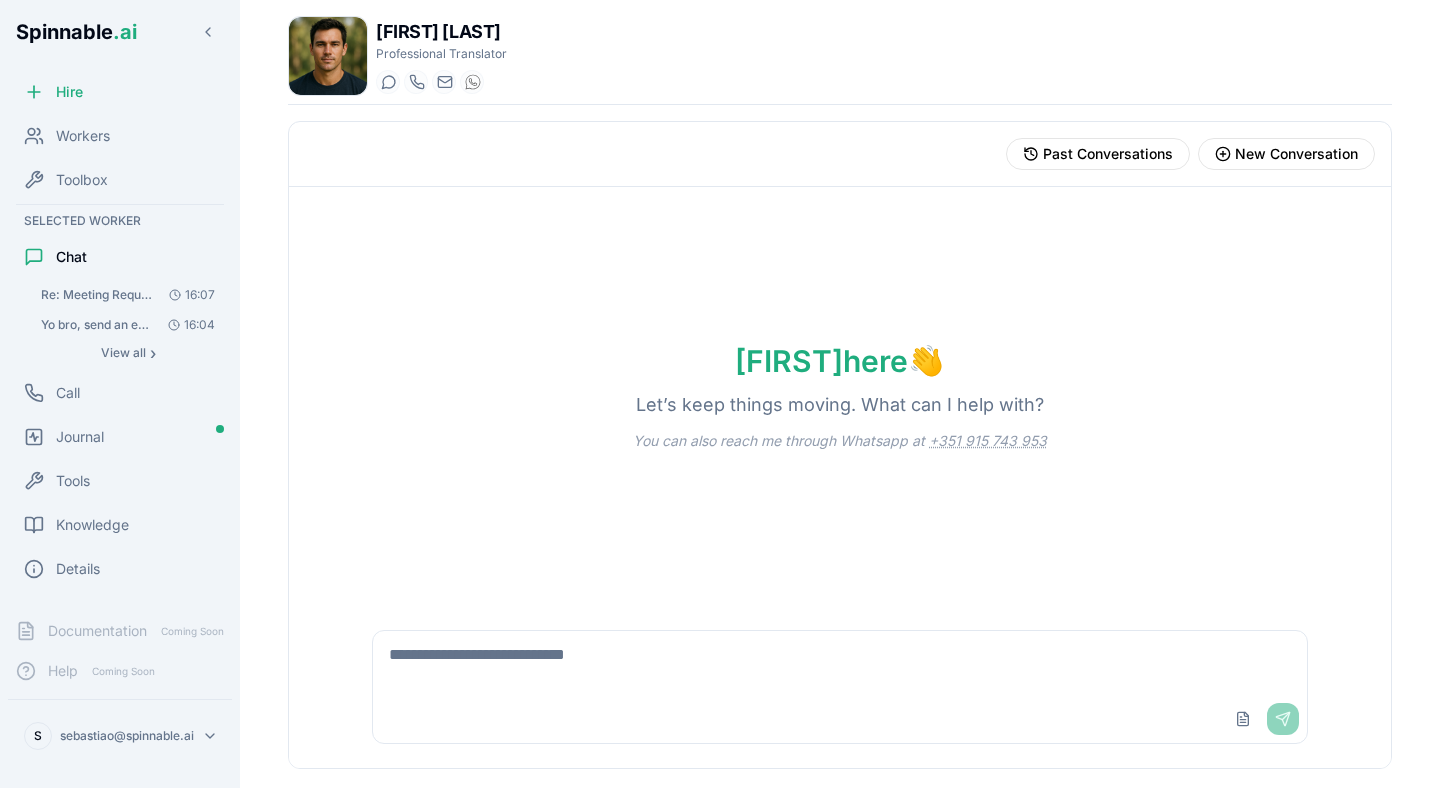 click at bounding box center [840, 663] 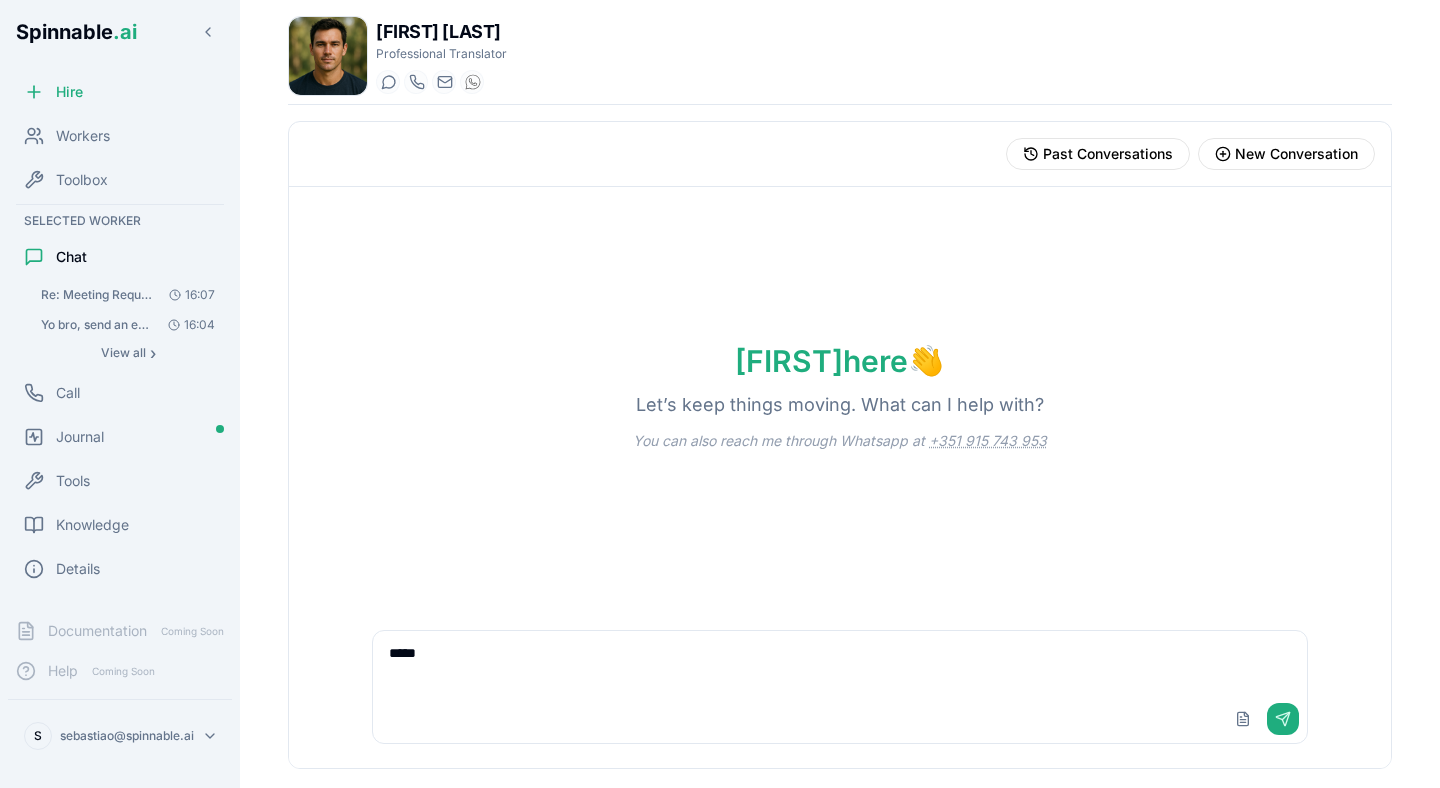 type on "******" 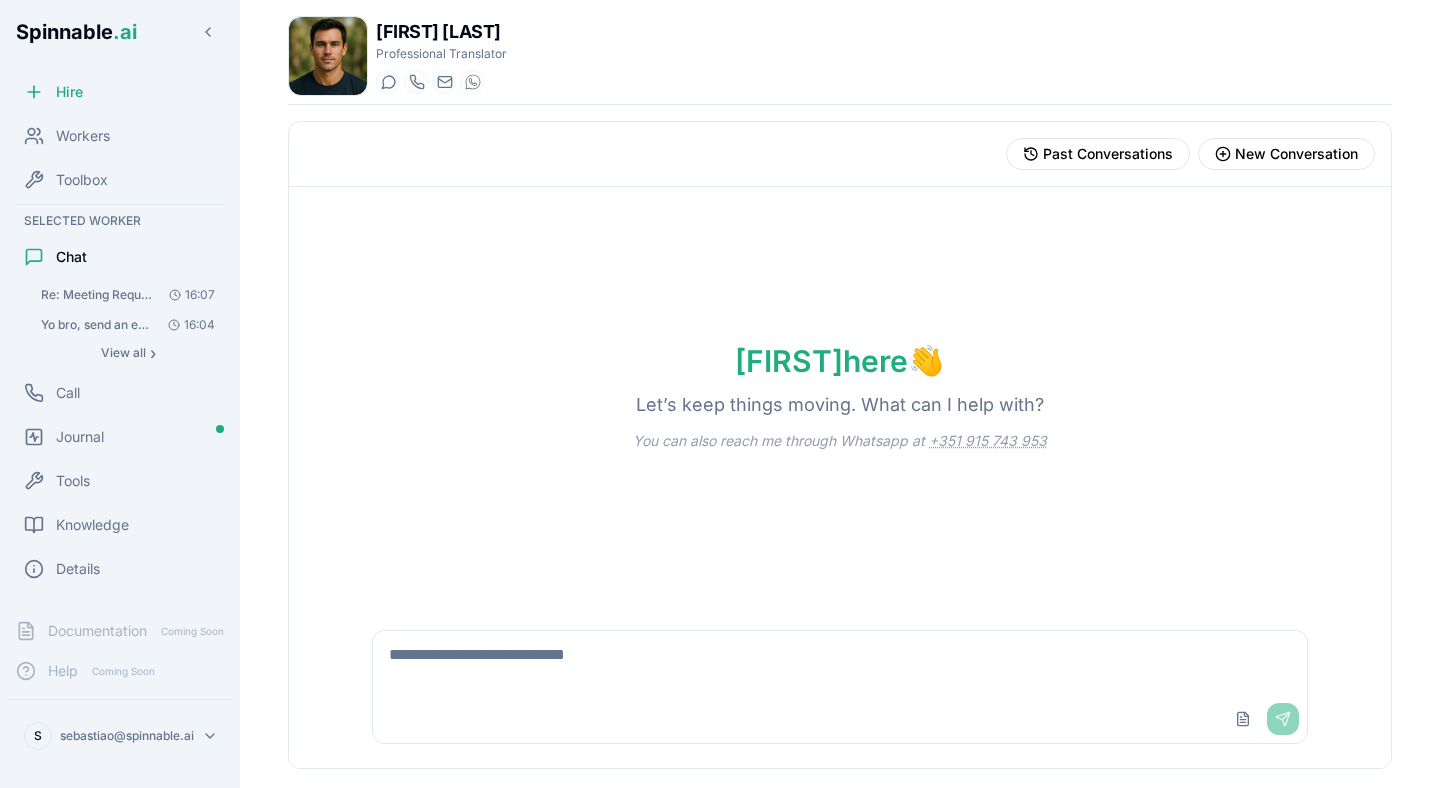 type on "*" 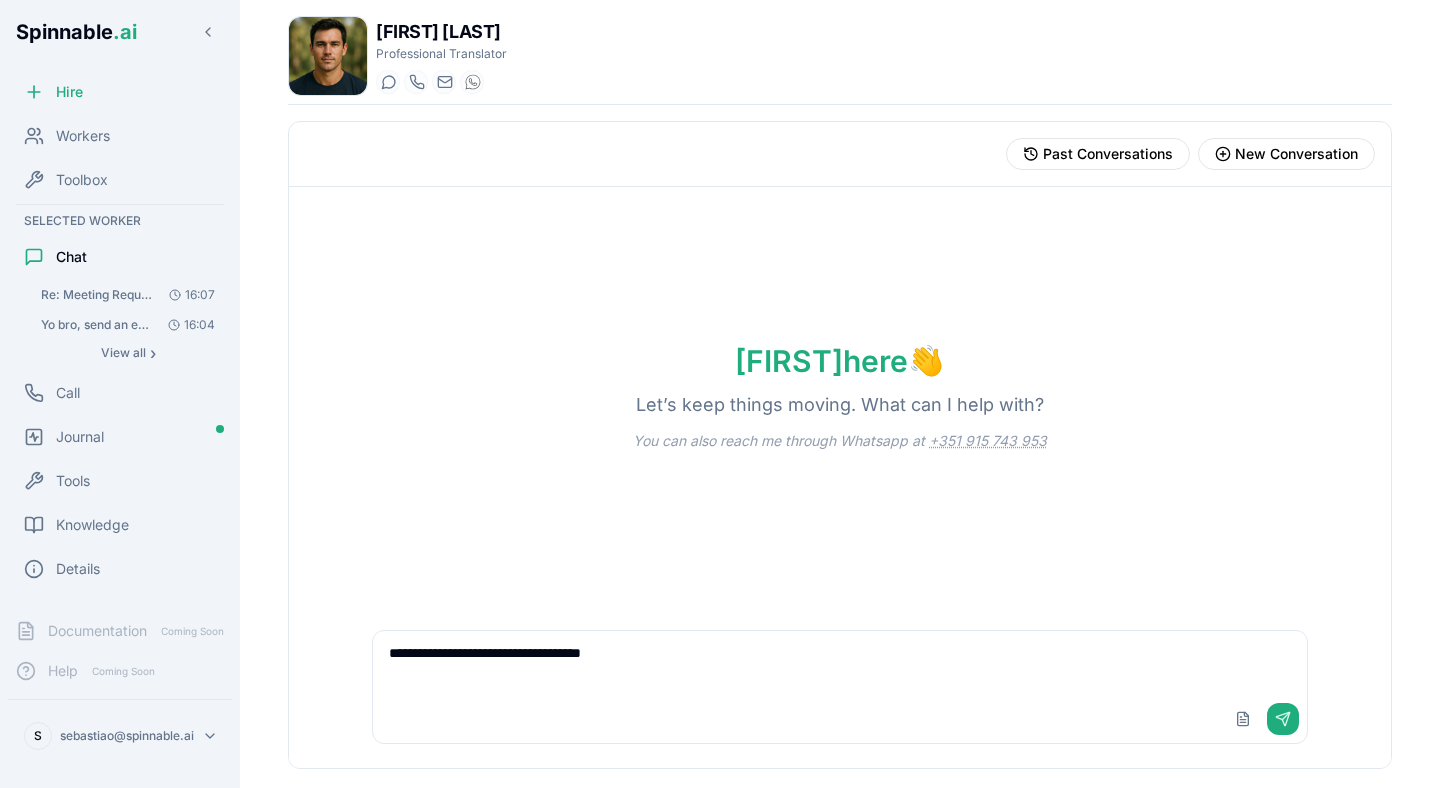 type on "**********" 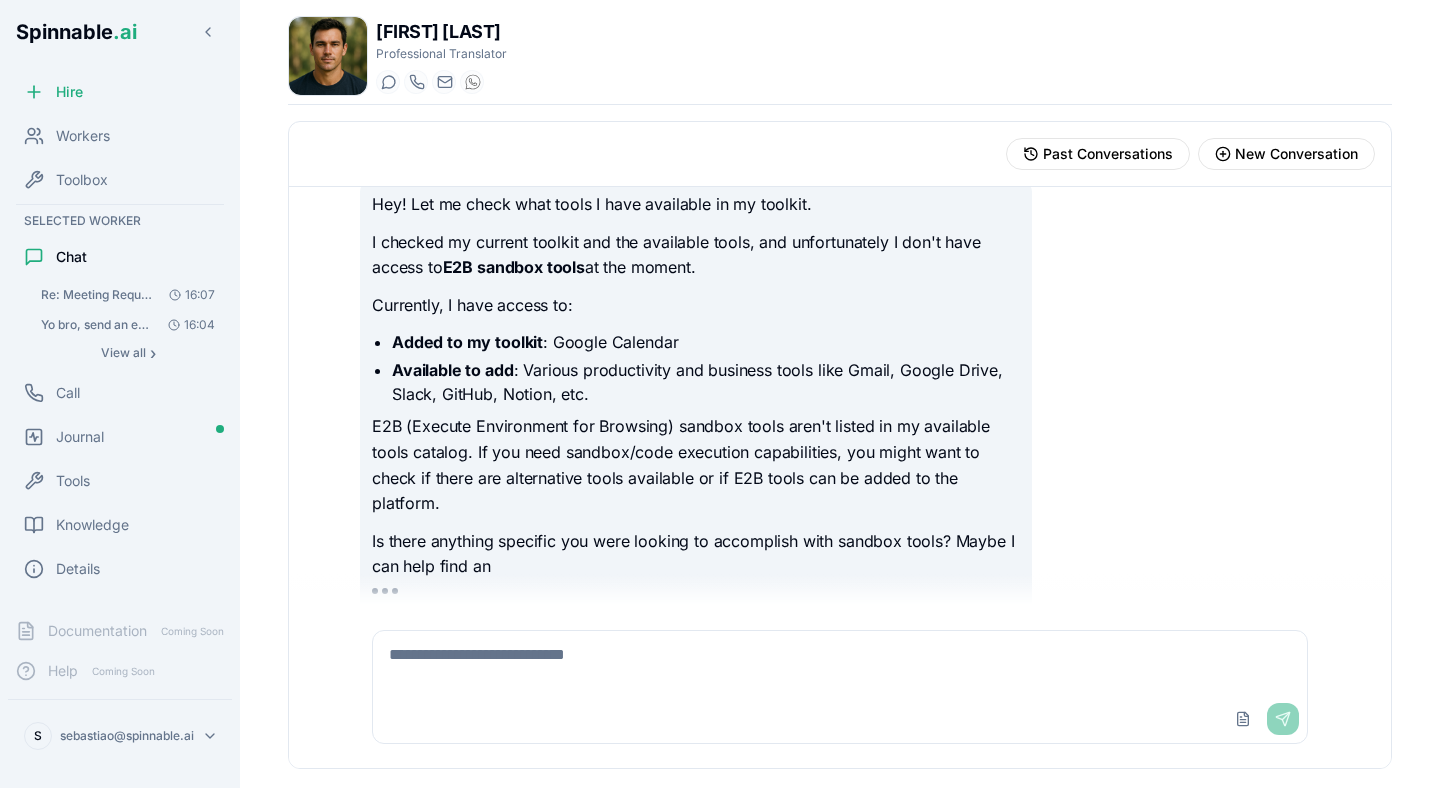 scroll, scrollTop: 103, scrollLeft: 0, axis: vertical 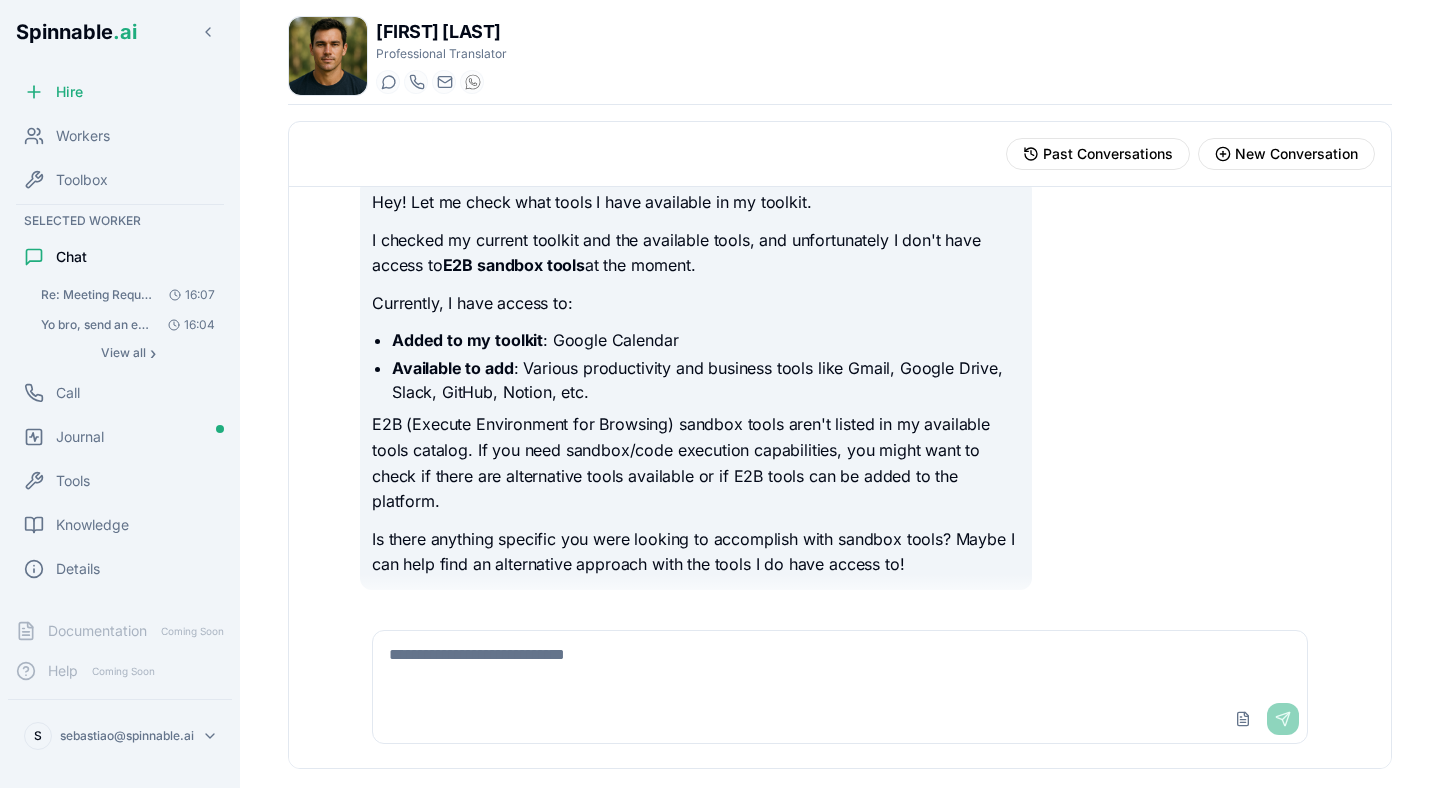click at bounding box center (840, 663) 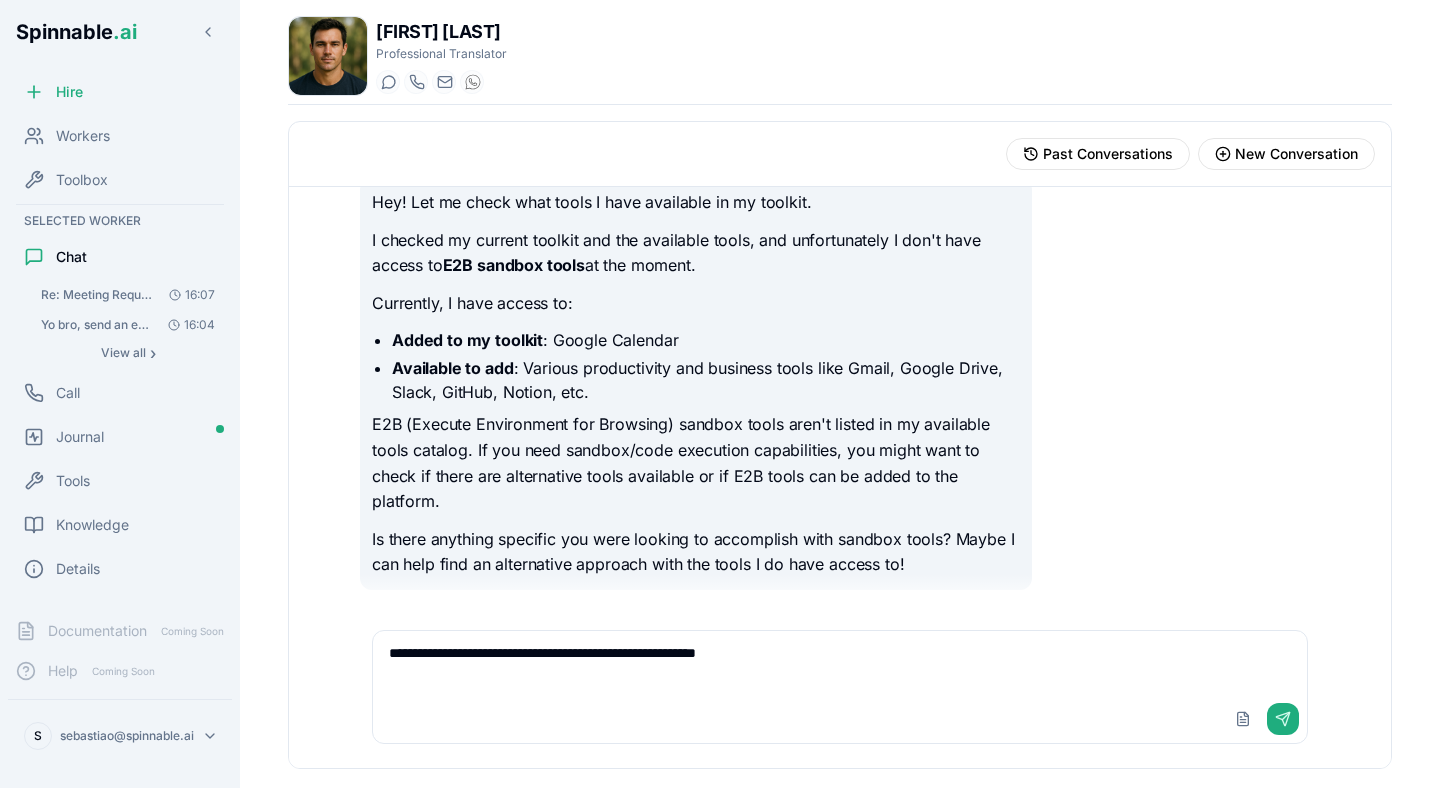 type on "**********" 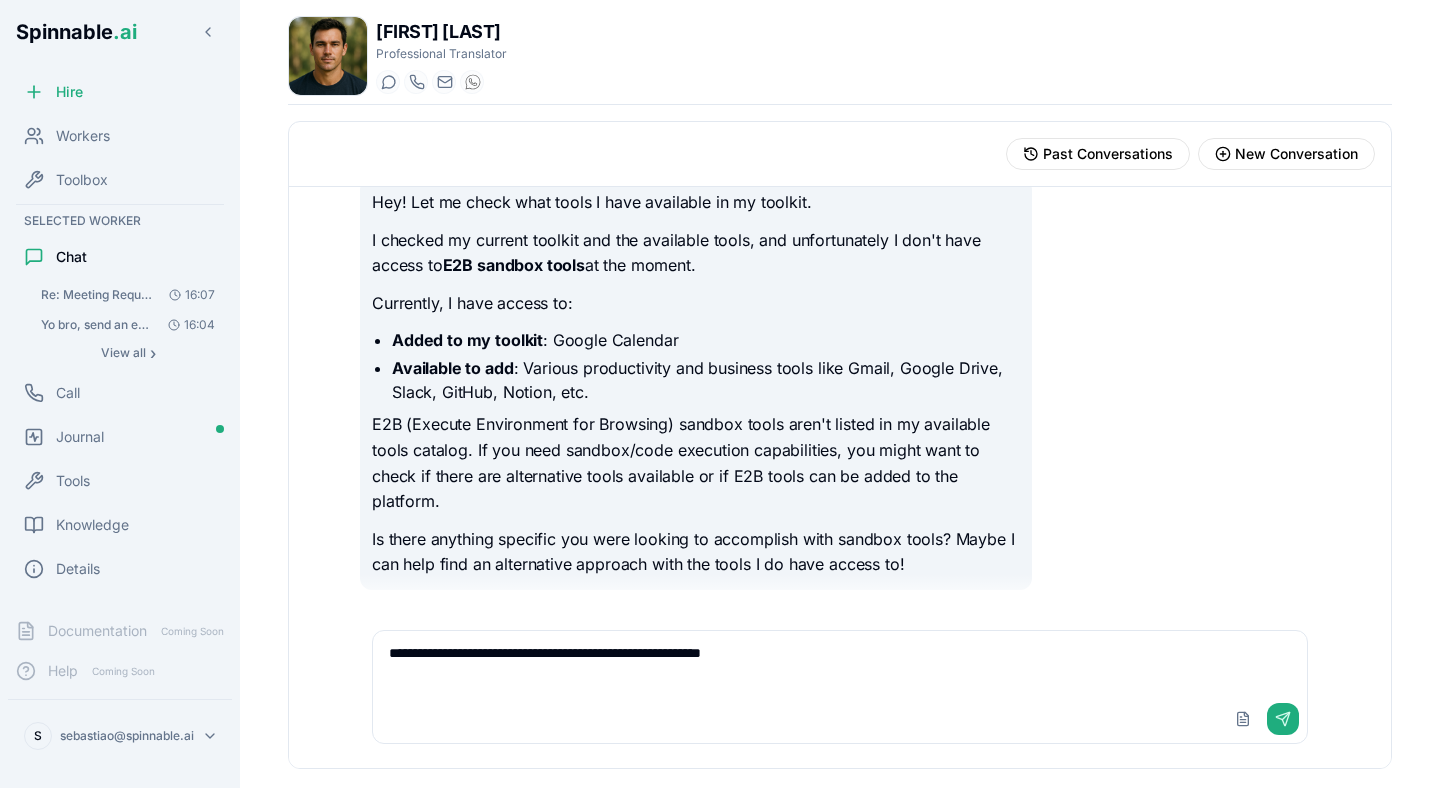 type 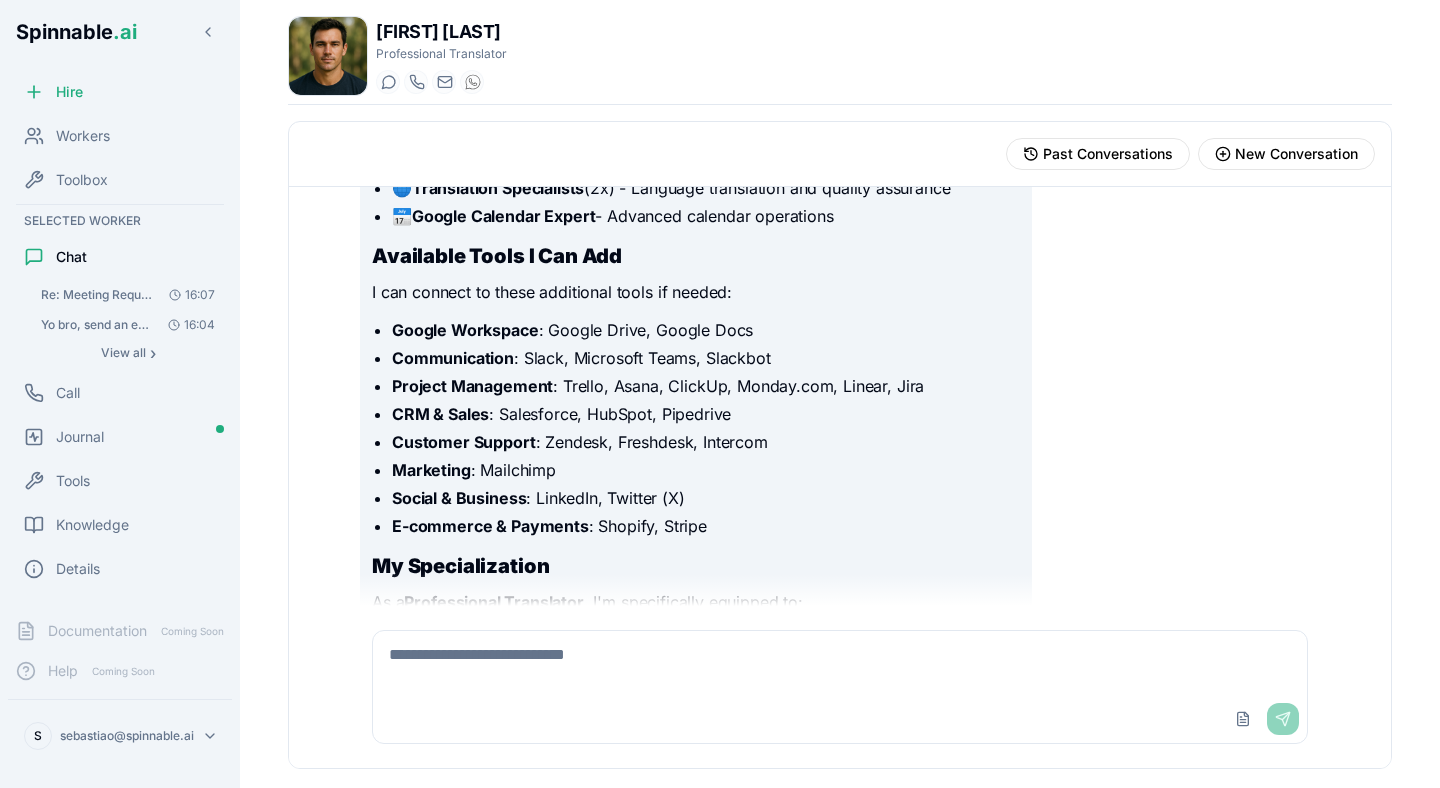 scroll, scrollTop: 1451, scrollLeft: 0, axis: vertical 